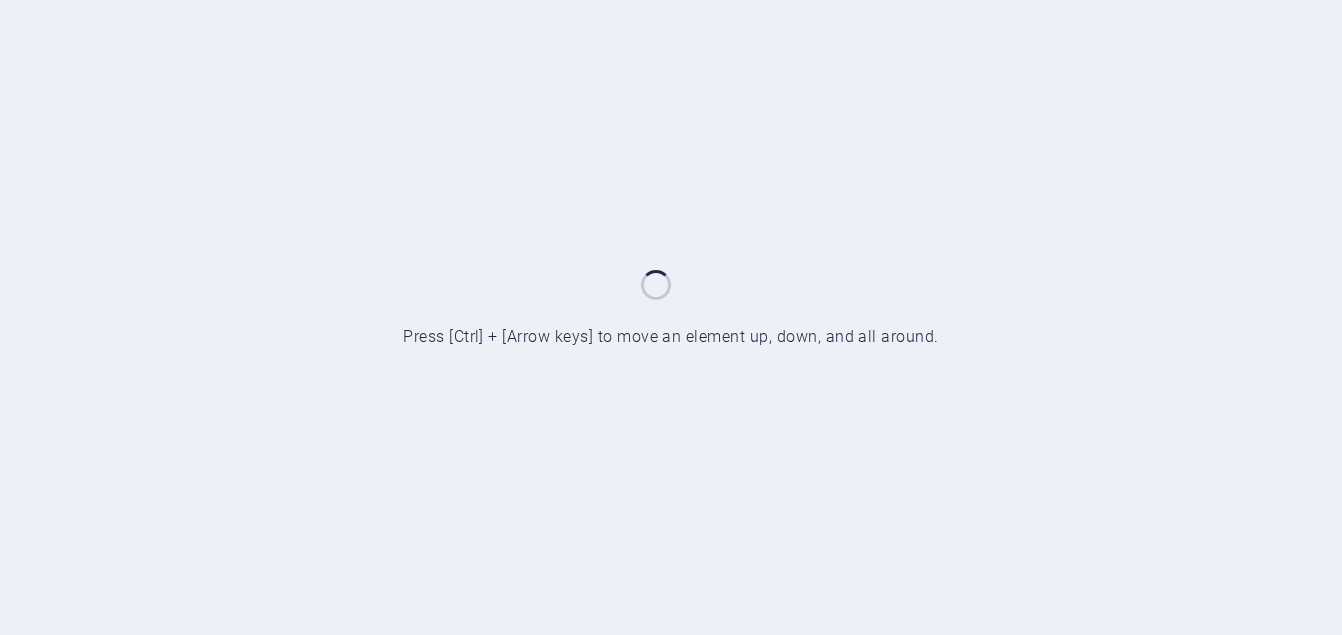 scroll, scrollTop: 0, scrollLeft: 0, axis: both 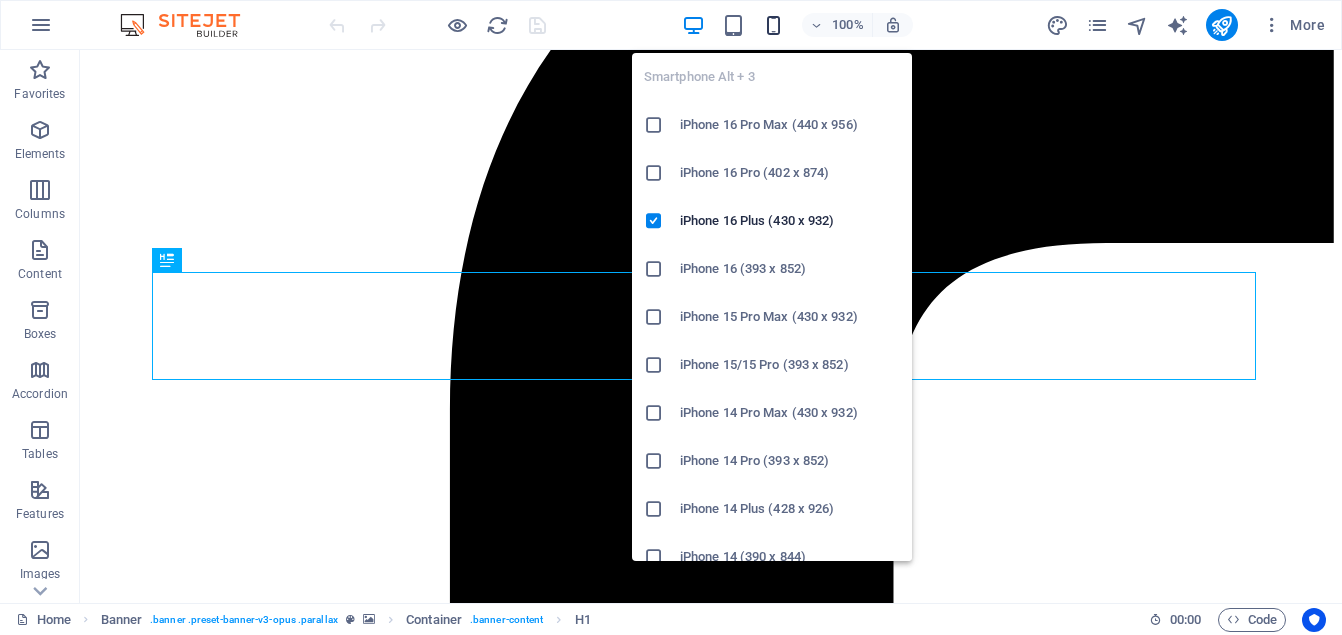 click at bounding box center [773, 25] 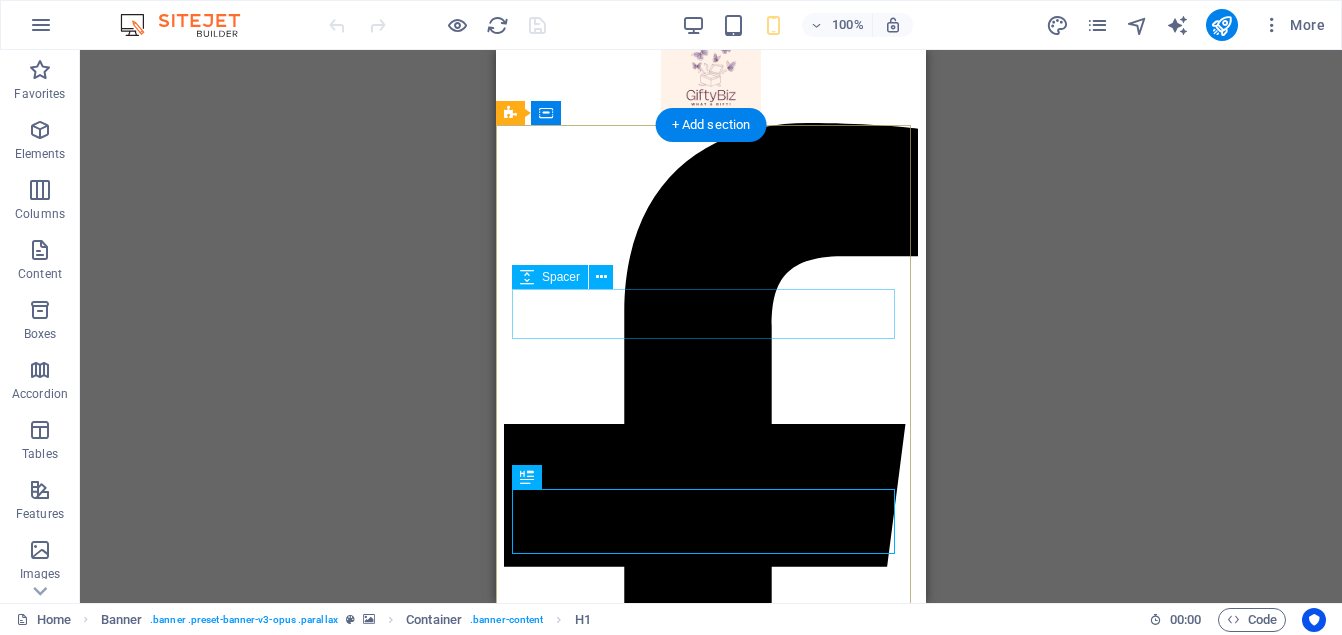 scroll, scrollTop: 0, scrollLeft: 0, axis: both 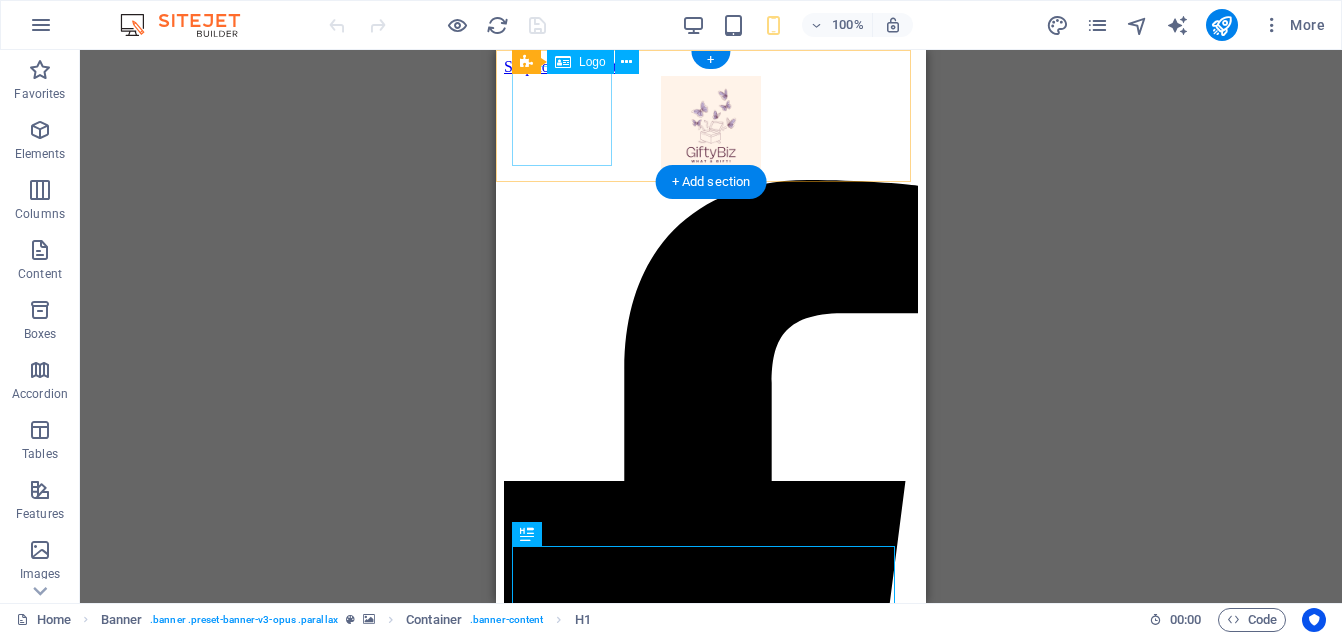 click at bounding box center [711, 128] 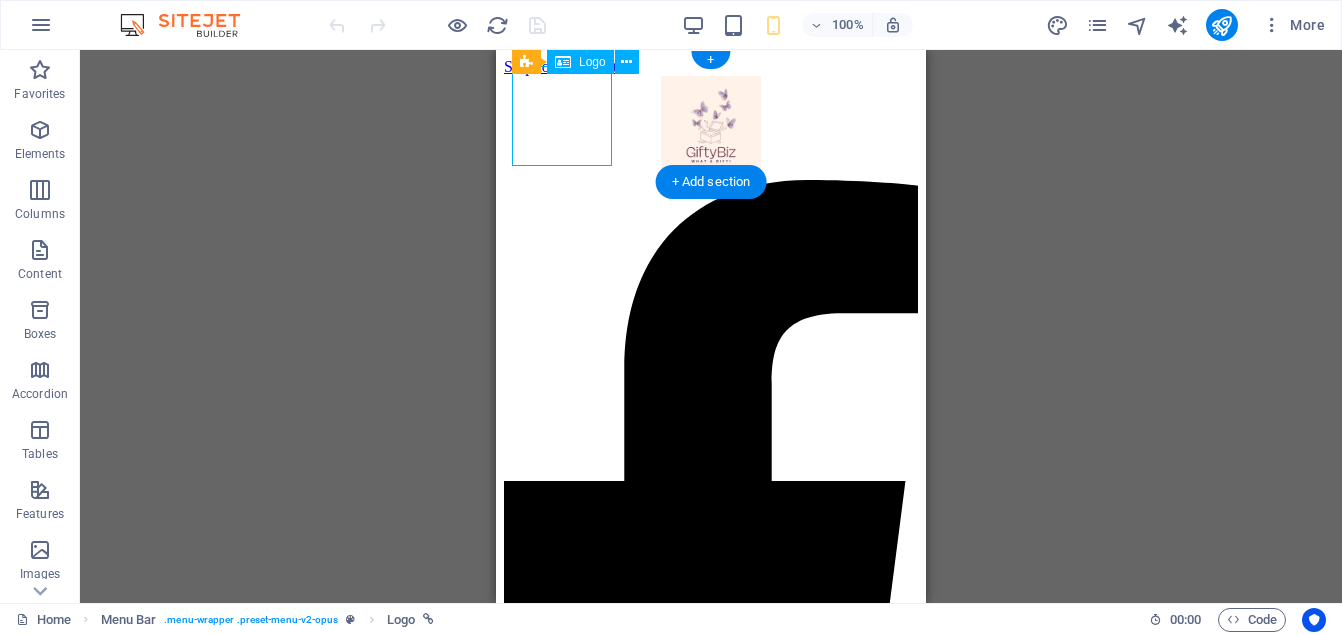 click at bounding box center (711, 128) 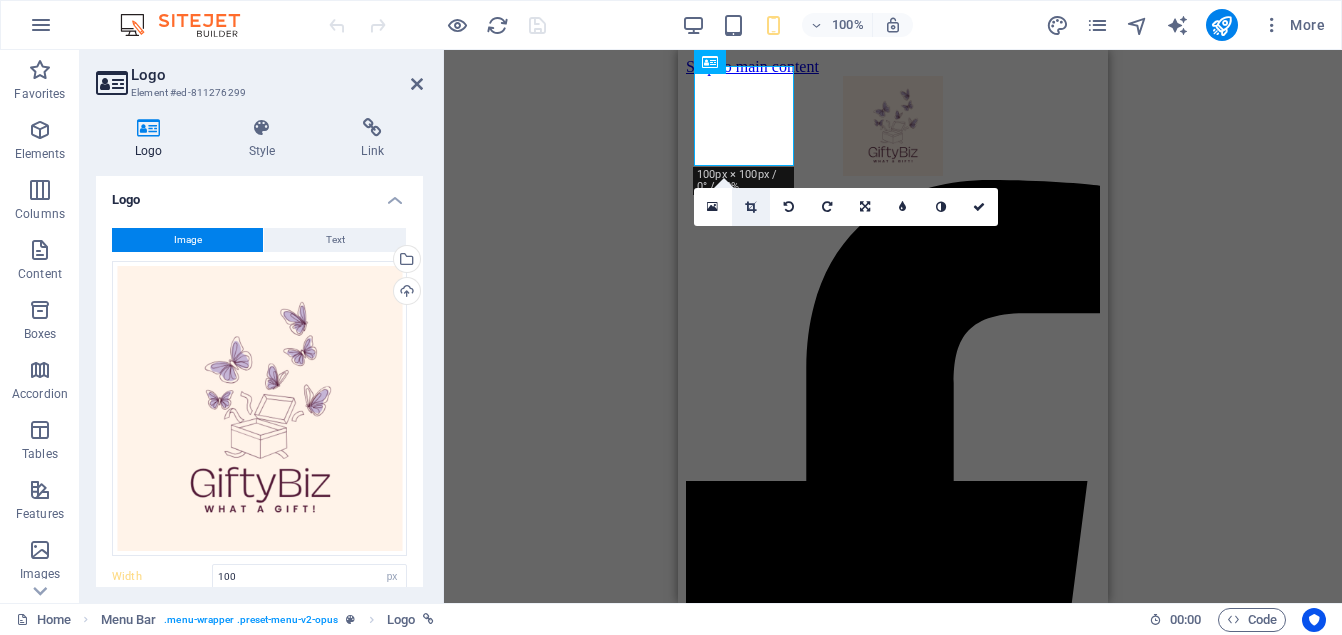 click at bounding box center [750, 207] 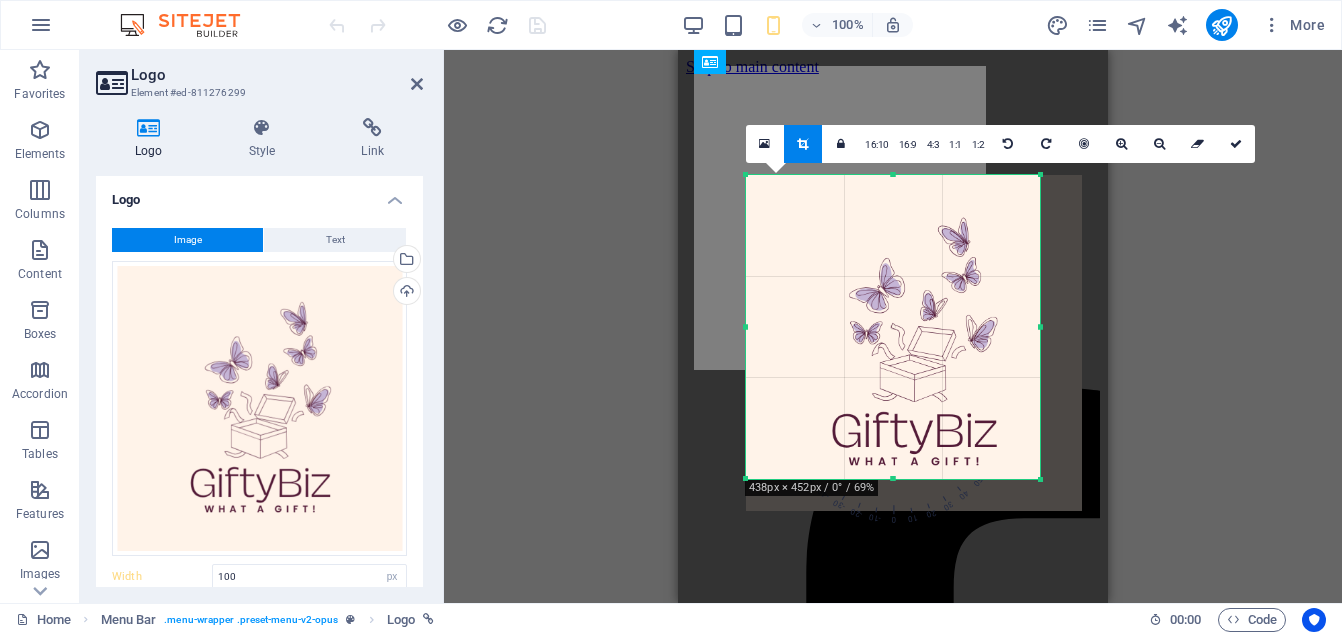 drag, startPoint x: 1065, startPoint y: 498, endPoint x: 1016, endPoint y: 459, distance: 62.625874 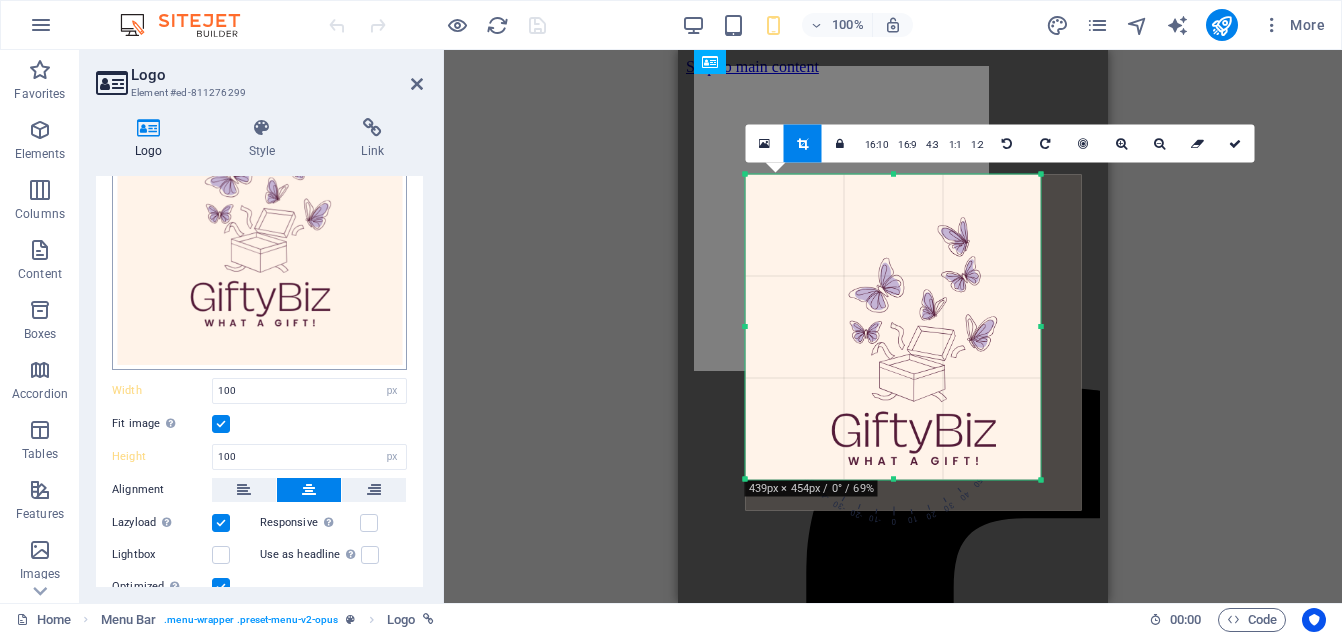 scroll, scrollTop: 188, scrollLeft: 0, axis: vertical 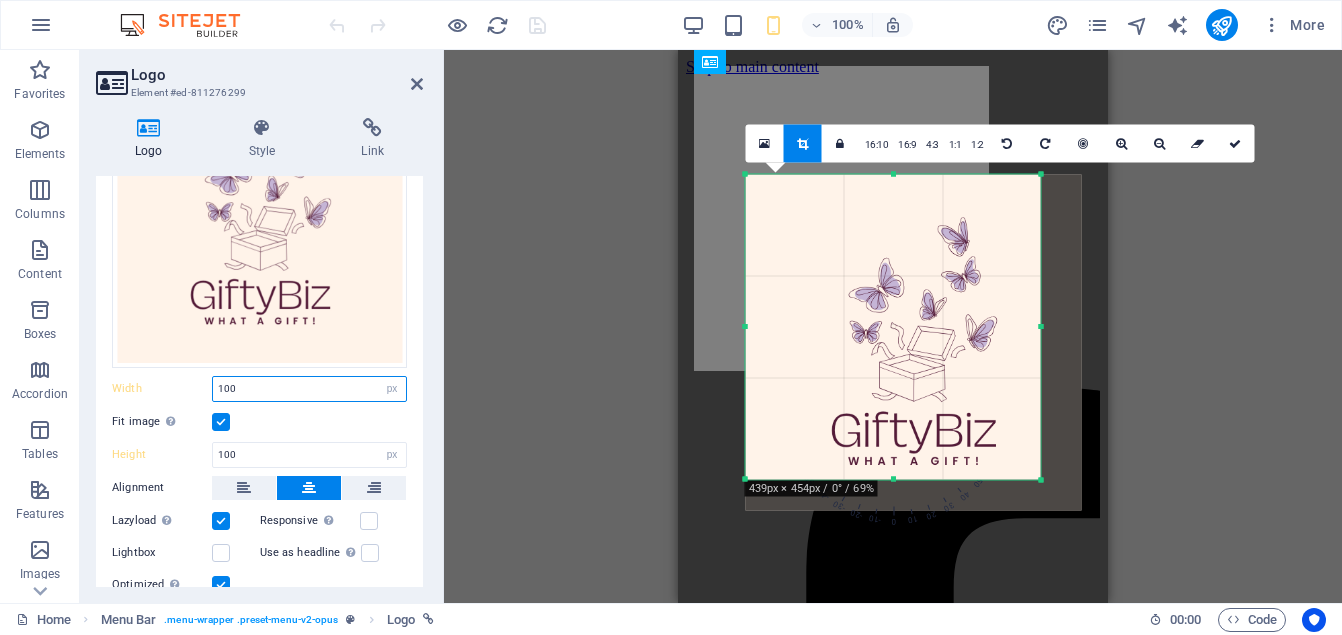 click on "100" at bounding box center [309, 389] 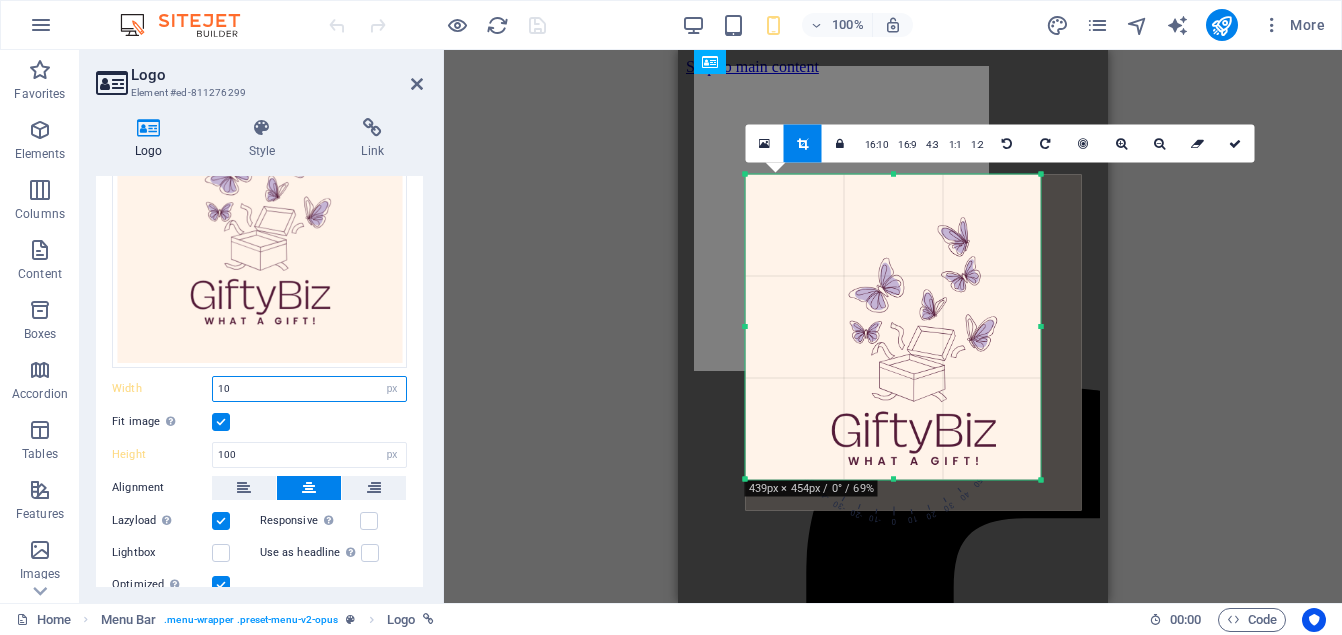 type on "1" 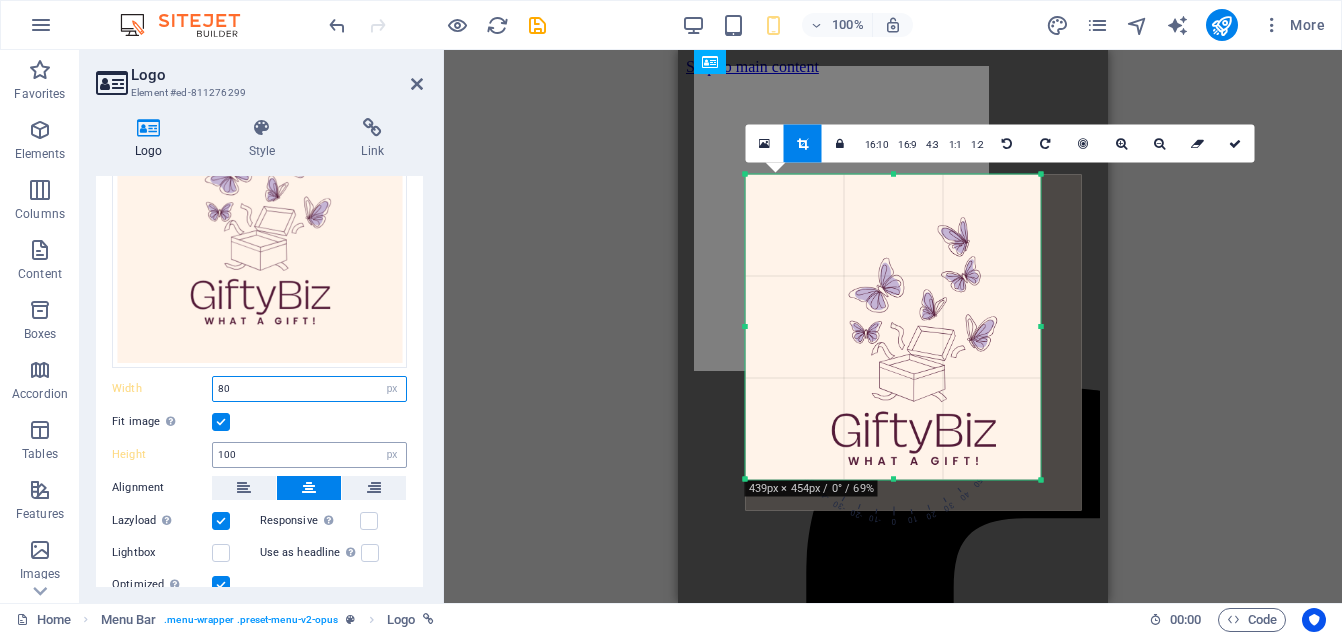 type on "80" 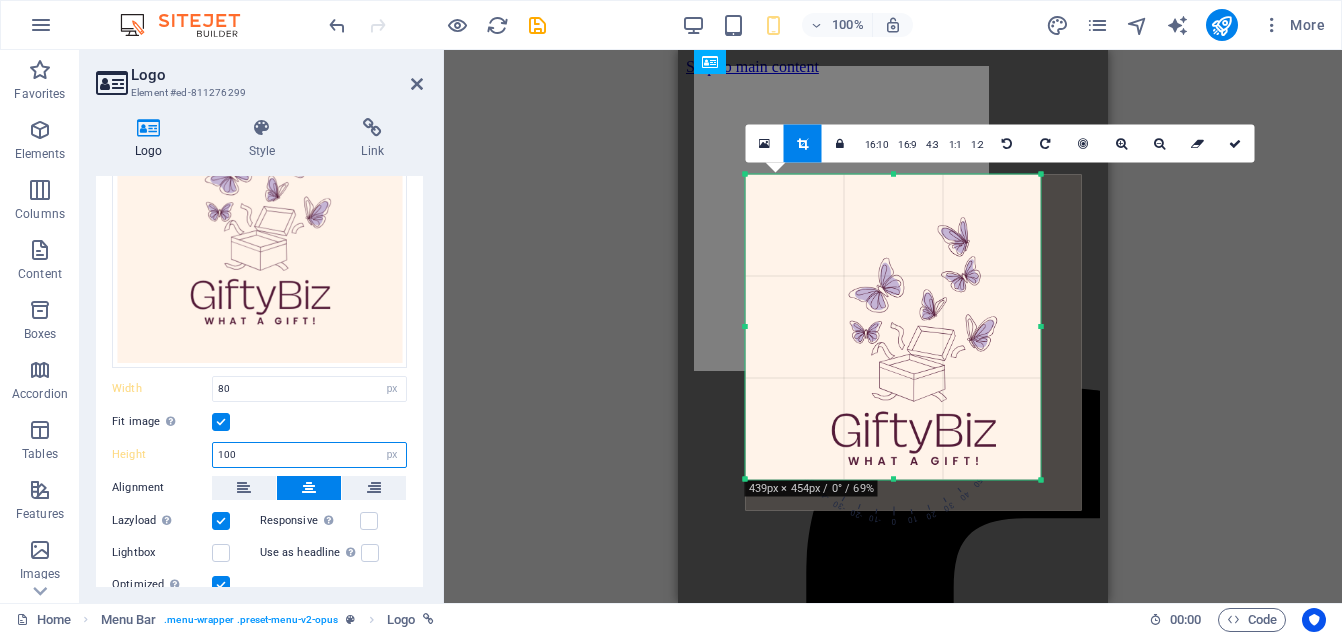 click on "100" at bounding box center (309, 455) 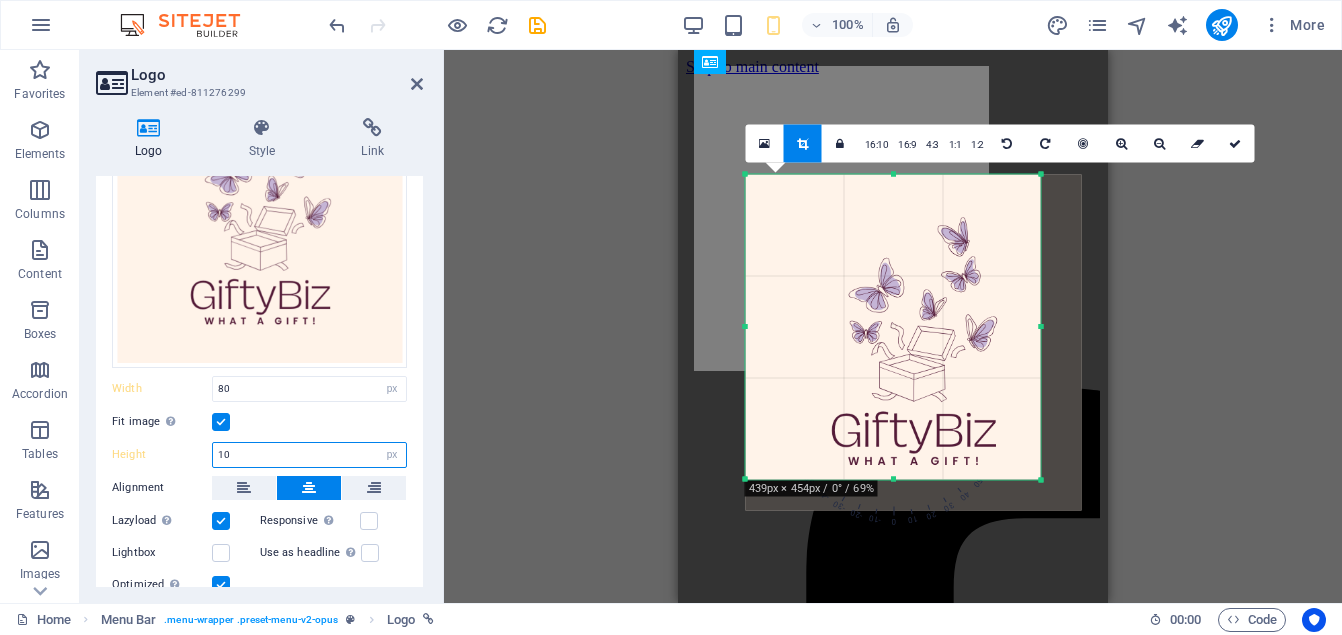 type on "1" 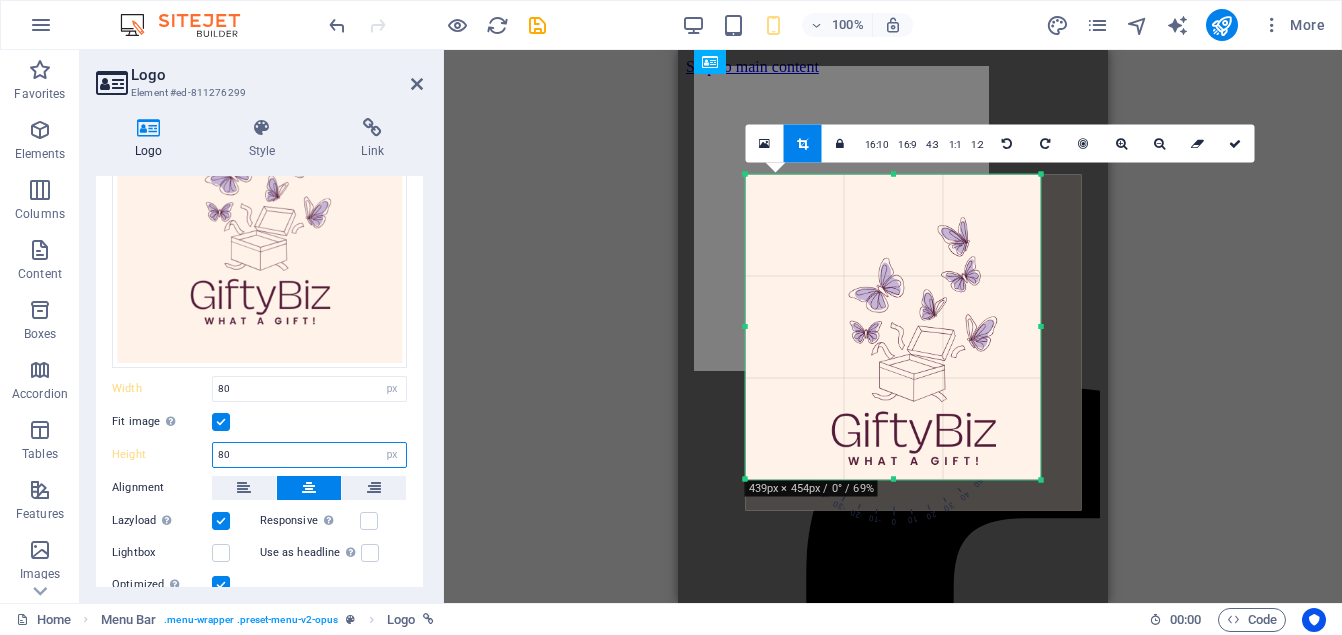 type on "80" 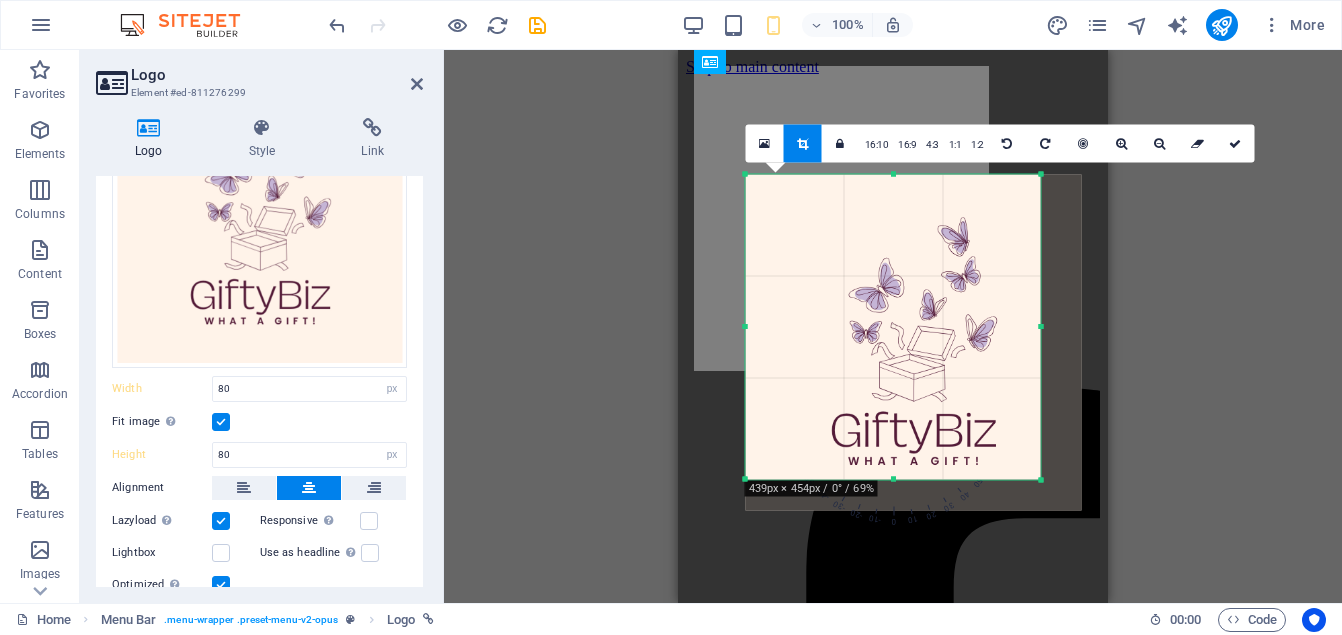 click on "Fit image Automatically fit image to a fixed width and height" at bounding box center (259, 422) 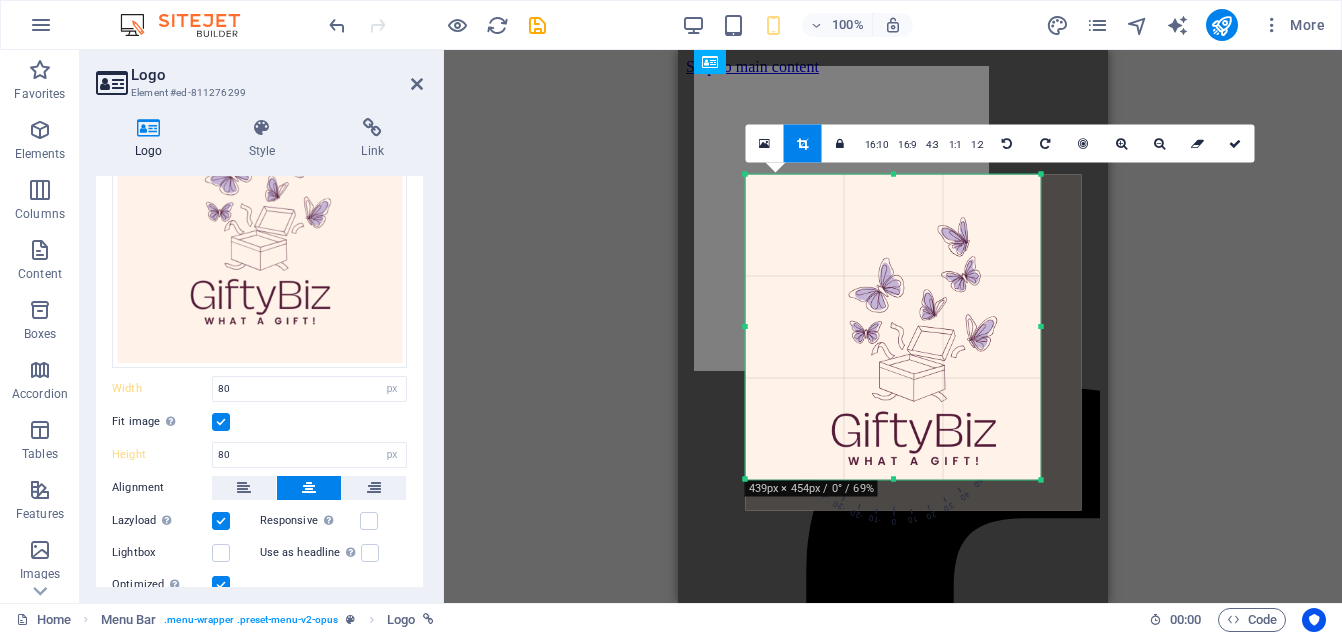 click on "H1   Banner   Banner   Container   Menu Bar   Spacer   Spacer   Spacer   Spacer   Spacer   H2   Spacer   Button   Container   Spacer   Container   Container   H2   Spacer   Menu Bar   Logo 180 170 160 150 140 130 120 110 100 90 80 70 60 50 40 30 20 10 0 -10 -20 -30 -40 -50 -60 -70 -80 -90 -100 -110 -120 -130 -140 -150 -160 -170 439px × 454px / 0° / 69% 16:10 16:9 4:3 1:1 1:2 0" at bounding box center (893, 326) 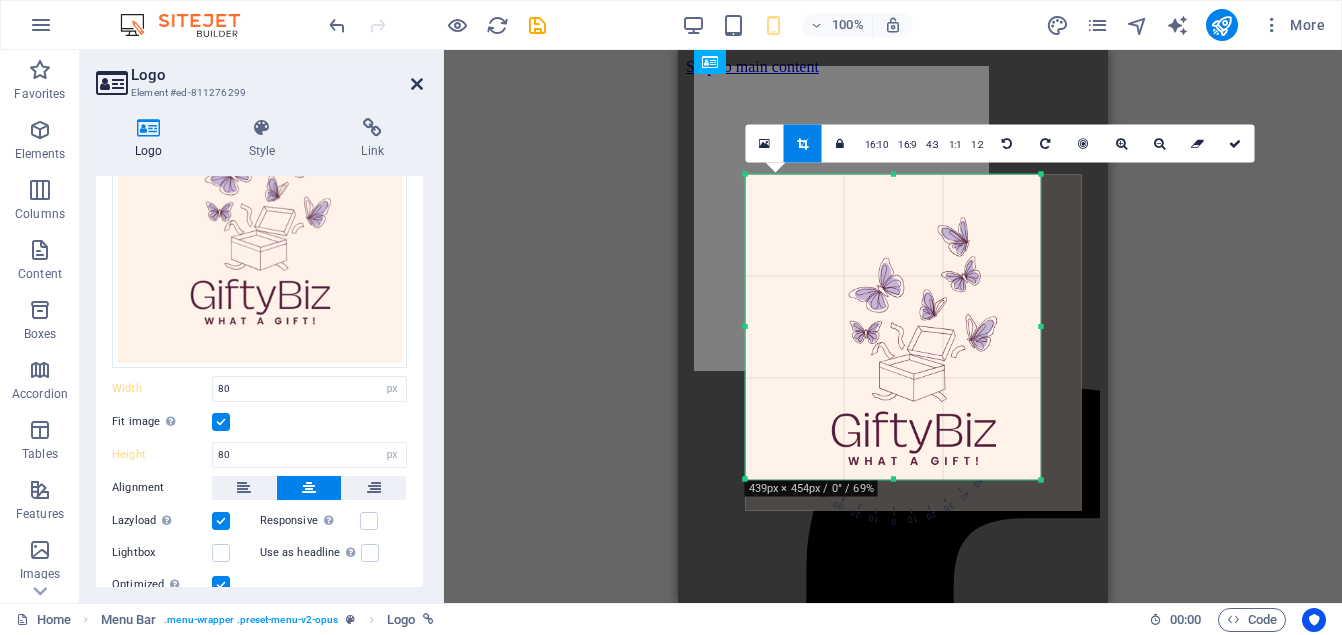 click at bounding box center [417, 84] 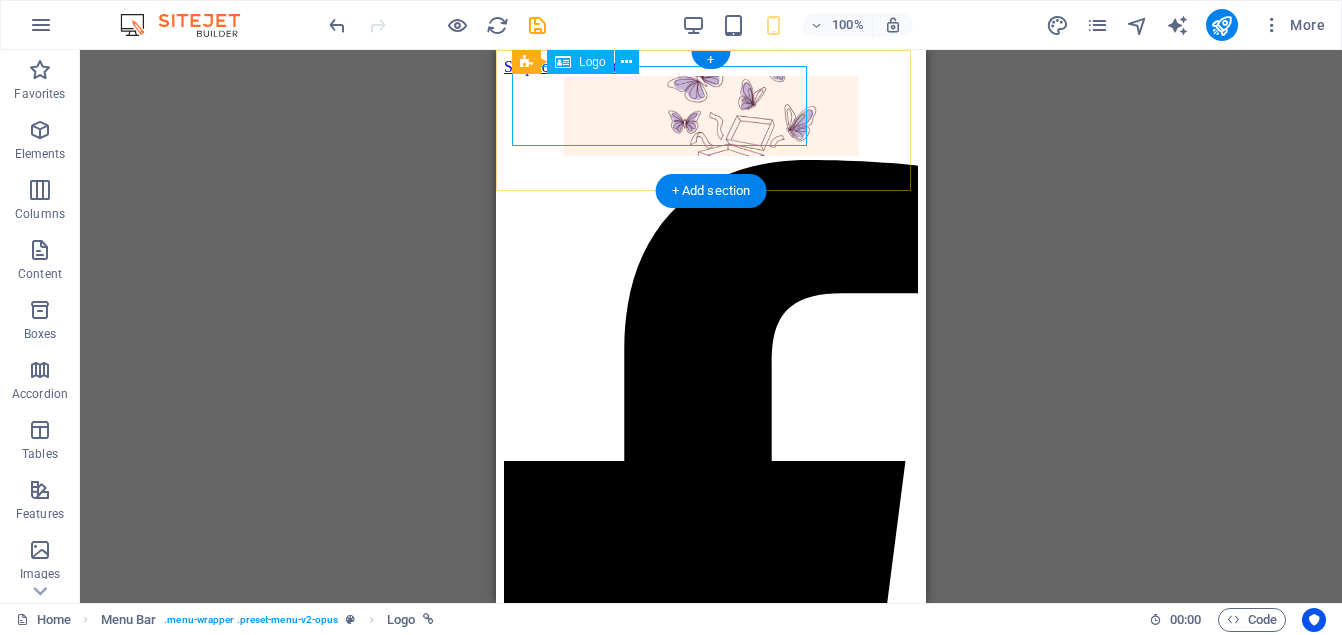 click at bounding box center [711, 118] 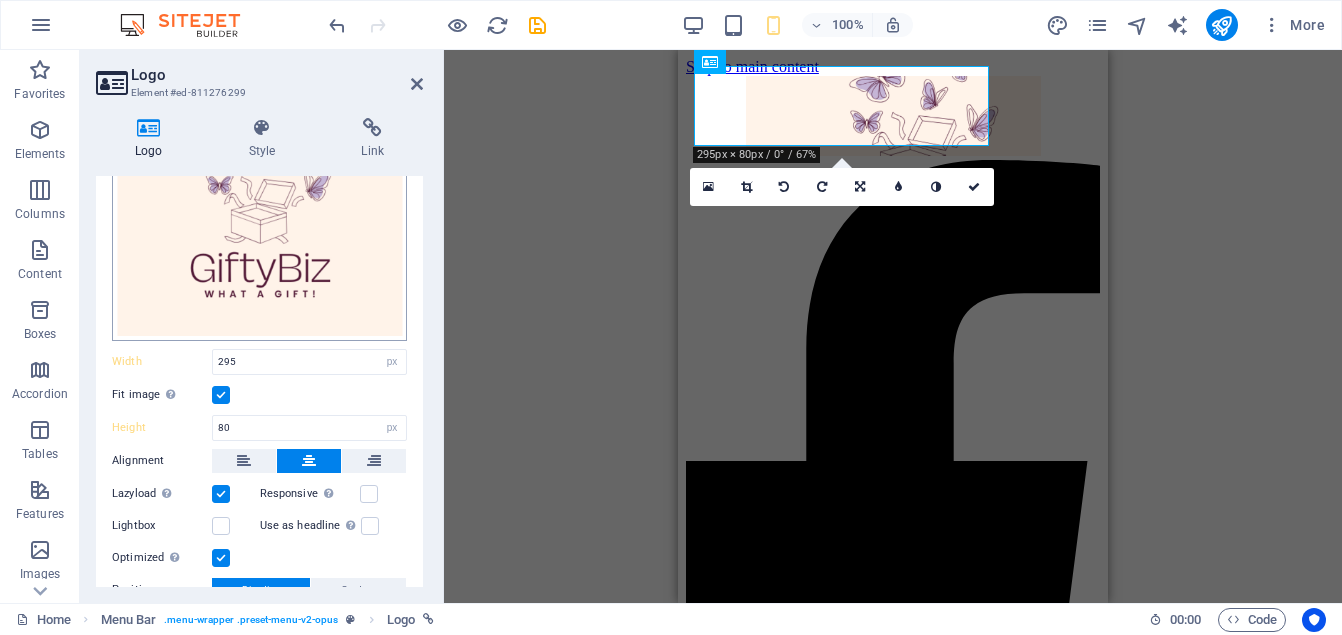 scroll, scrollTop: 217, scrollLeft: 0, axis: vertical 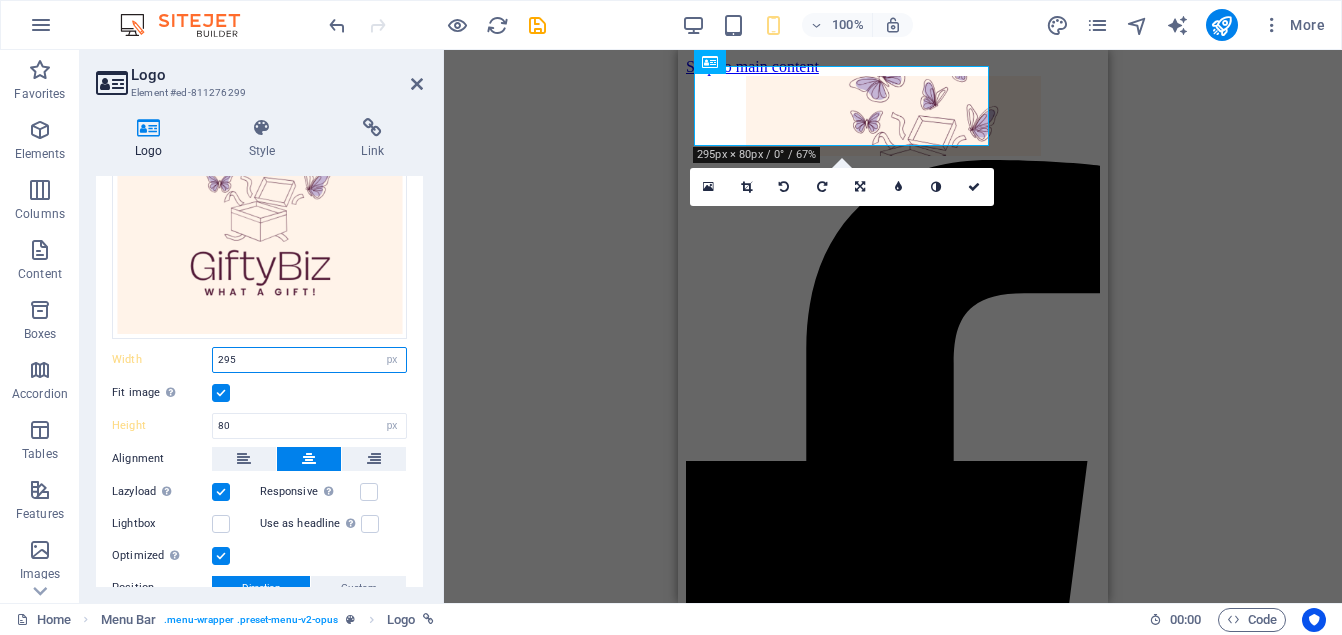 click on "295" at bounding box center (309, 360) 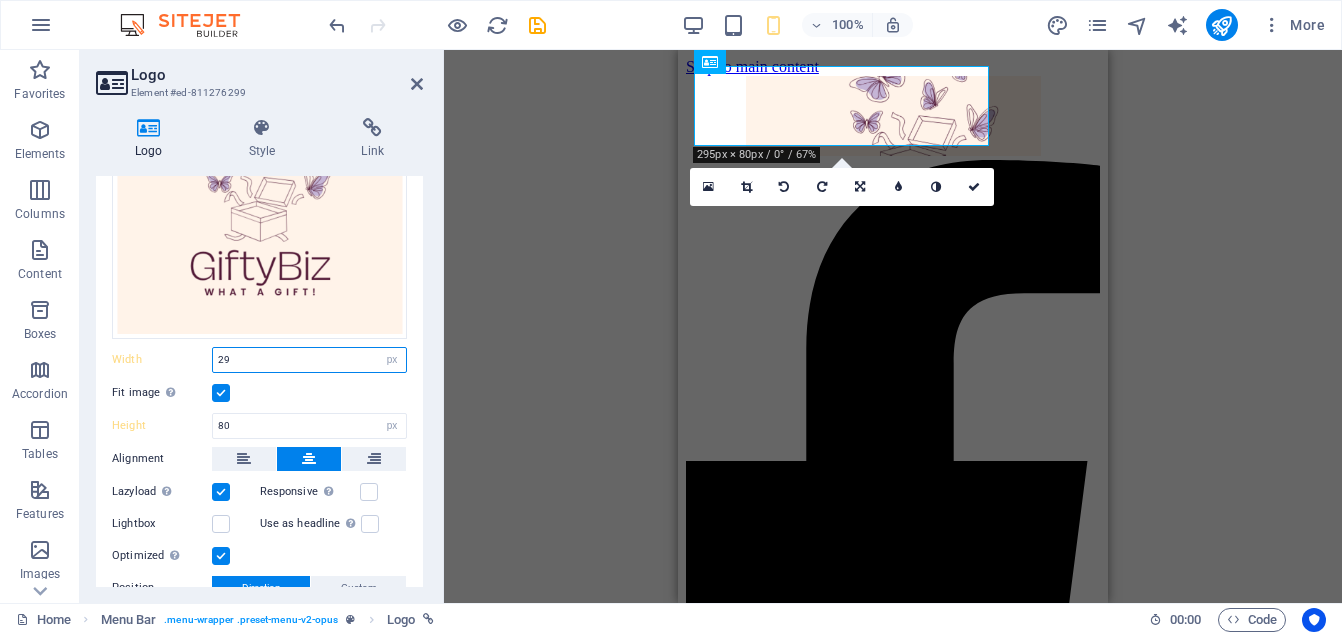 type on "2" 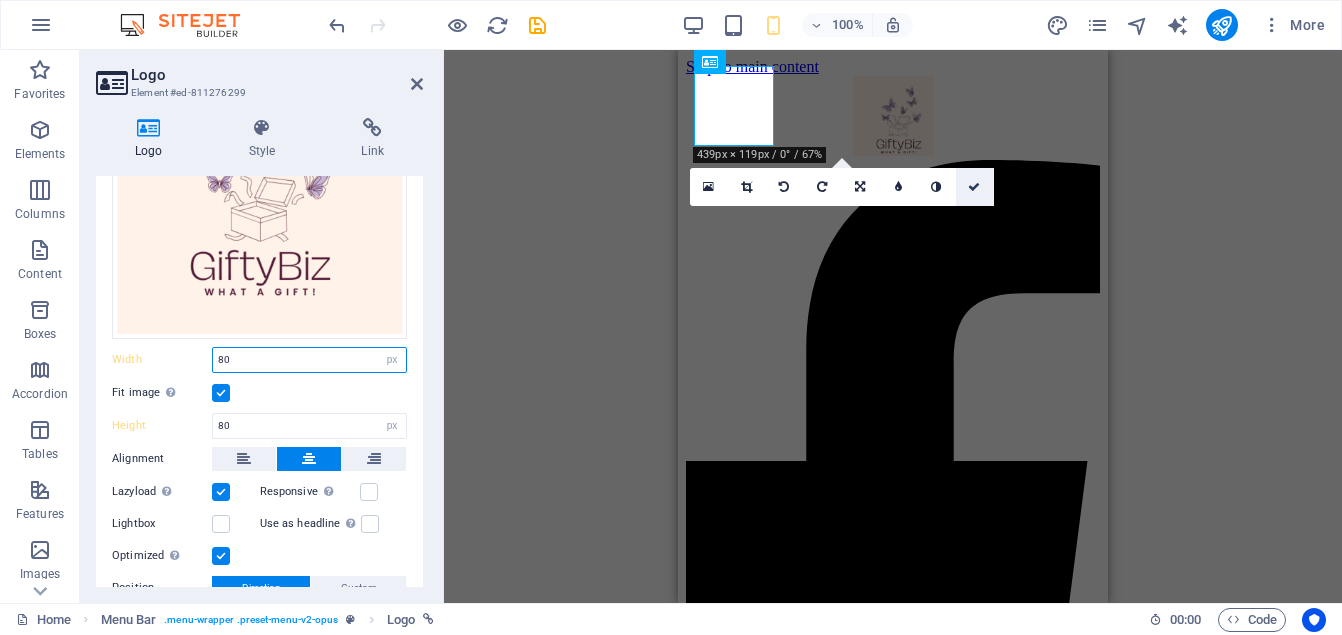 type on "80" 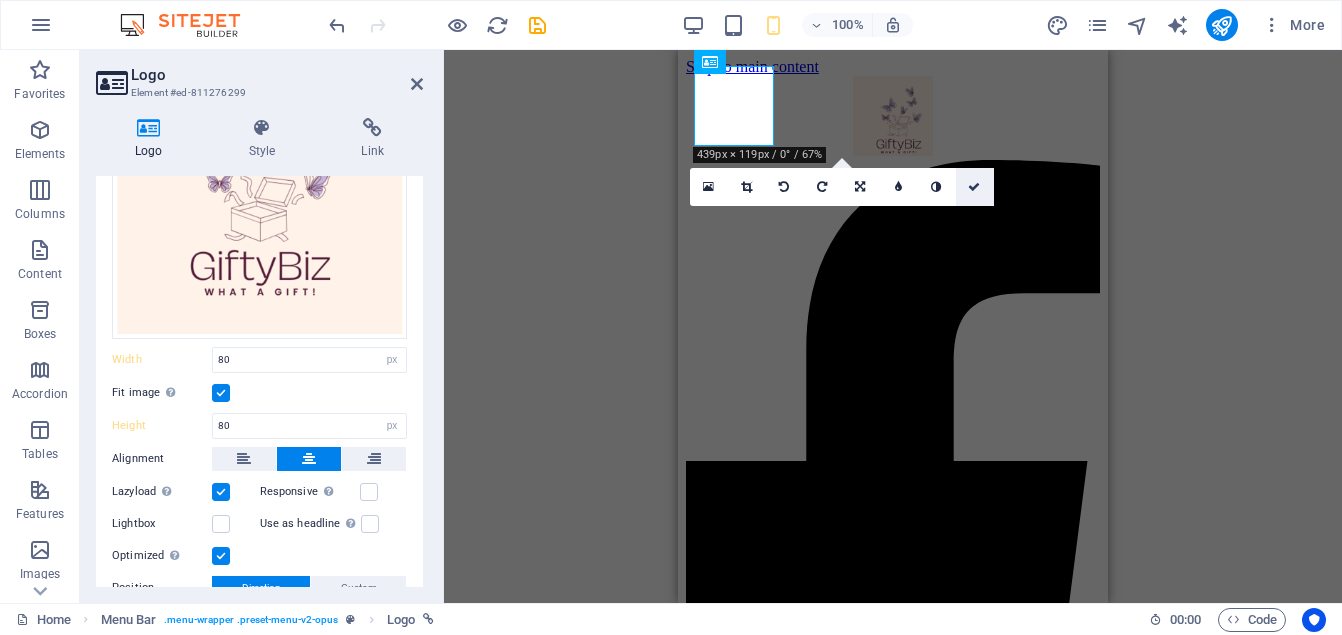 click at bounding box center [974, 187] 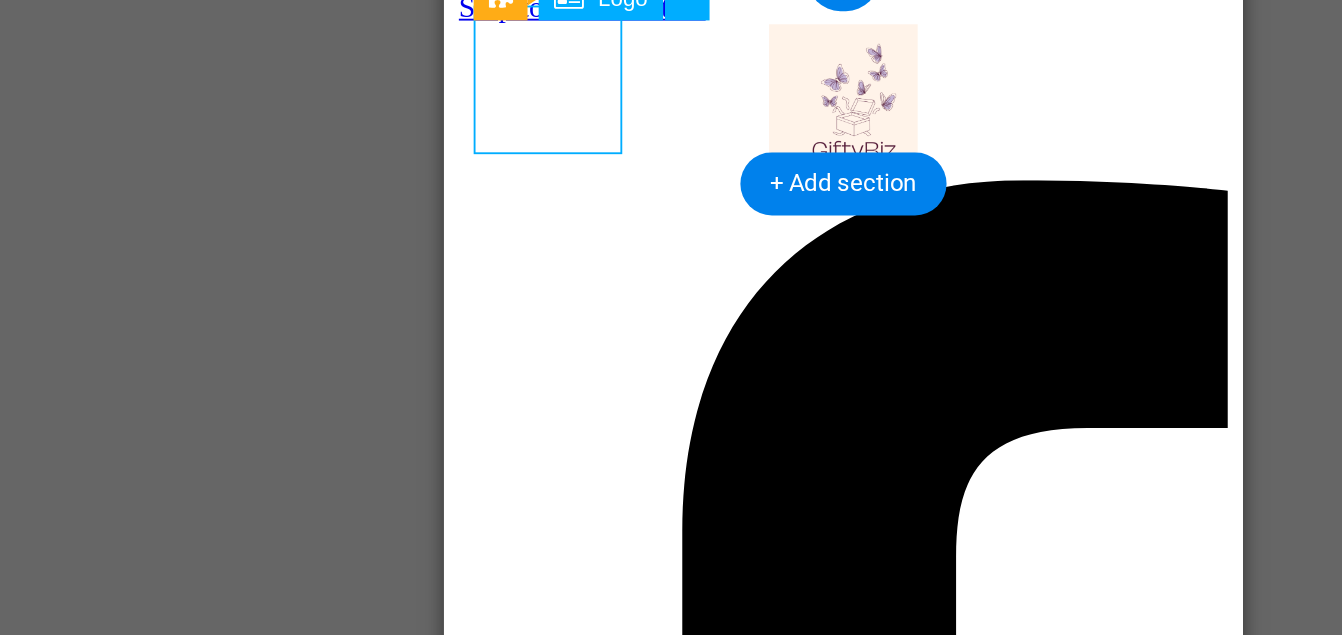 click at bounding box center [658, 44] 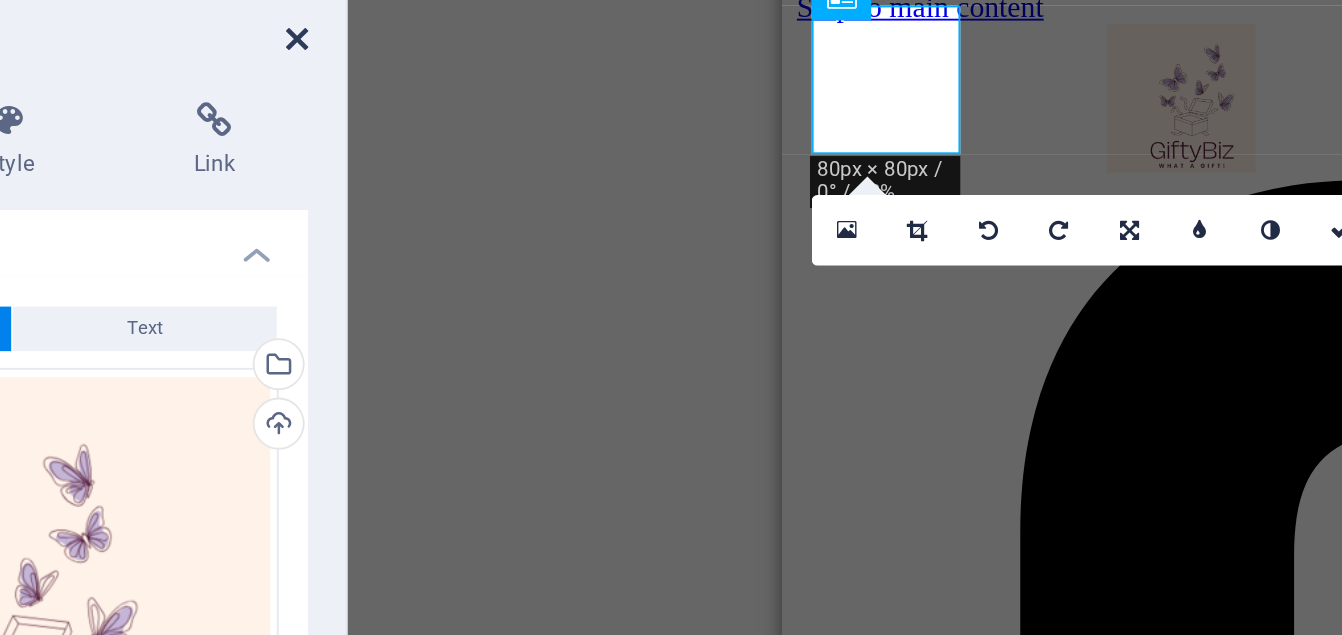 click at bounding box center (417, 84) 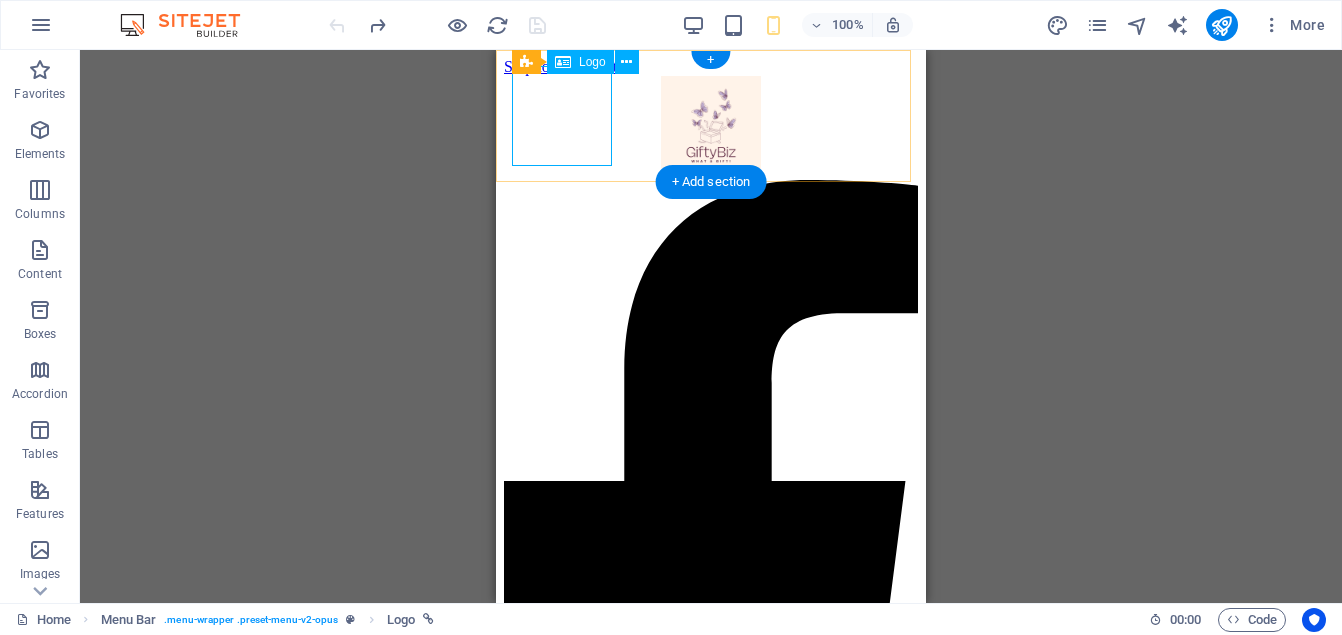click at bounding box center (711, 128) 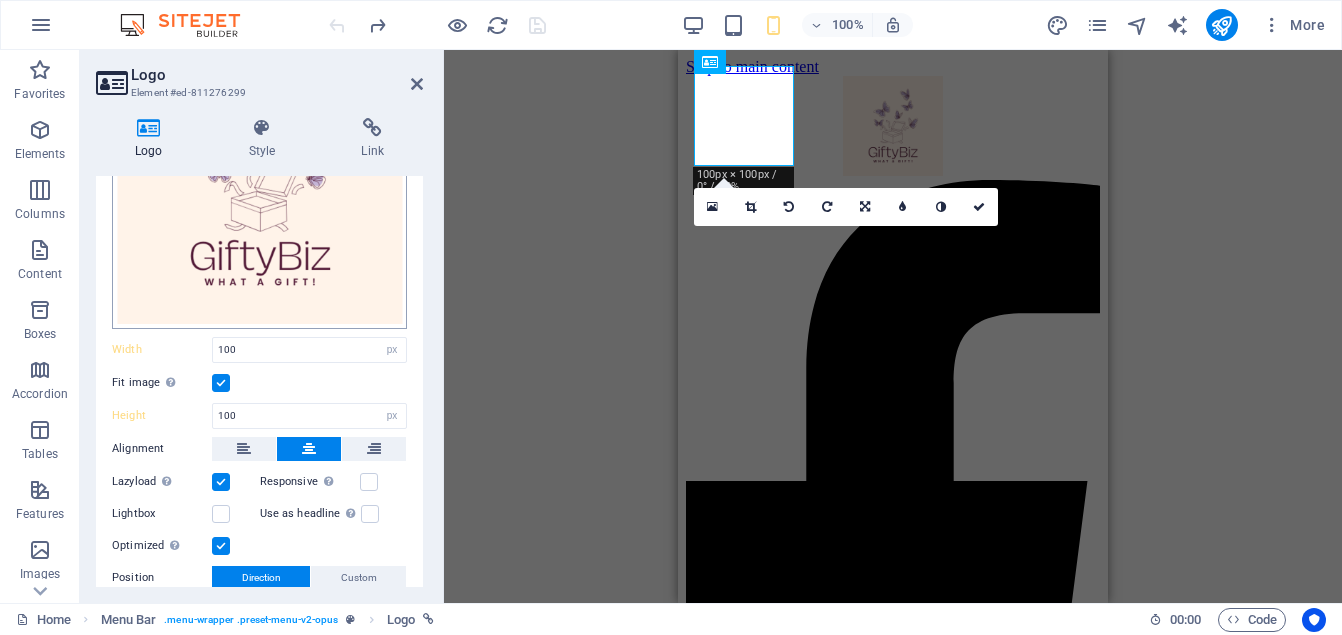 scroll, scrollTop: 235, scrollLeft: 0, axis: vertical 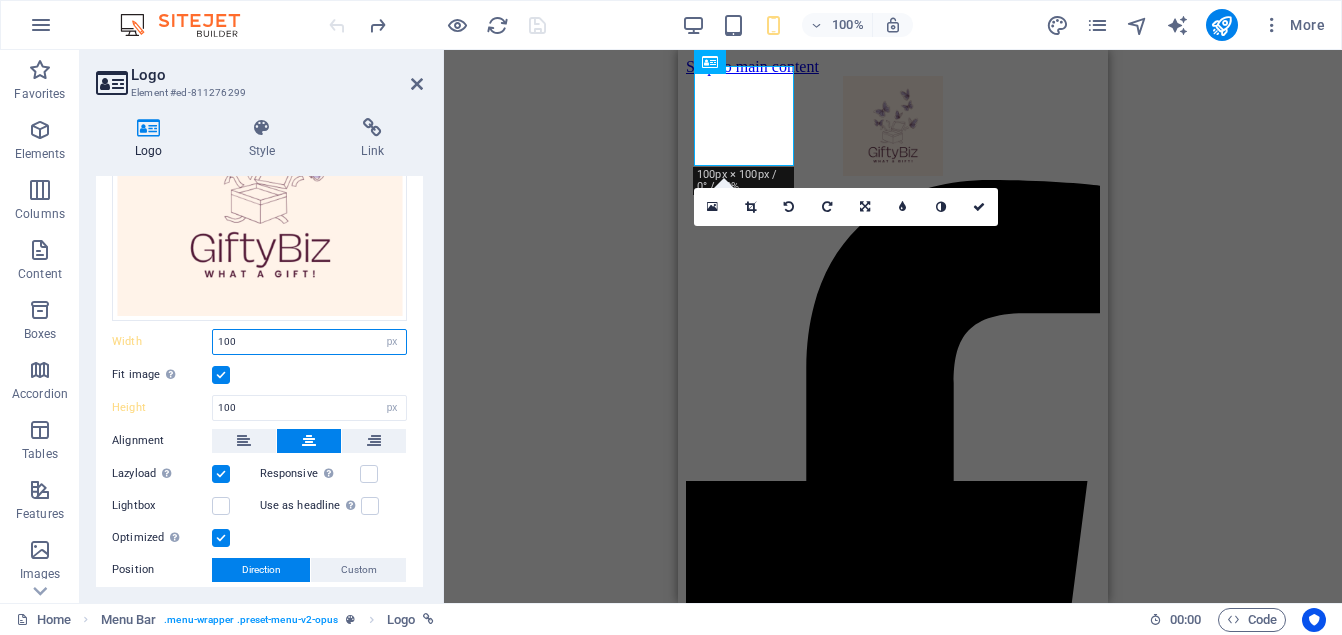 click on "100" at bounding box center [309, 342] 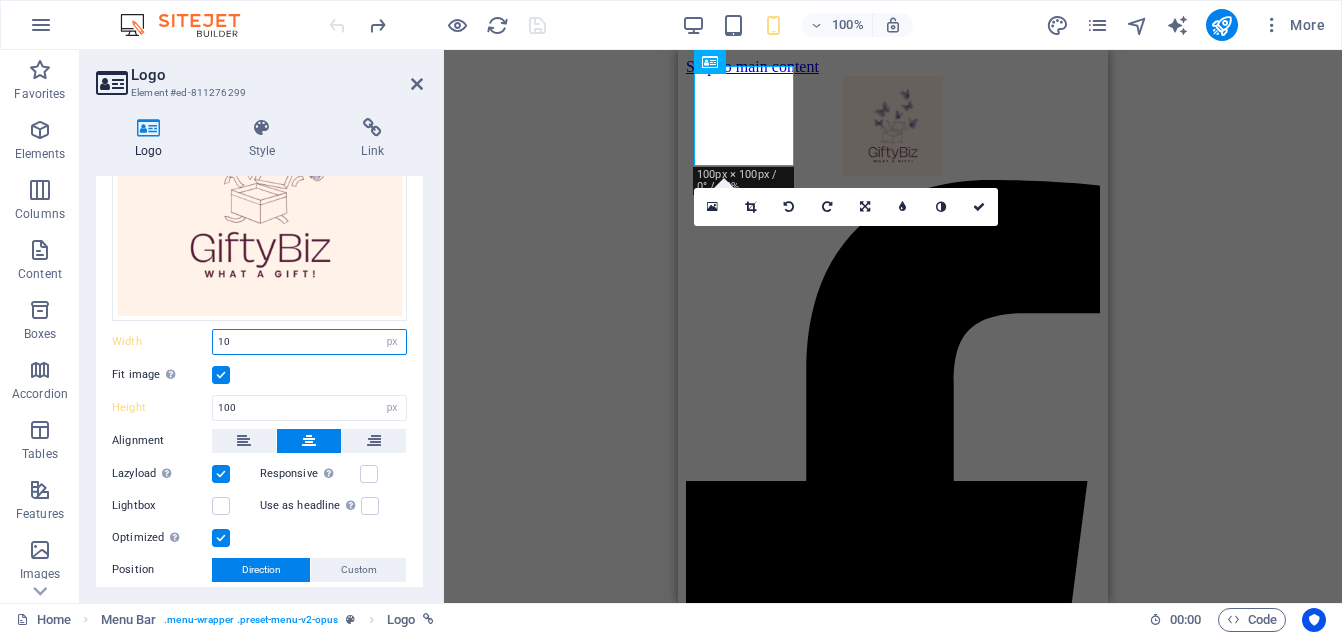 type on "1" 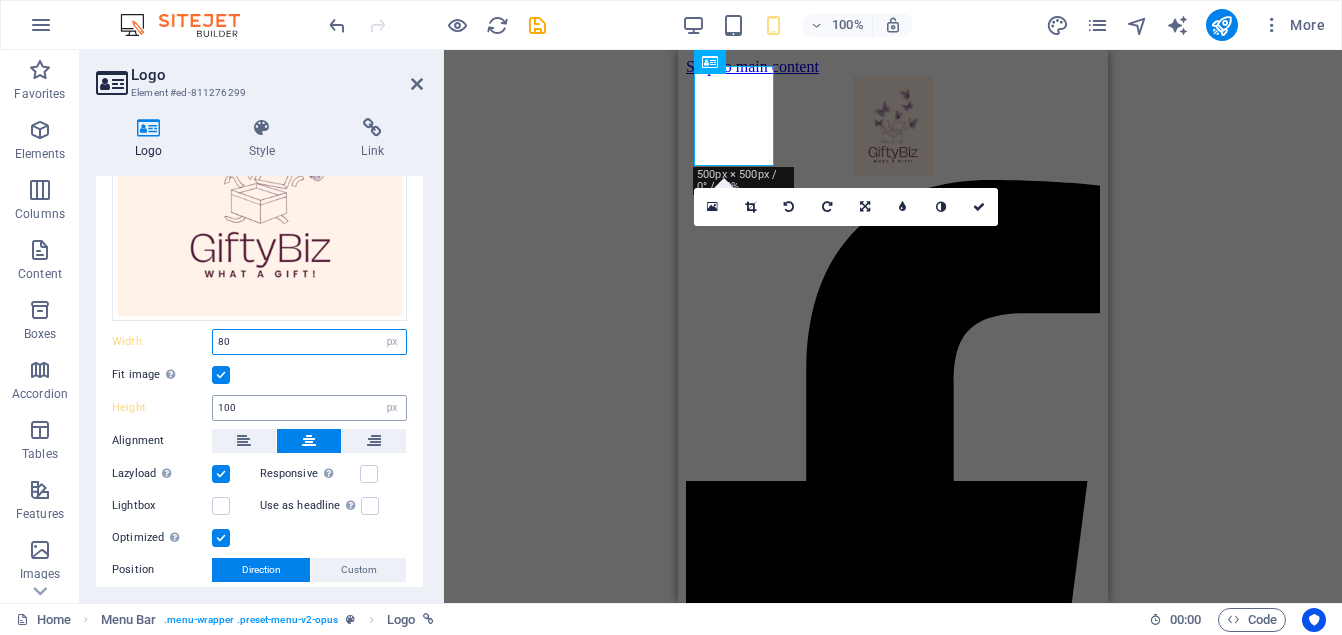 type on "80" 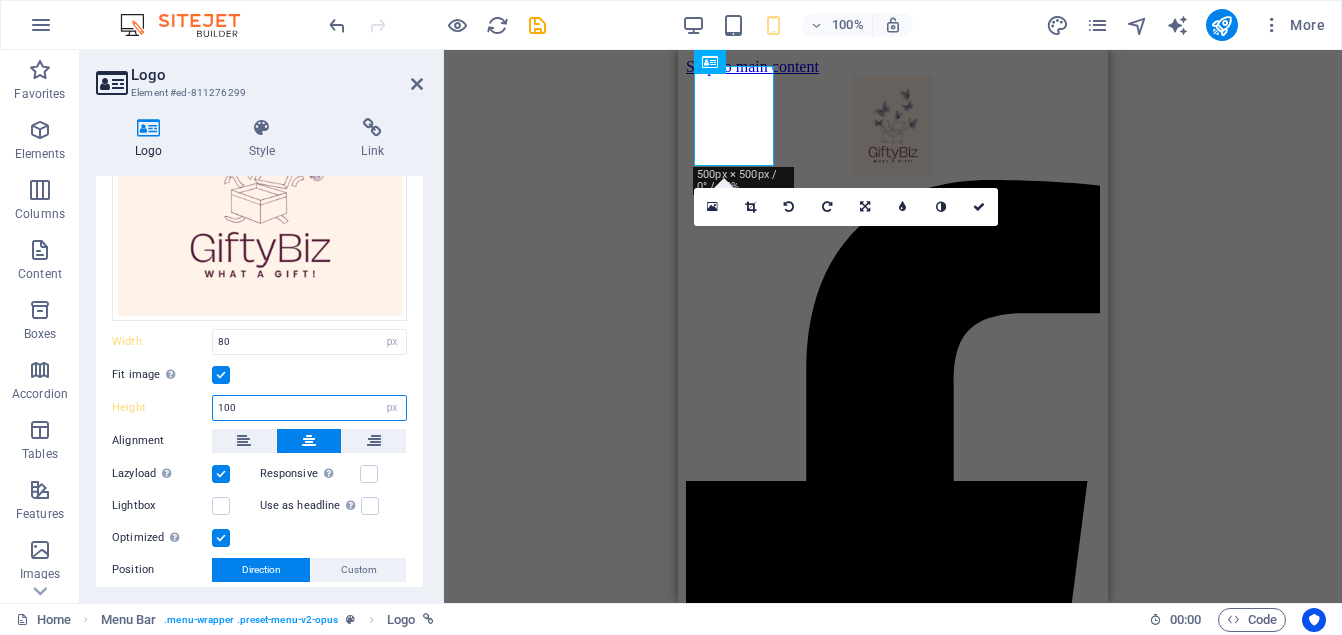 click on "100" at bounding box center (309, 408) 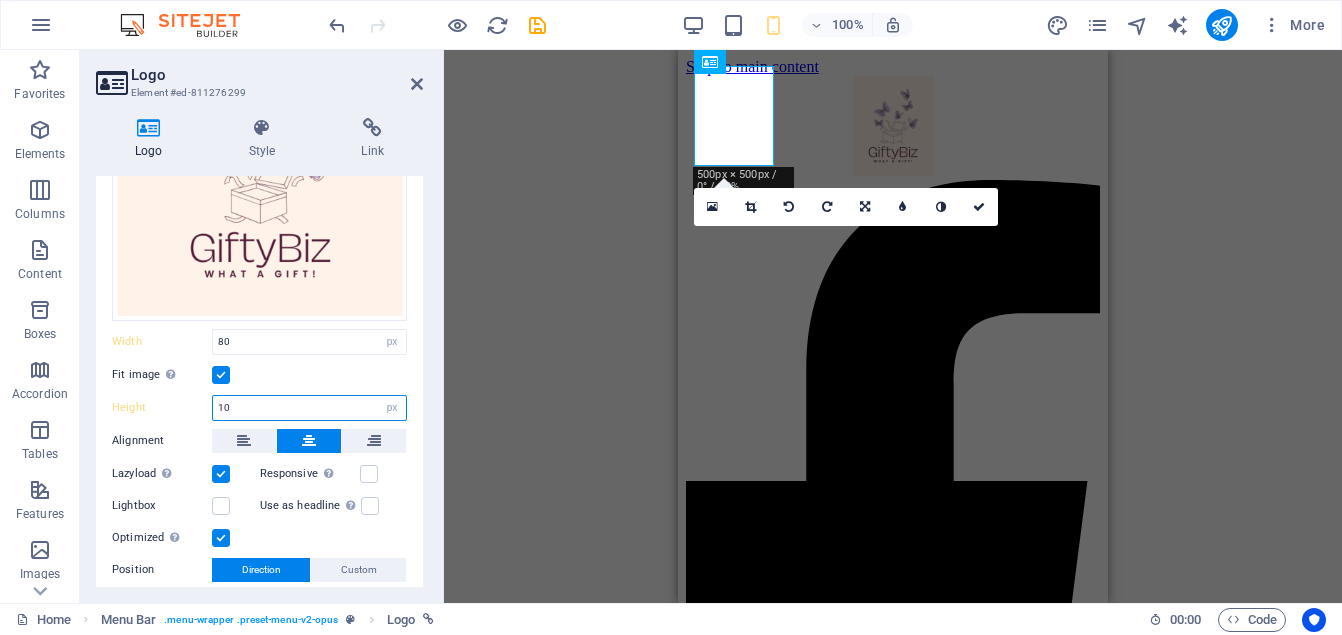 type on "1" 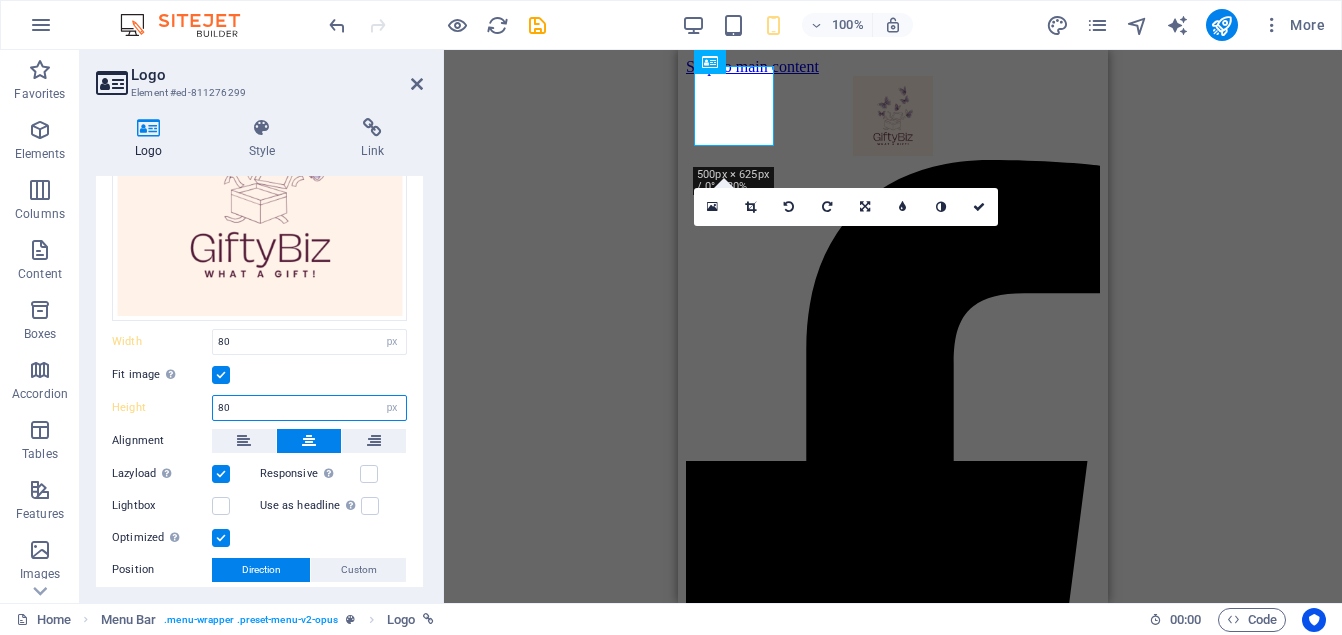 click on "80" at bounding box center [309, 408] 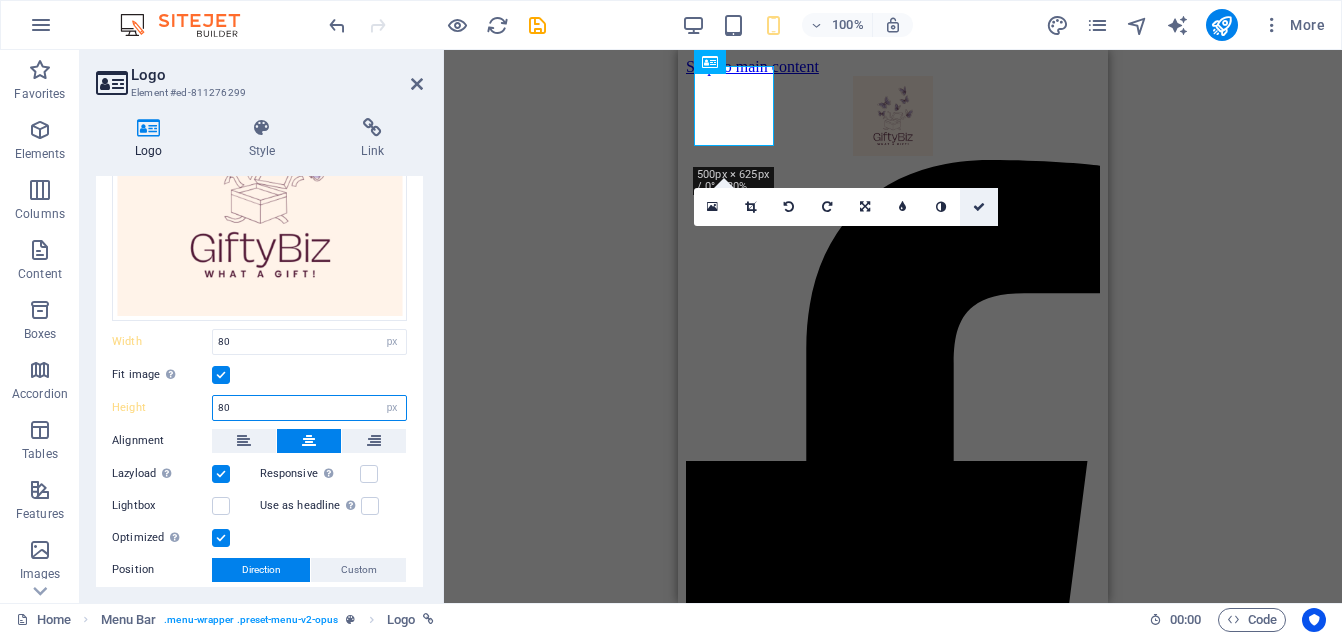 type on "80" 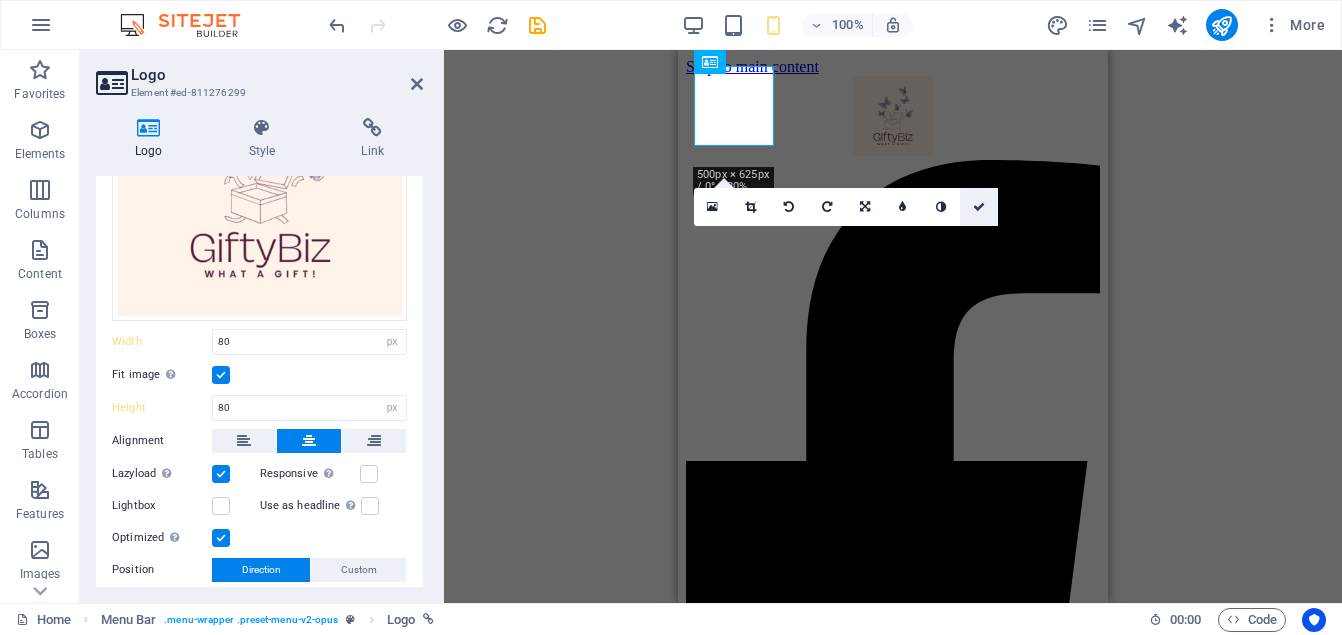 click at bounding box center (979, 207) 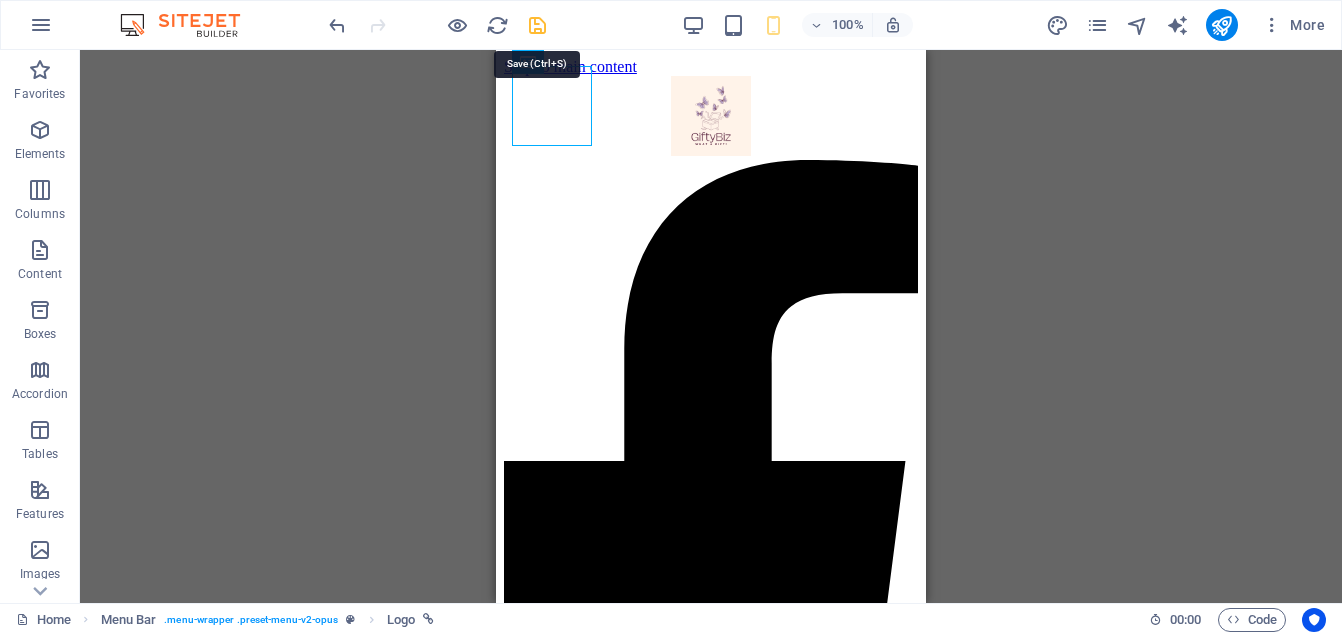 click at bounding box center (537, 25) 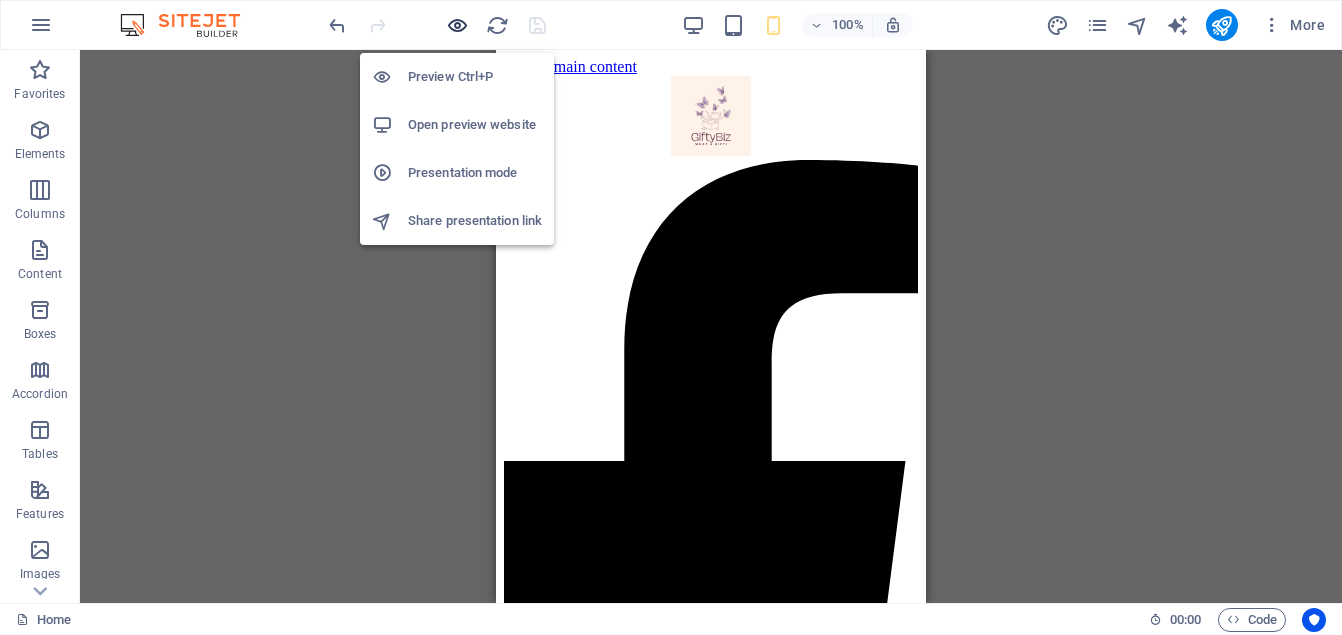 click at bounding box center [457, 25] 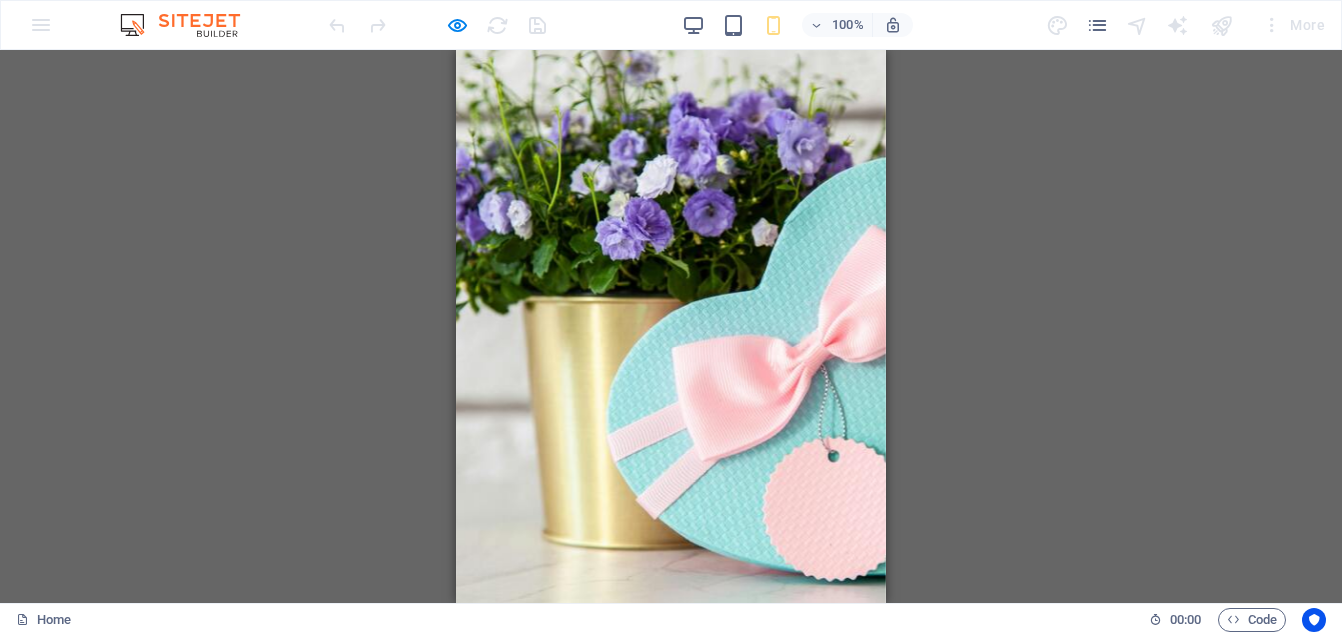 scroll, scrollTop: 0, scrollLeft: 0, axis: both 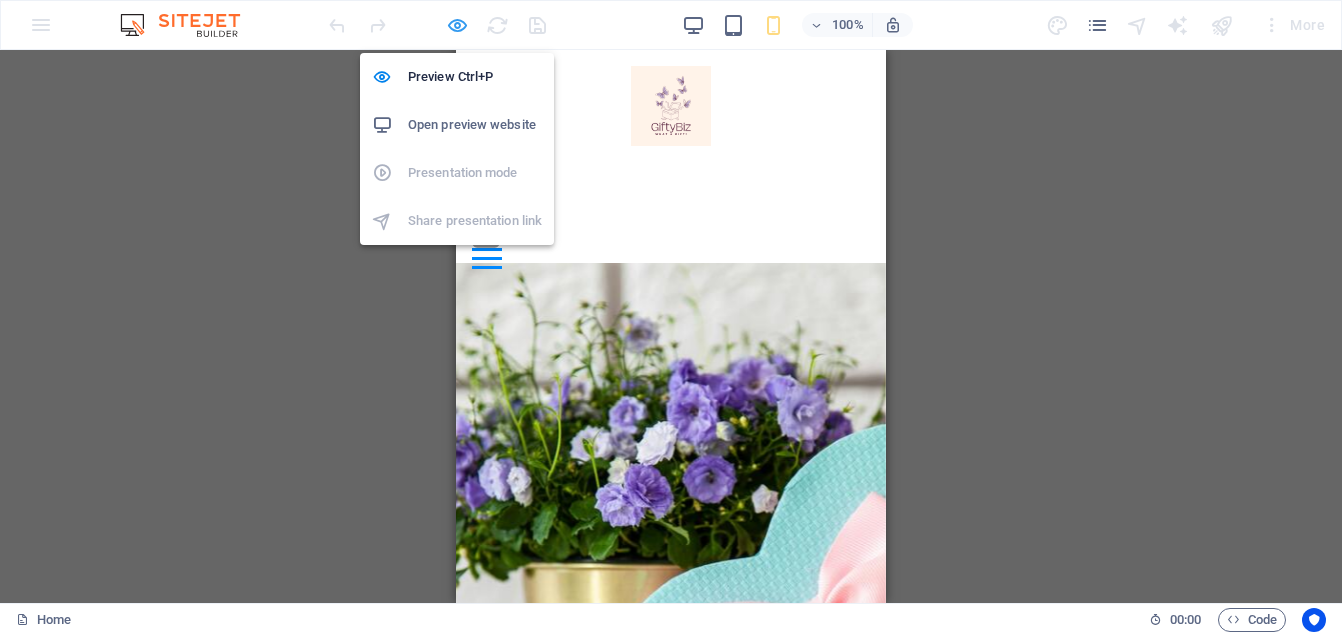 click at bounding box center [457, 25] 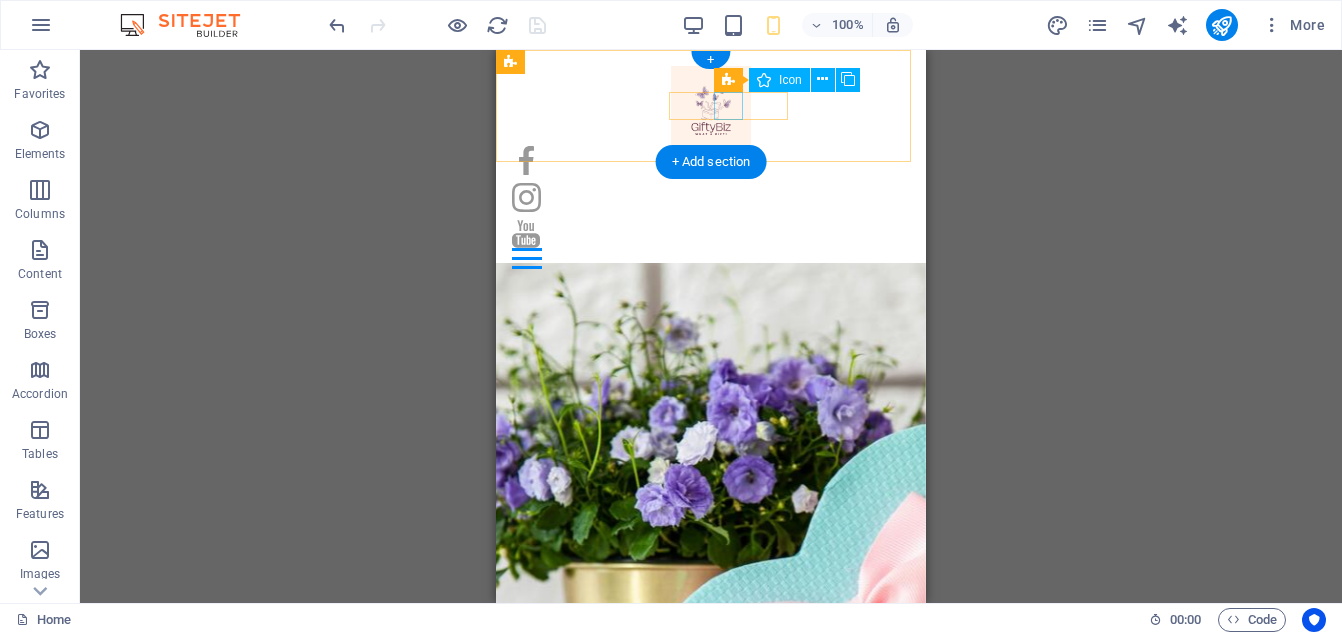 click at bounding box center (711, 197) 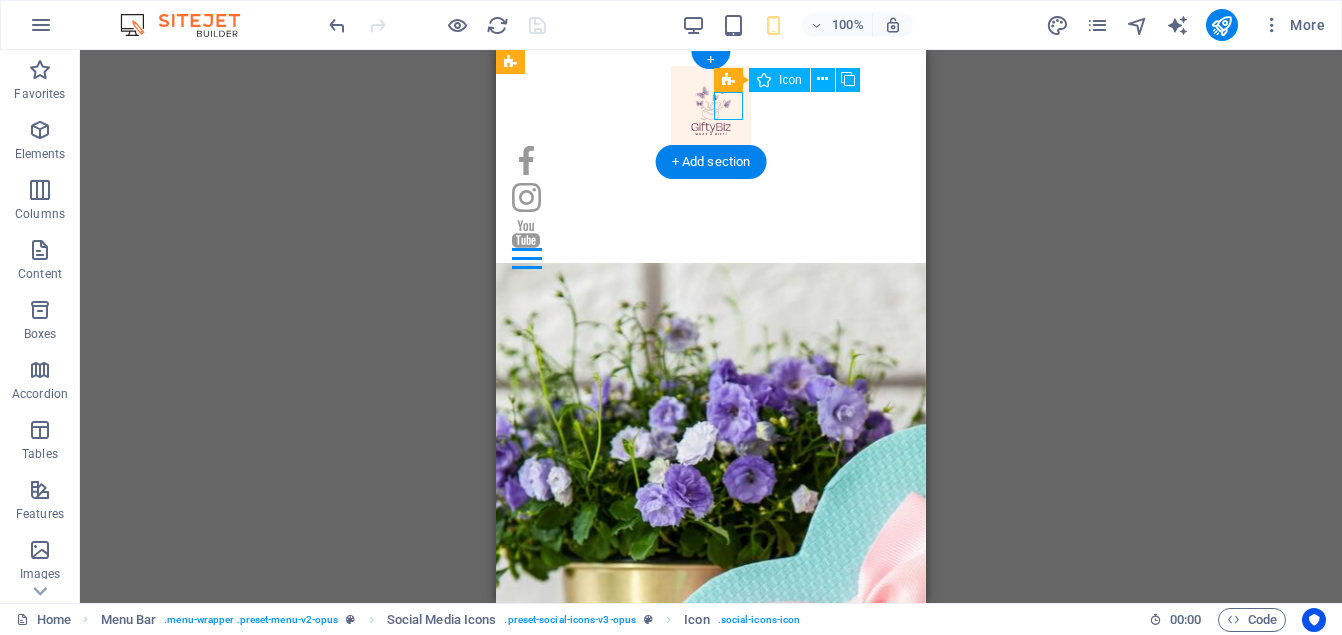 click at bounding box center [711, 197] 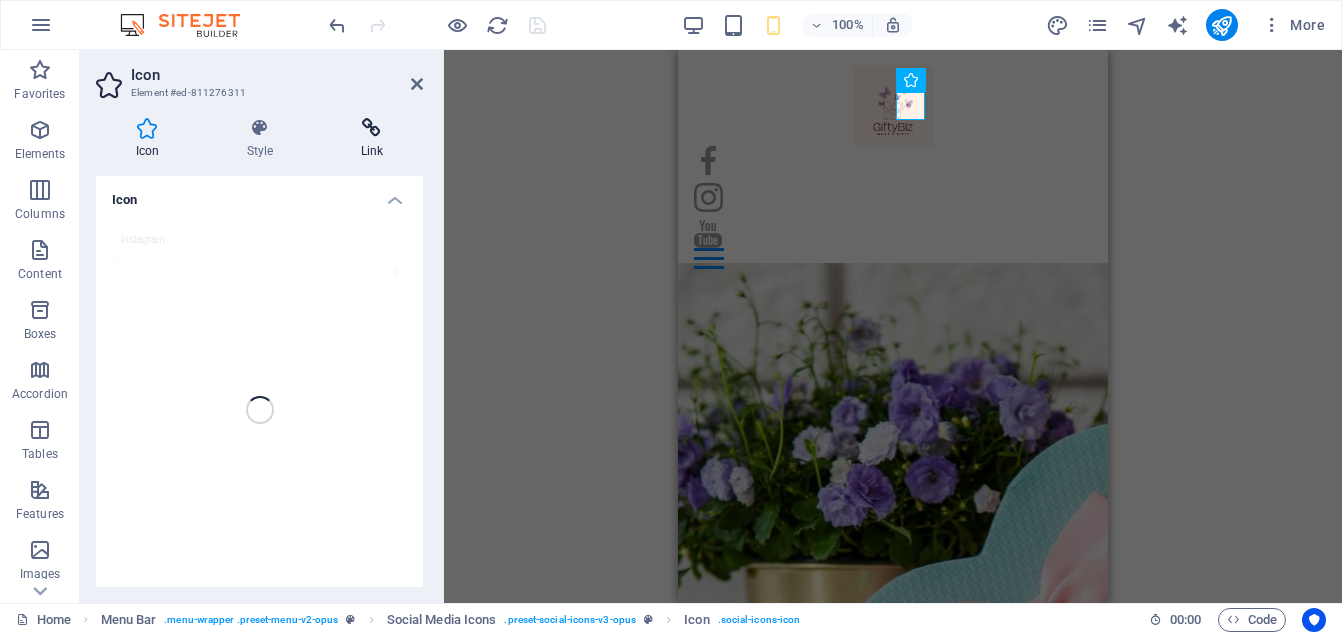 click on "Link" at bounding box center [372, 139] 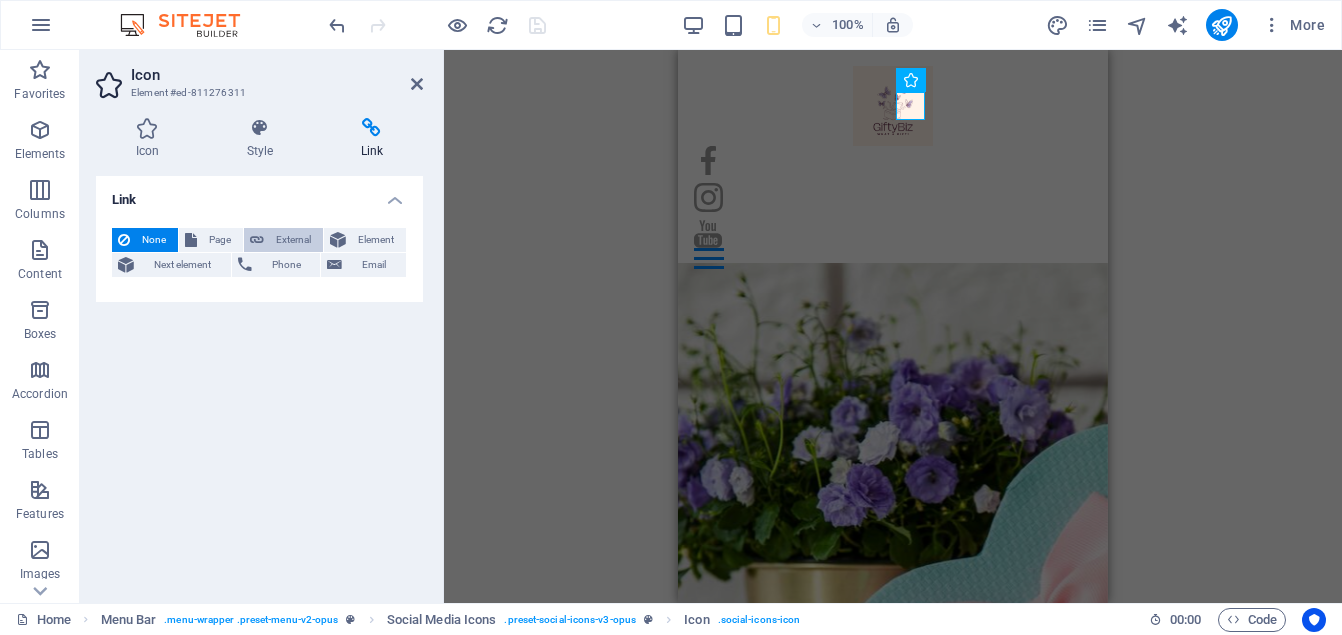 click on "External" at bounding box center (293, 240) 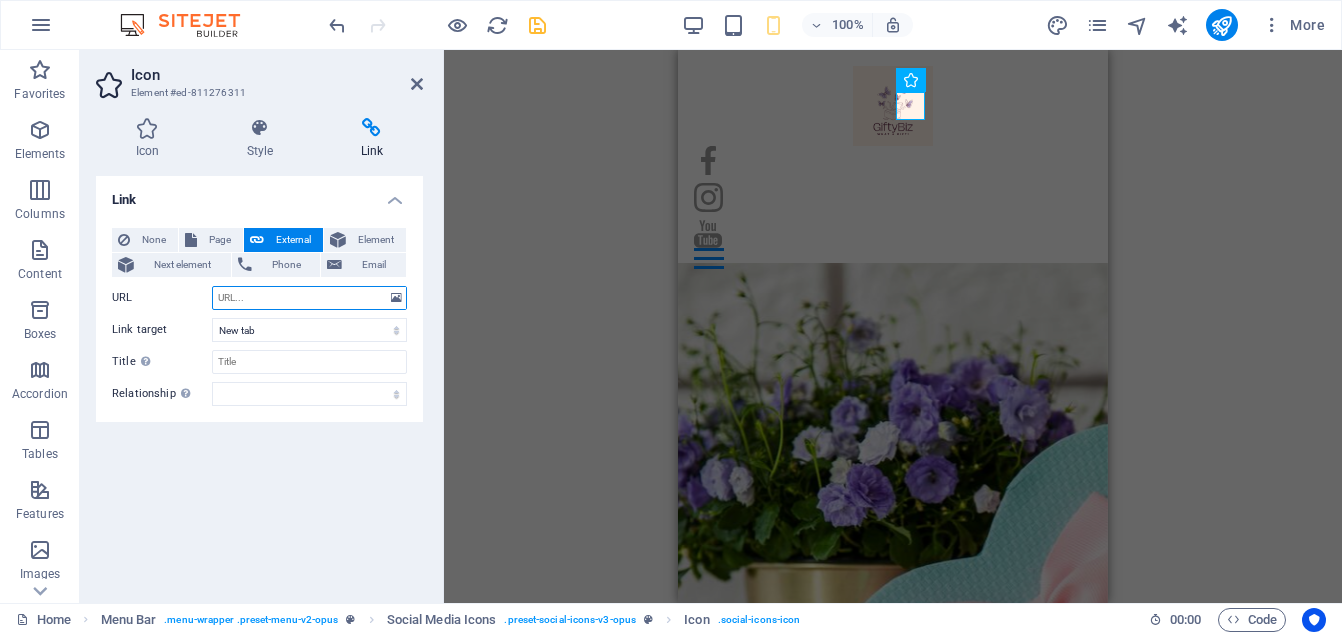 paste on "https://www.instagram.com/giftybiz.official?igsh=MXBmaDFveWRmem45cw==" 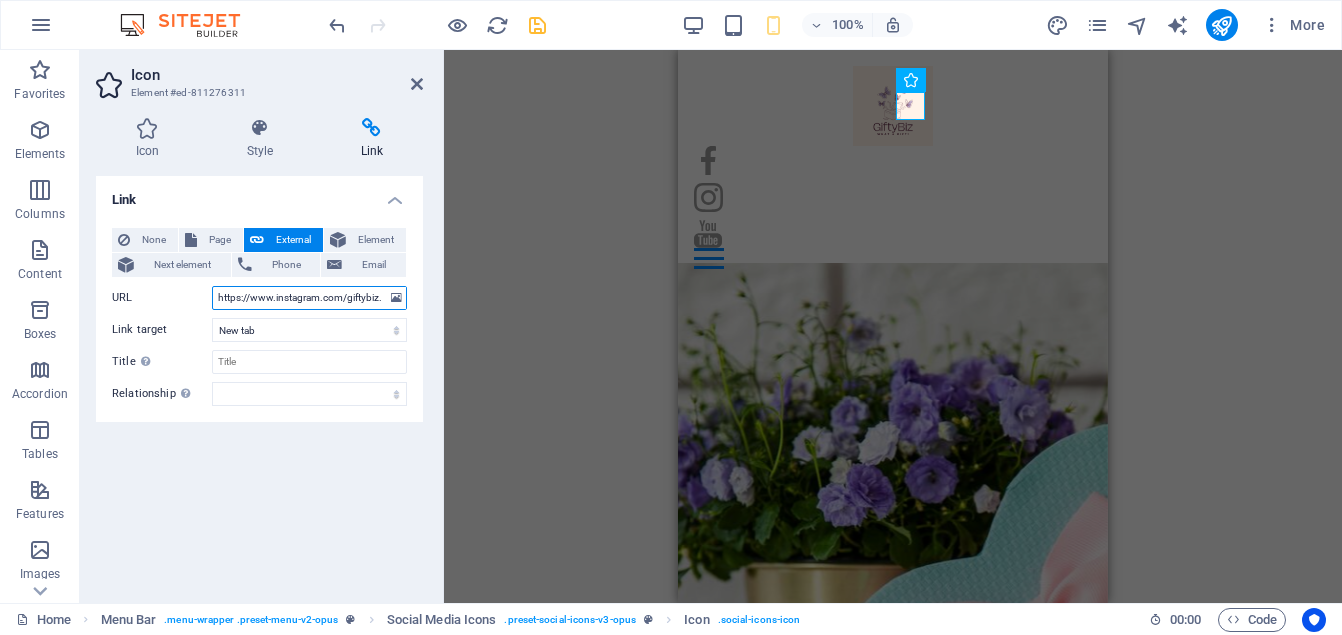 scroll, scrollTop: 0, scrollLeft: 190, axis: horizontal 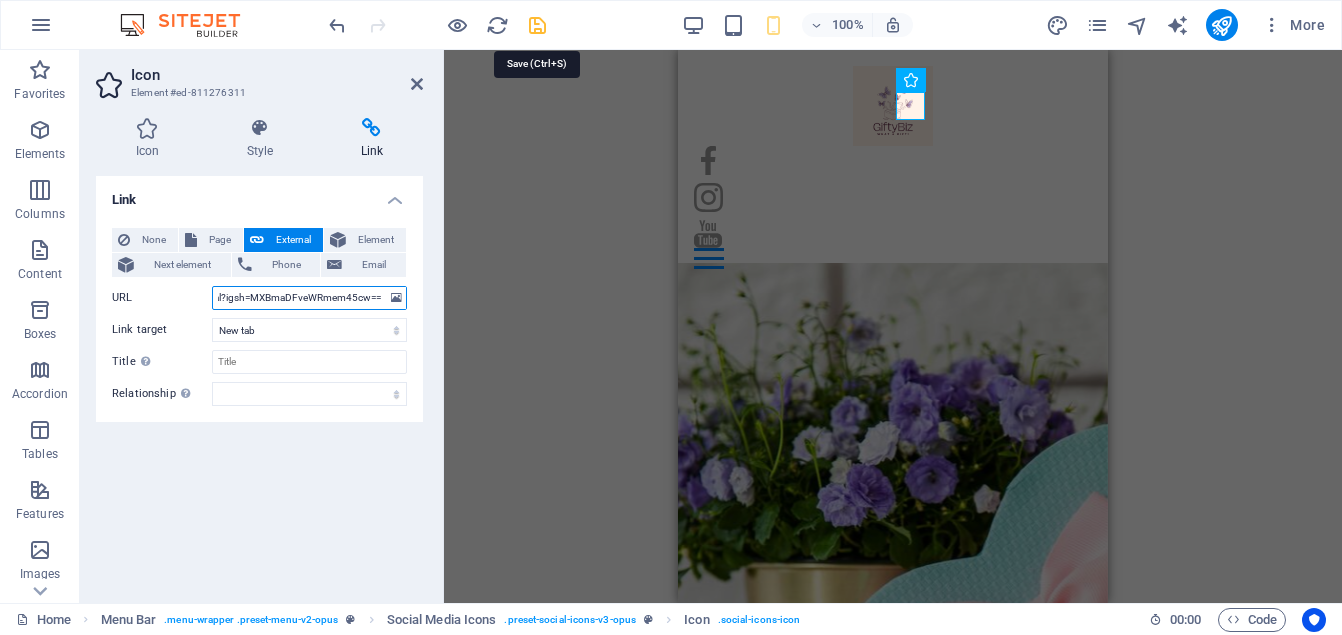 type on "https://www.instagram.com/giftybiz.official?igsh=MXBmaDFveWRmem45cw==" 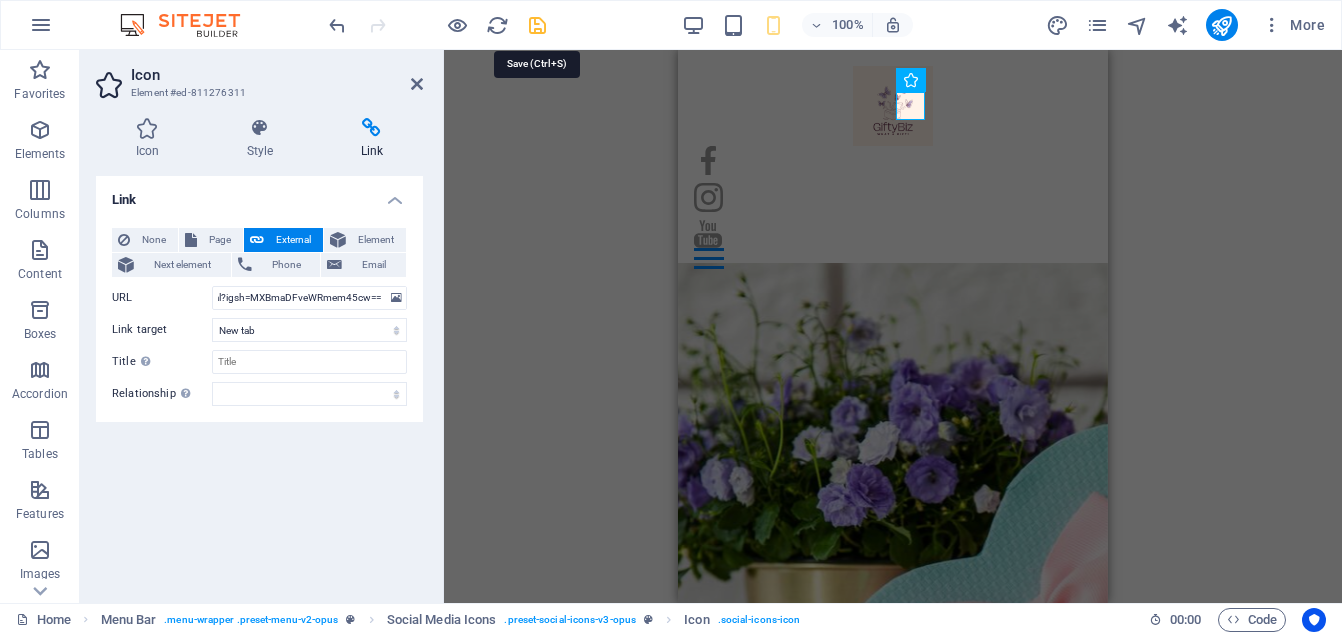 scroll, scrollTop: 0, scrollLeft: 0, axis: both 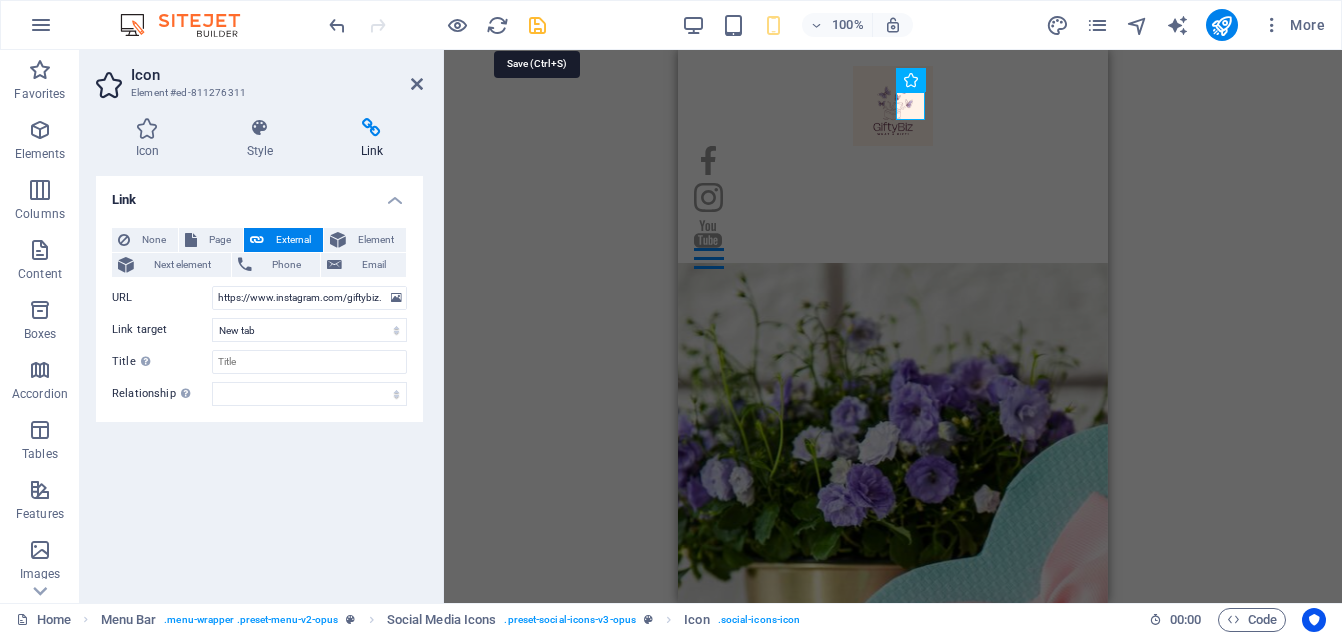 click at bounding box center (537, 25) 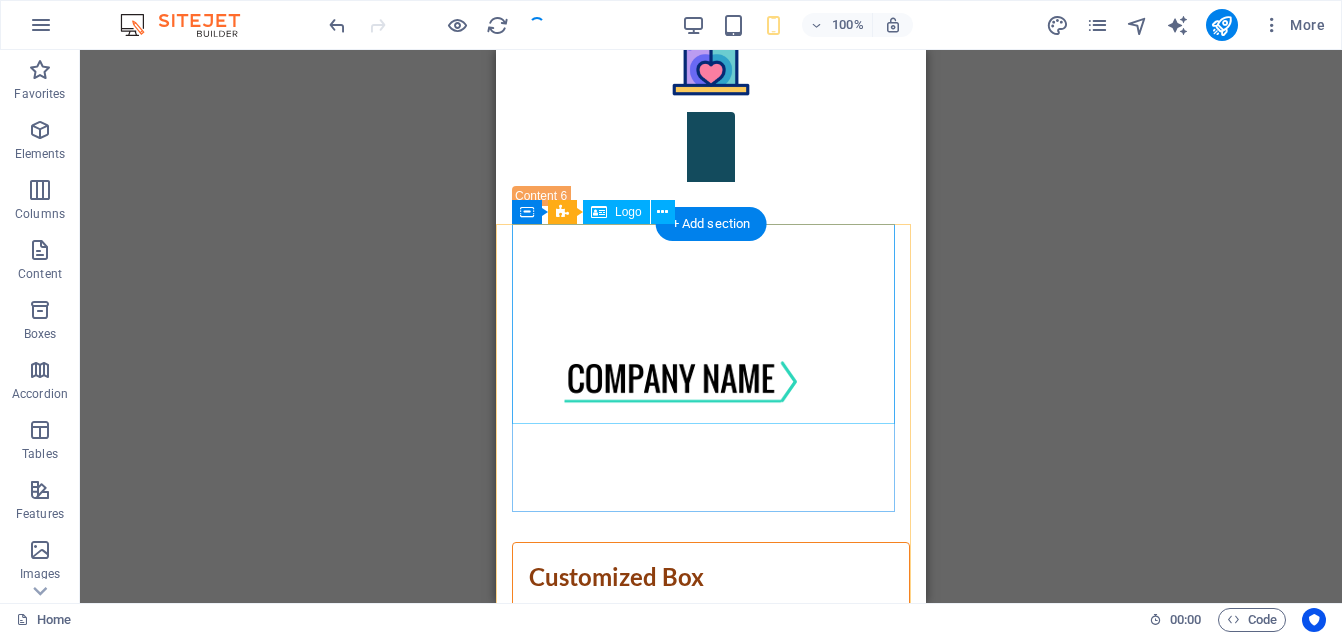 scroll, scrollTop: 10653, scrollLeft: 0, axis: vertical 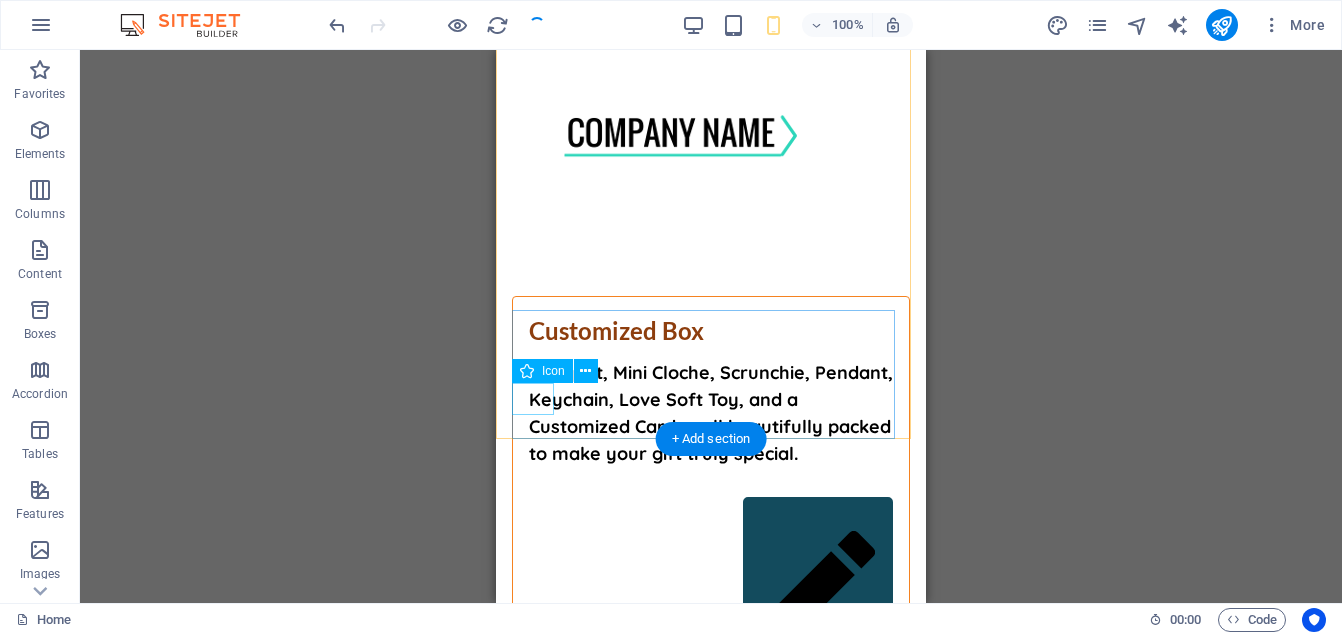 click at bounding box center [711, 4642] 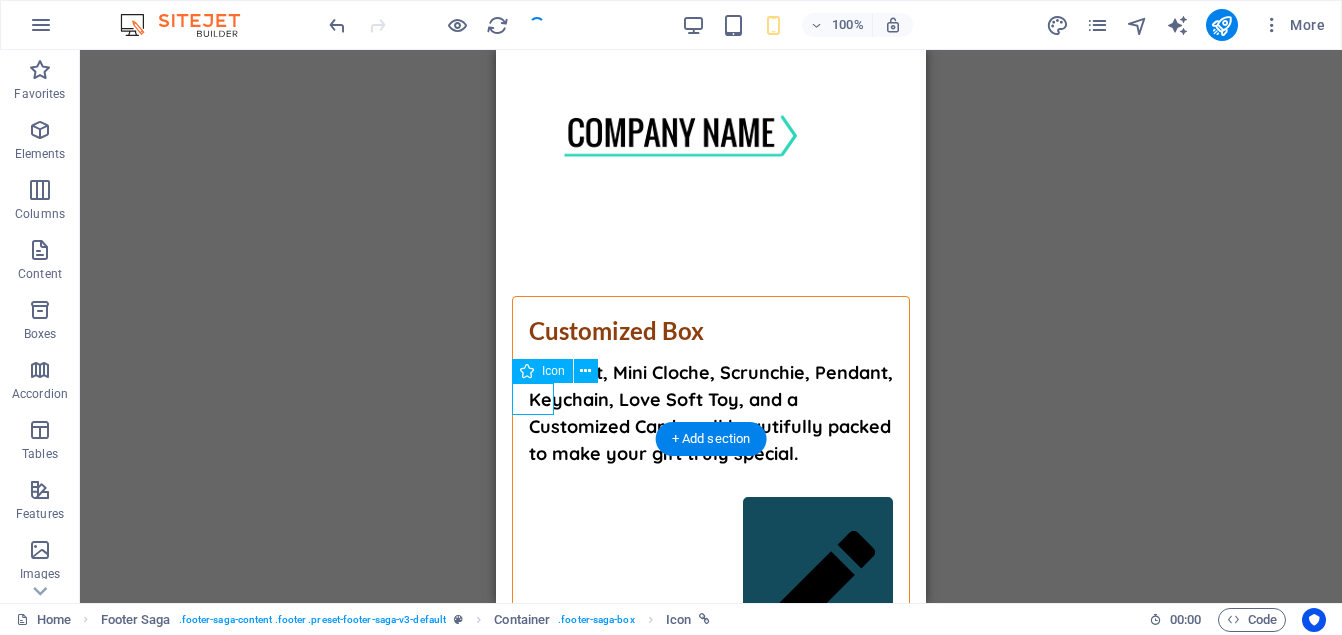 click at bounding box center (711, 4642) 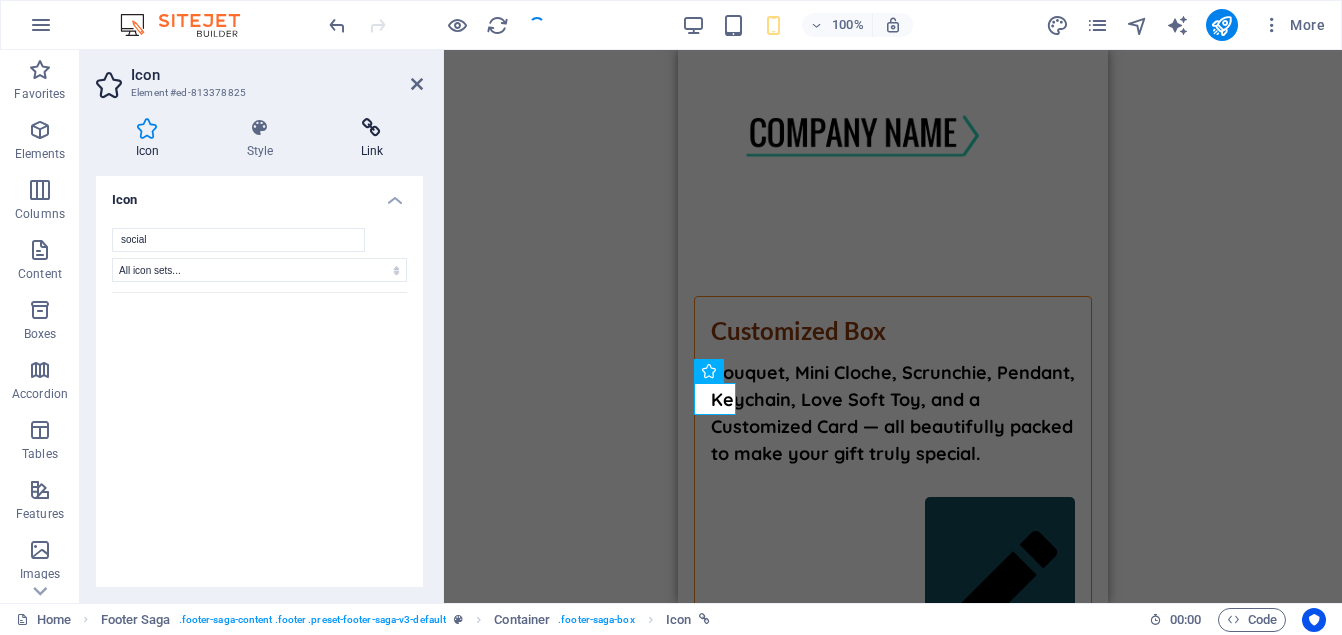 click at bounding box center (372, 128) 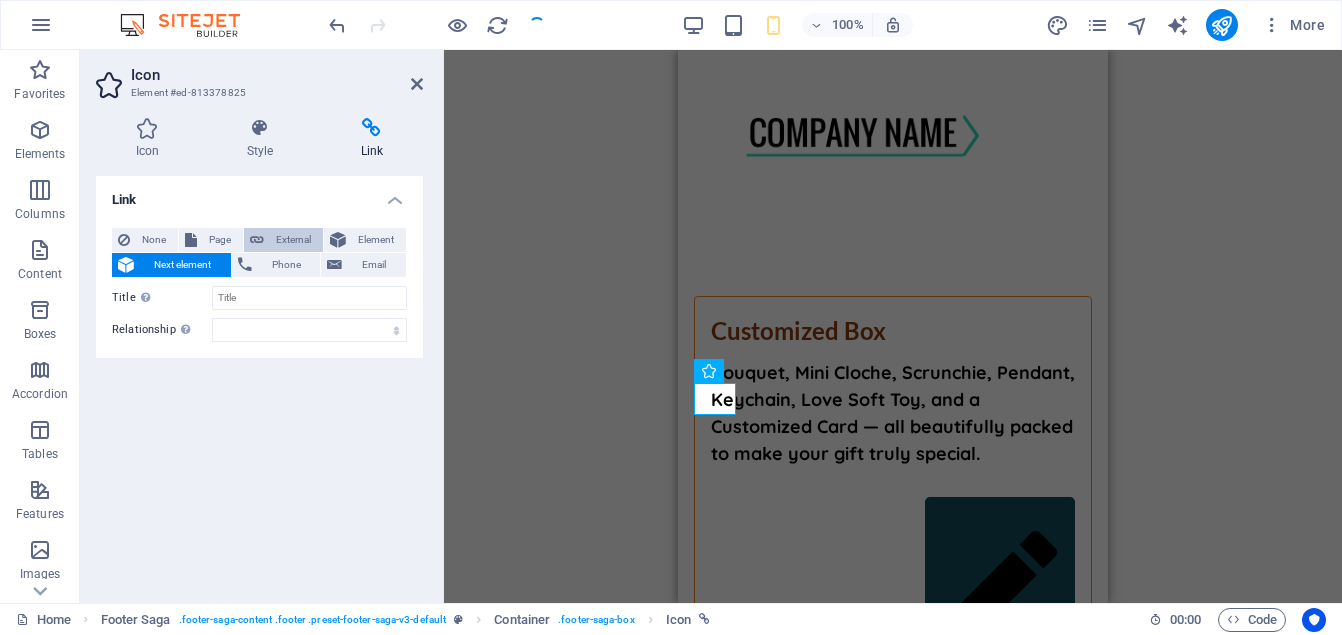 click on "External" at bounding box center [293, 240] 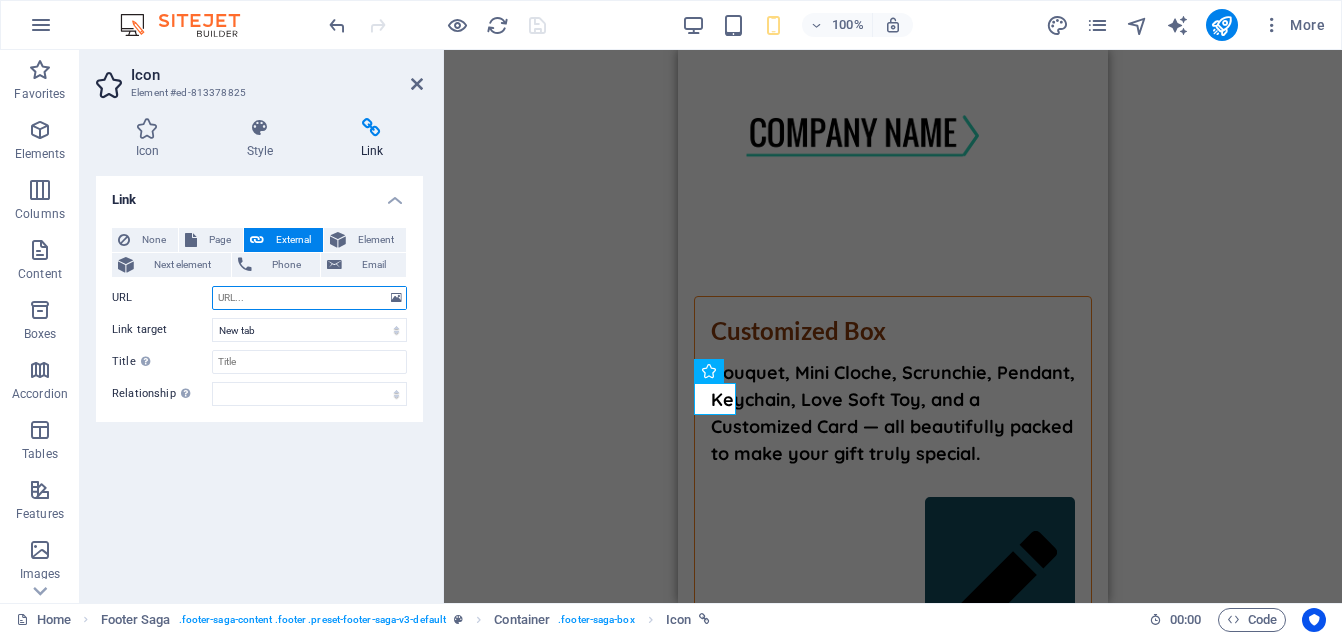 click on "URL" at bounding box center [309, 298] 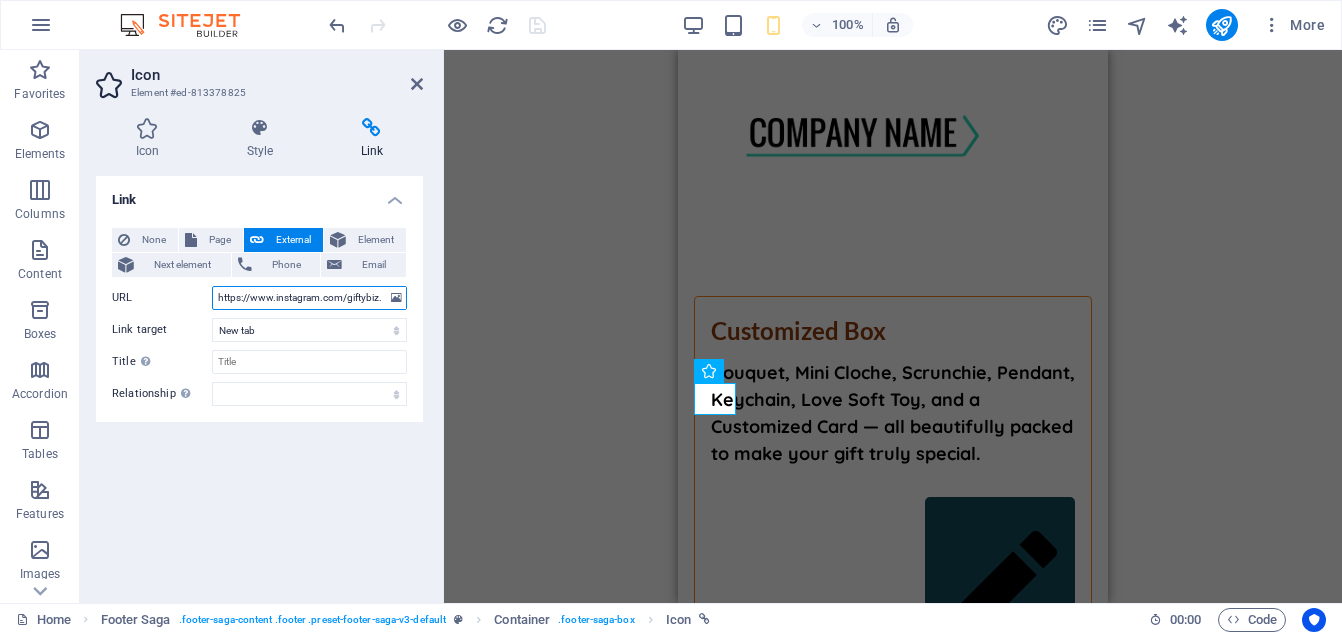 scroll, scrollTop: 0, scrollLeft: 190, axis: horizontal 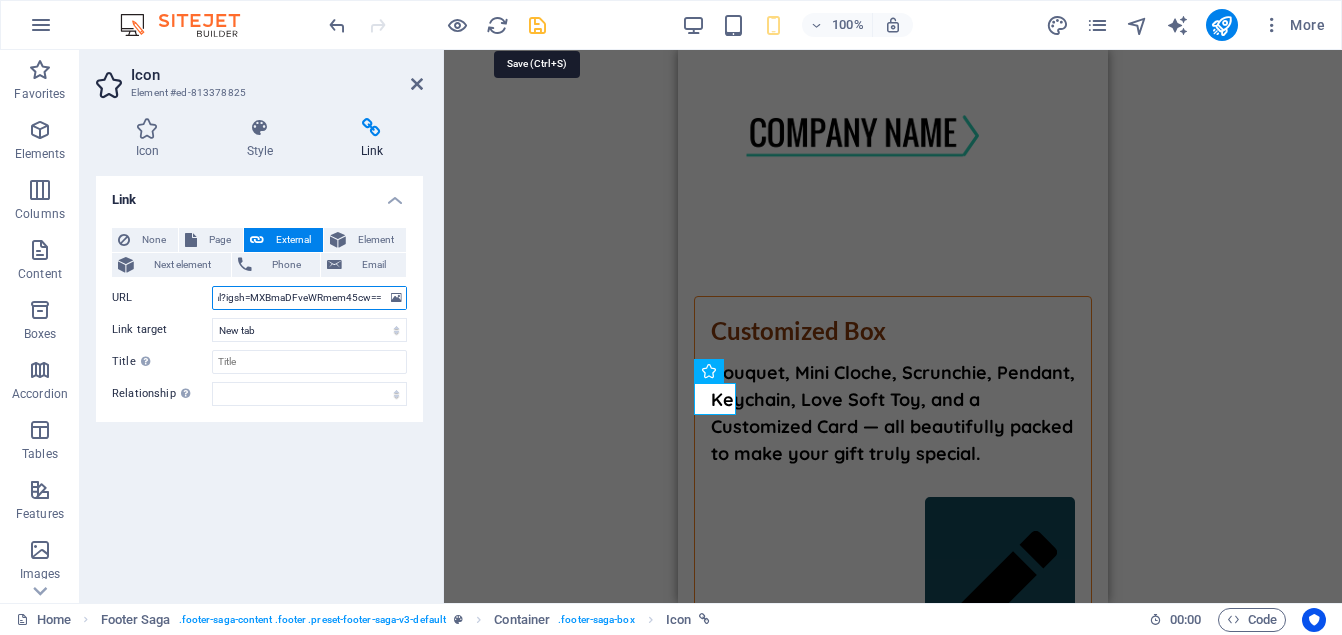 type on "https://www.instagram.com/giftybiz.official?igsh=MXBmaDFveWRmem45cw==" 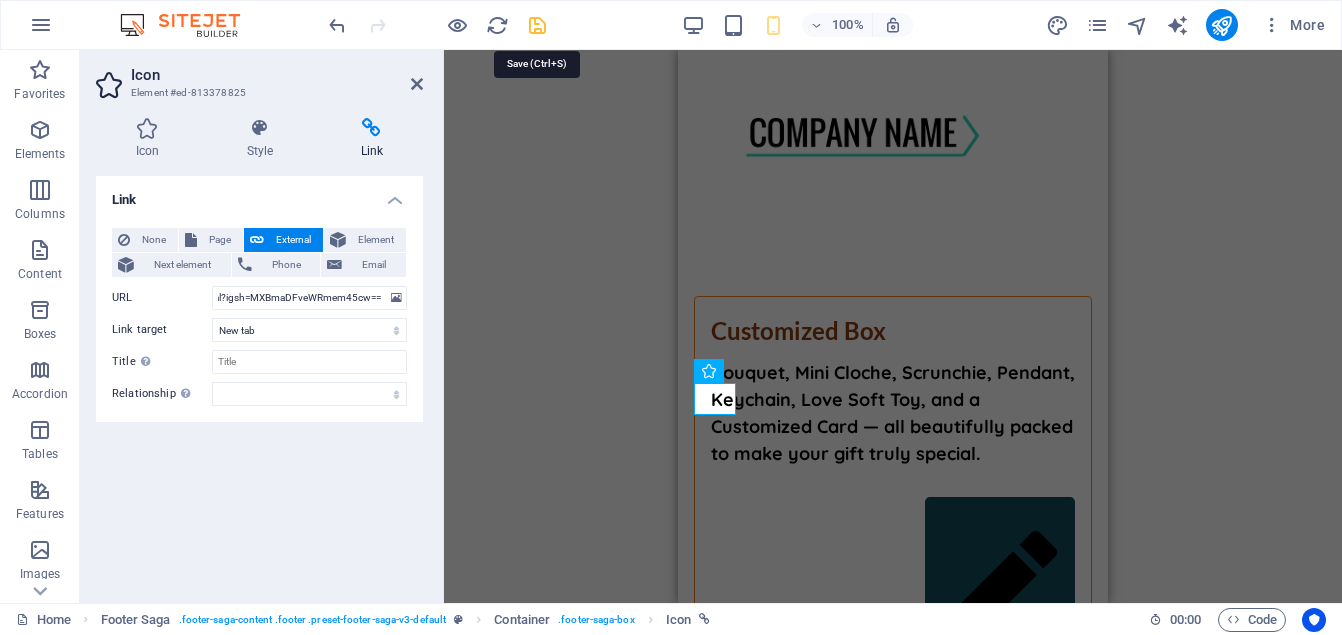 scroll, scrollTop: 0, scrollLeft: 0, axis: both 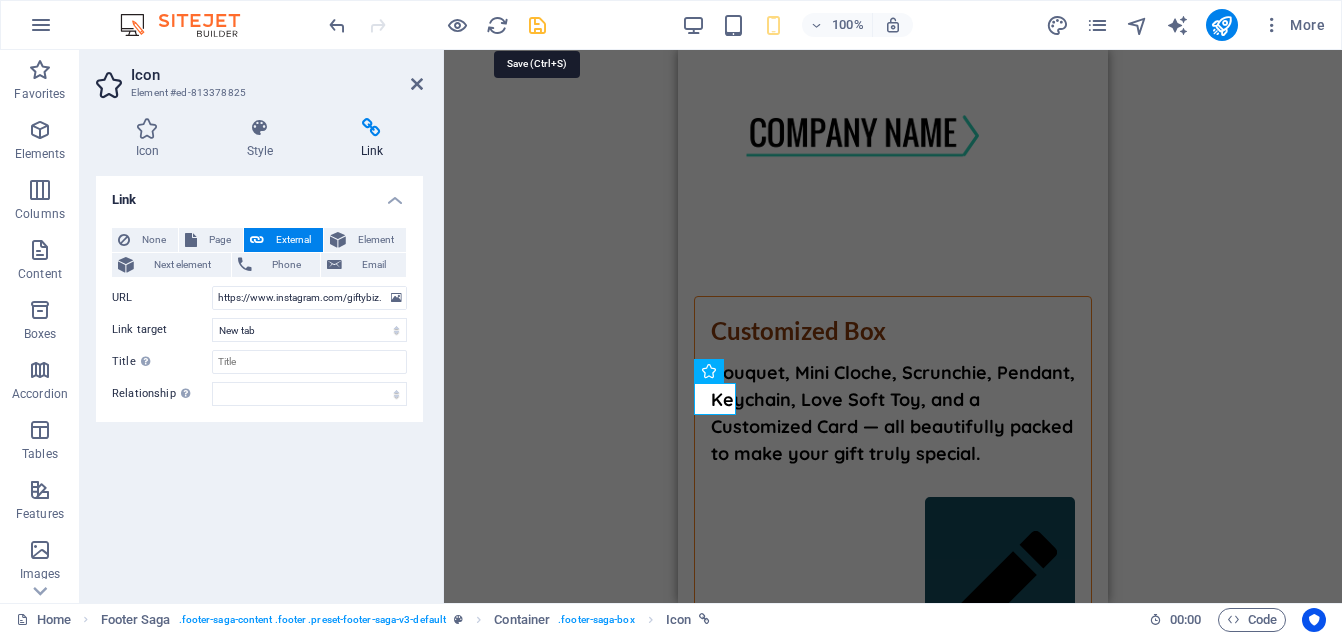 click at bounding box center (537, 25) 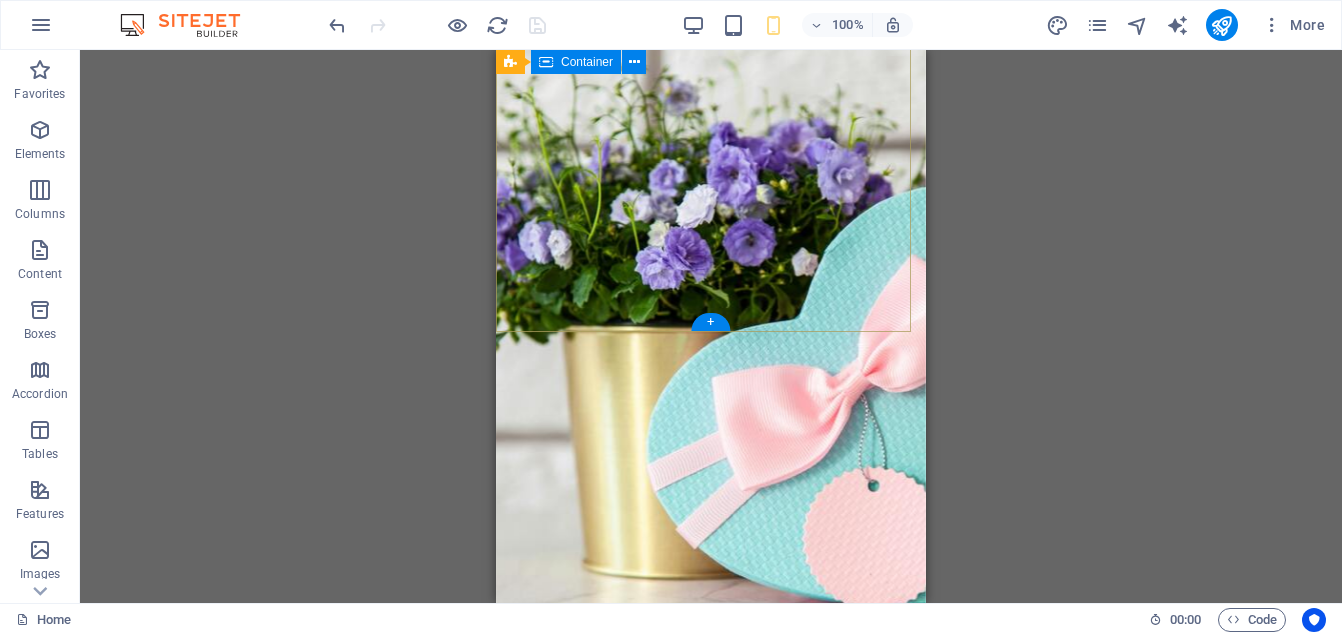 scroll, scrollTop: 0, scrollLeft: 0, axis: both 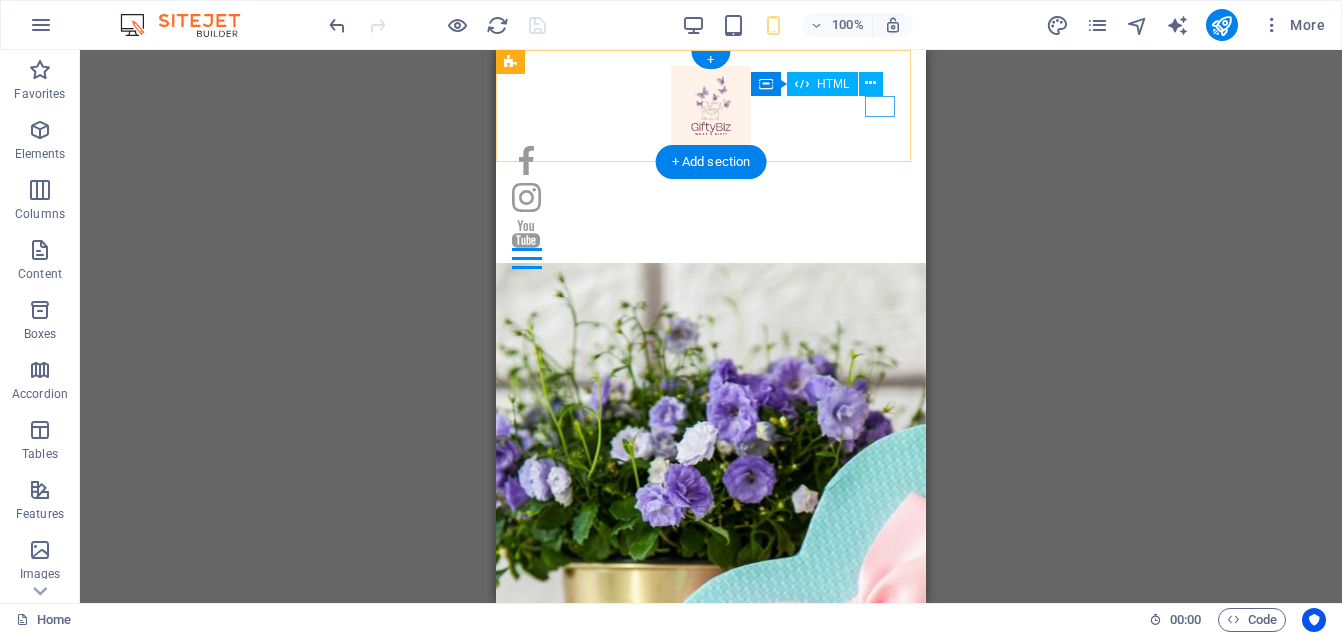 click at bounding box center (711, 258) 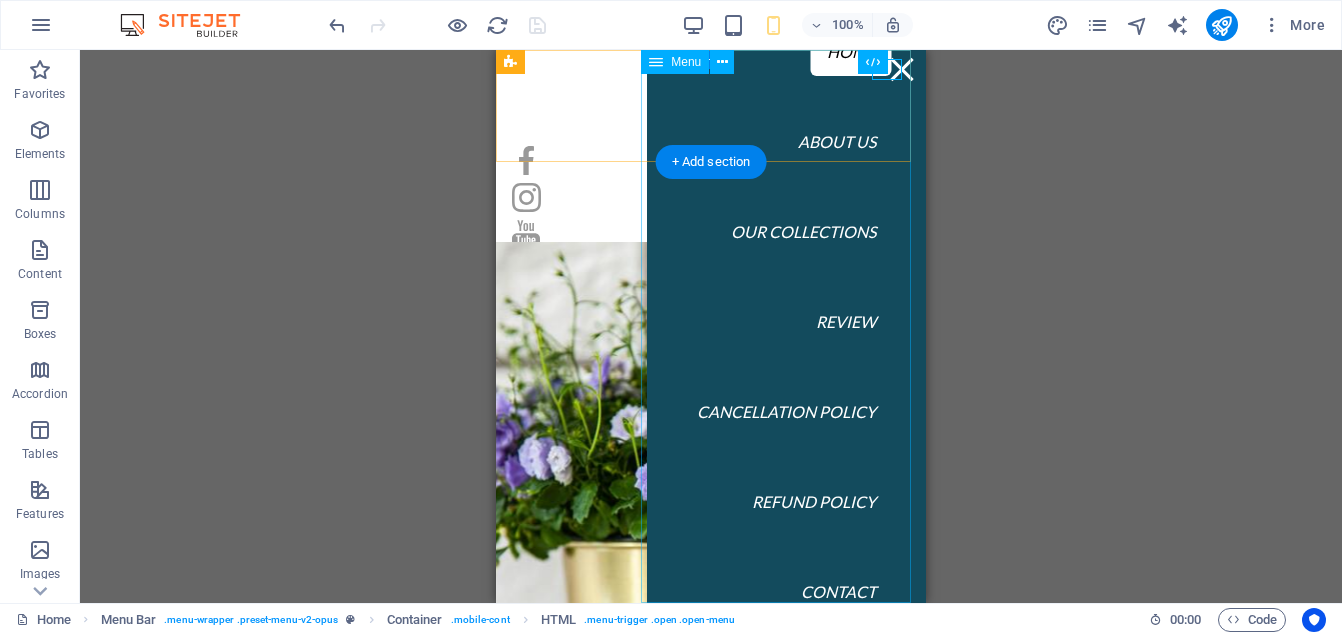 scroll, scrollTop: 61, scrollLeft: 0, axis: vertical 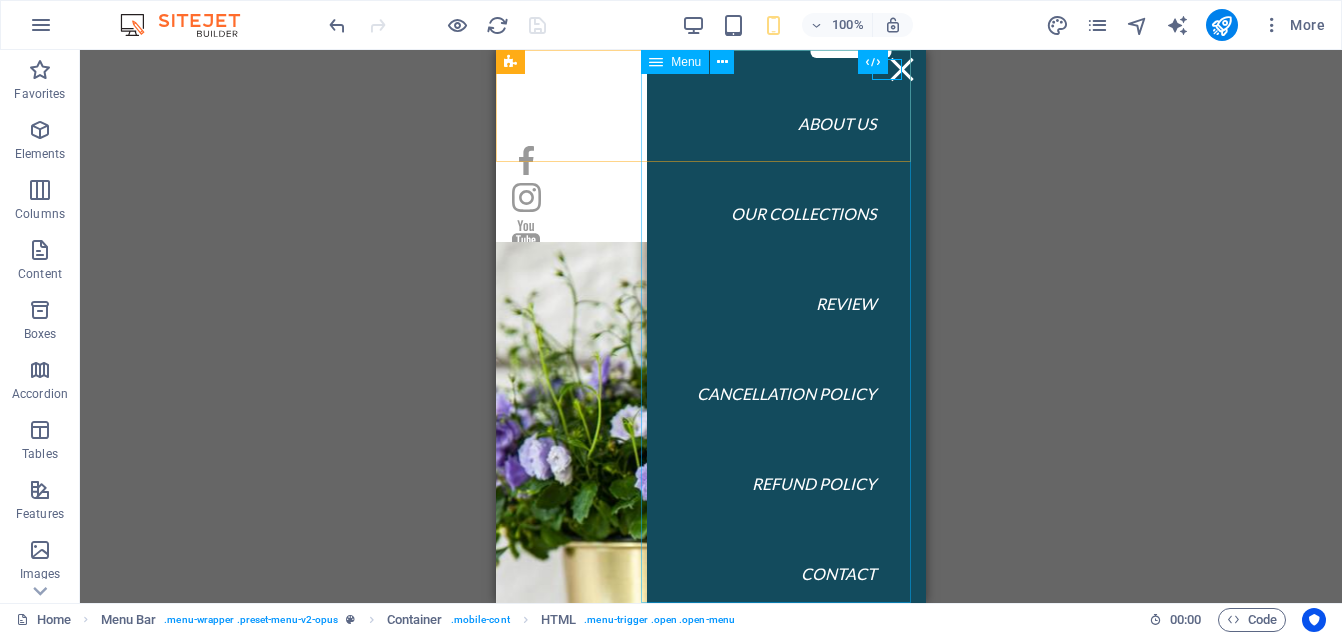 click on "Menu" at bounding box center (686, 62) 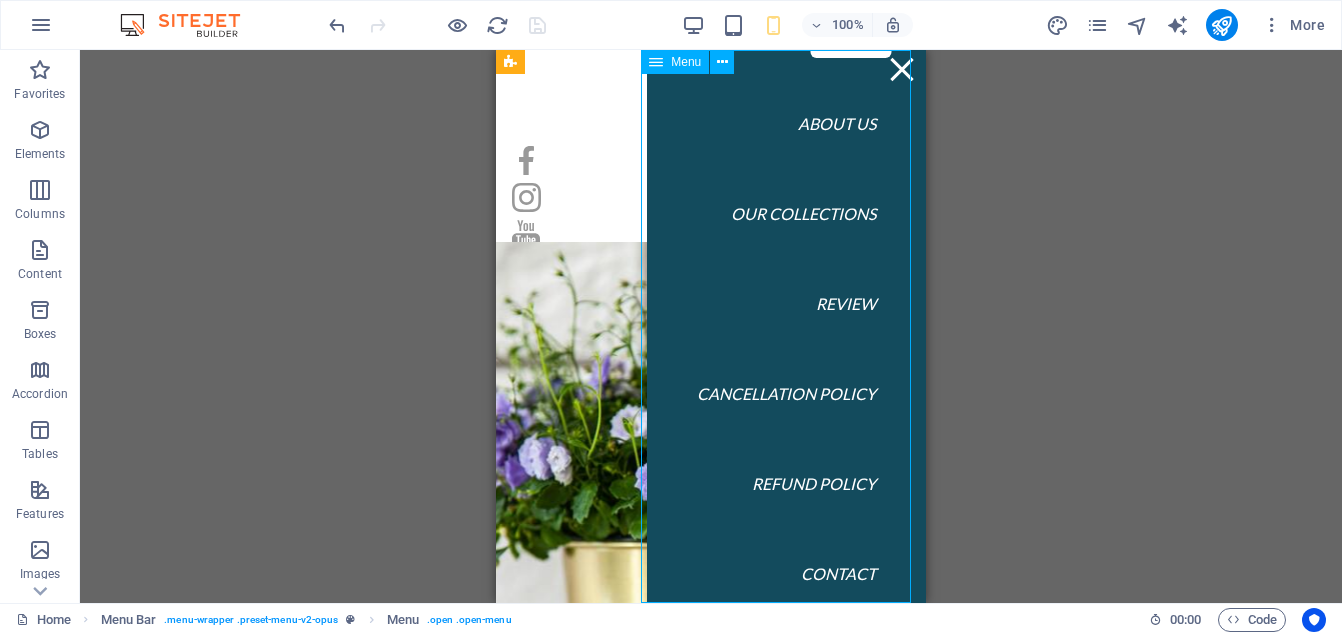 click on "Menu" at bounding box center [686, 62] 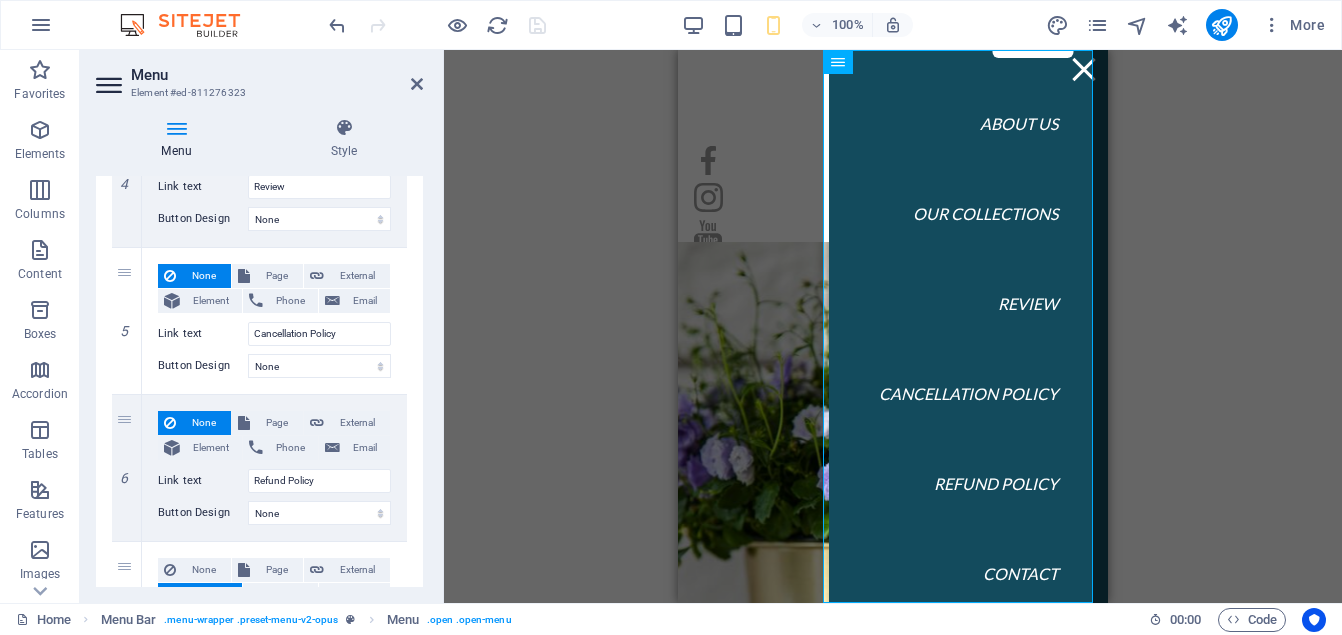 scroll, scrollTop: 1020, scrollLeft: 0, axis: vertical 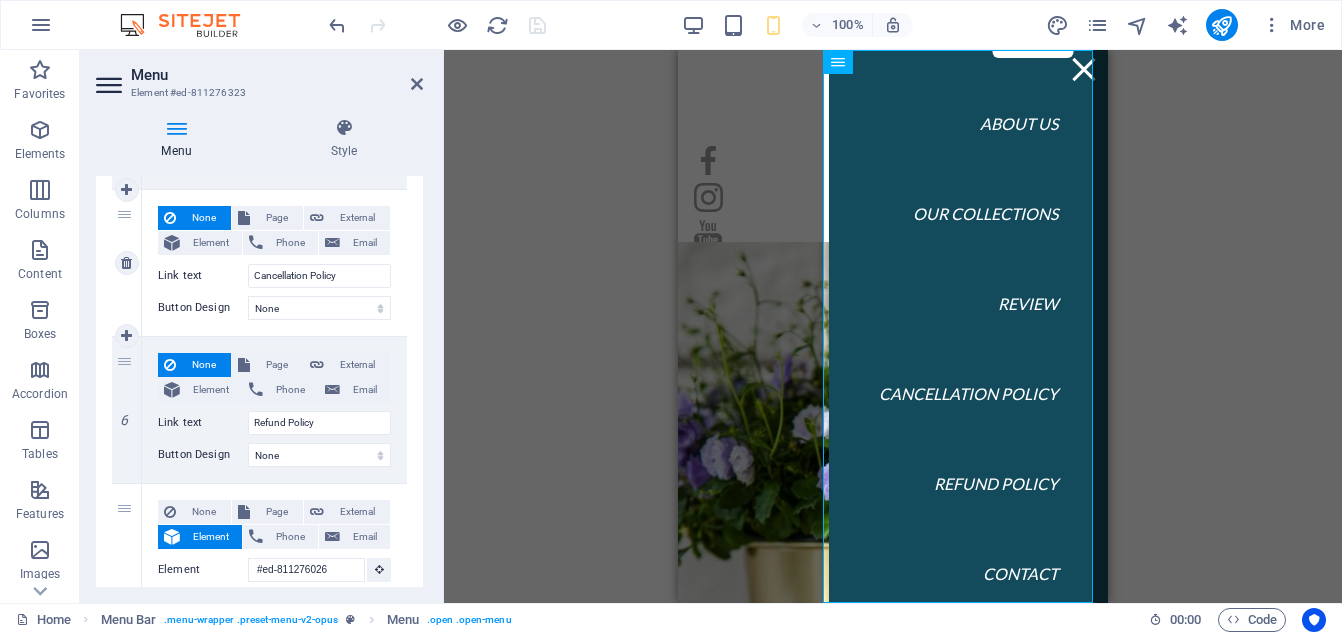 click on "None Page External Element Phone Email Page Home Cancellation &amp; Refund Policy Privacy Policy Silver Gallery Silver Plus Gallery  Gold Gallery Platinum Gallery Scented Candels Gallery  Our Collections Return &amp; Refund Policy Terms and Conditions Element
URL Phone Email Link text Cancellation Policy Link target New tab Same tab Overlay Title Additional link description, should not be the same as the link text. The title is most often shown as a tooltip text when the mouse moves over the element. Leave empty if uncertain. Relationship Sets the  relationship of this link to the link target . For example, the value "nofollow" instructs search engines not to follow the link. Can be left empty. alternate author bookmark external help license next nofollow noreferrer noopener prev search tag Button Design None Default Primary Secondary" at bounding box center (274, 263) 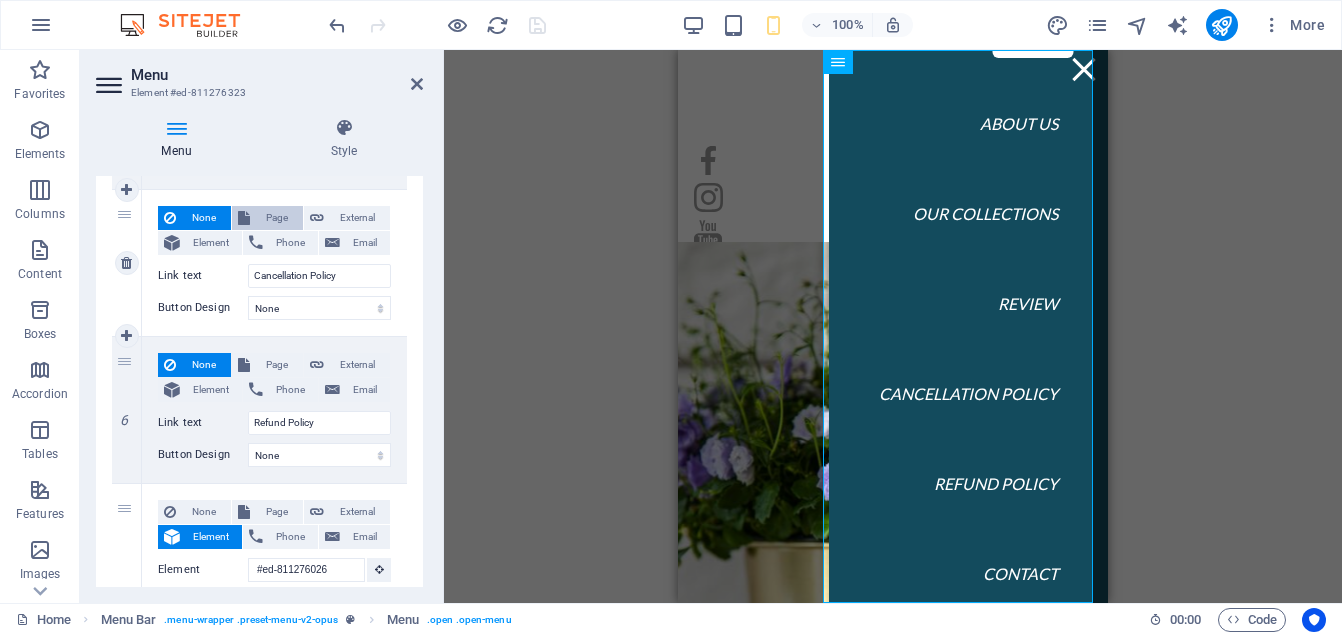 click on "Page" at bounding box center [276, 218] 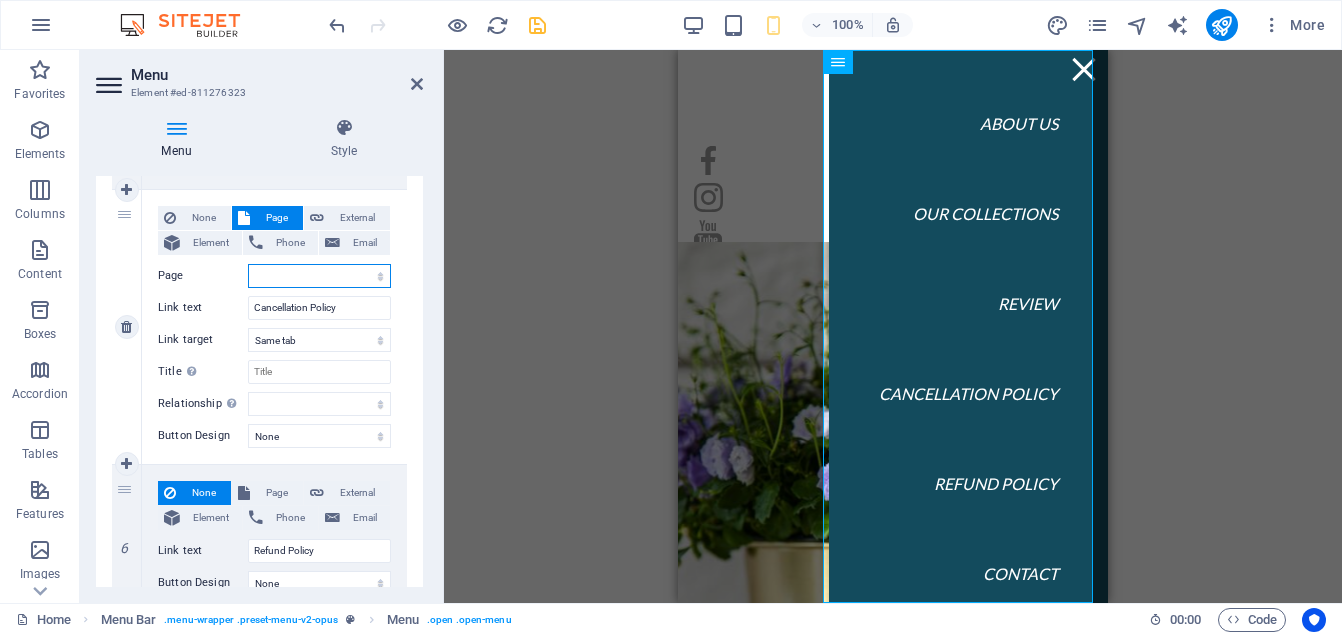click on "Home Cancellation &amp; Refund Policy Privacy Policy Silver Gallery Silver Plus Gallery  Gold Gallery Platinum Gallery Scented Candels Gallery  Our Collections Return &amp; Refund Policy Terms and Conditions" at bounding box center [319, 276] 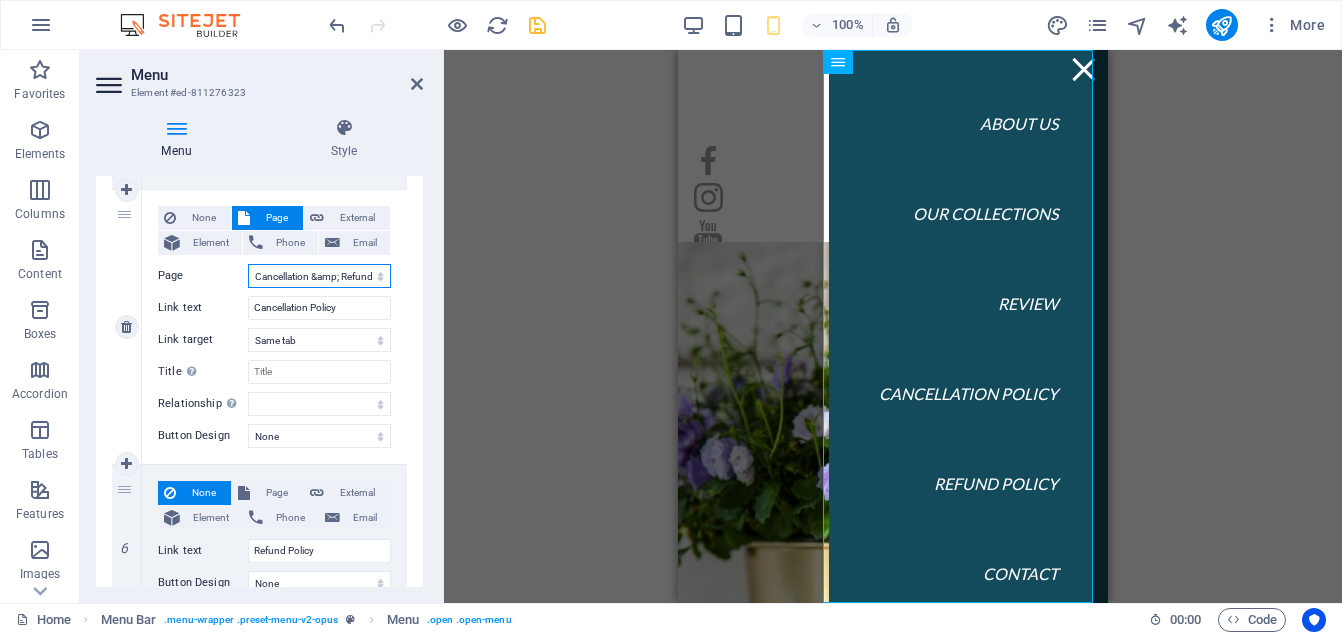 click on "Home Cancellation &amp; Refund Policy Privacy Policy Silver Gallery Silver Plus Gallery  Gold Gallery Platinum Gallery Scented Candels Gallery  Our Collections Return &amp; Refund Policy Terms and Conditions" at bounding box center (319, 276) 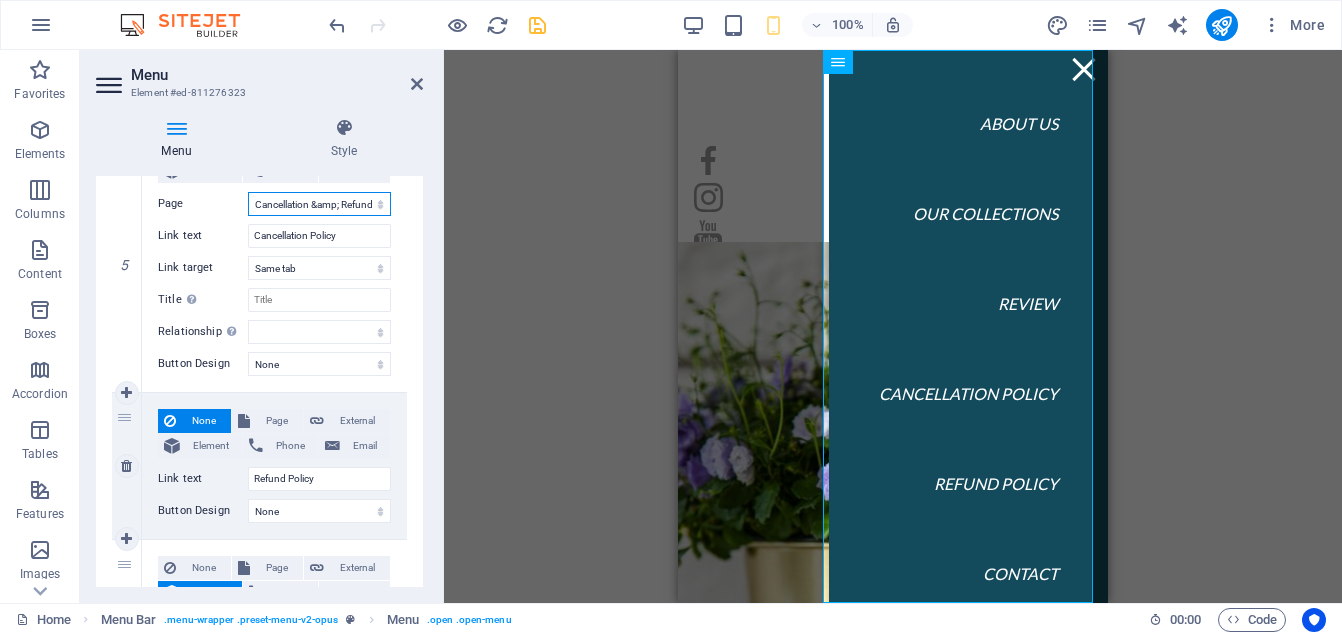 scroll, scrollTop: 1095, scrollLeft: 0, axis: vertical 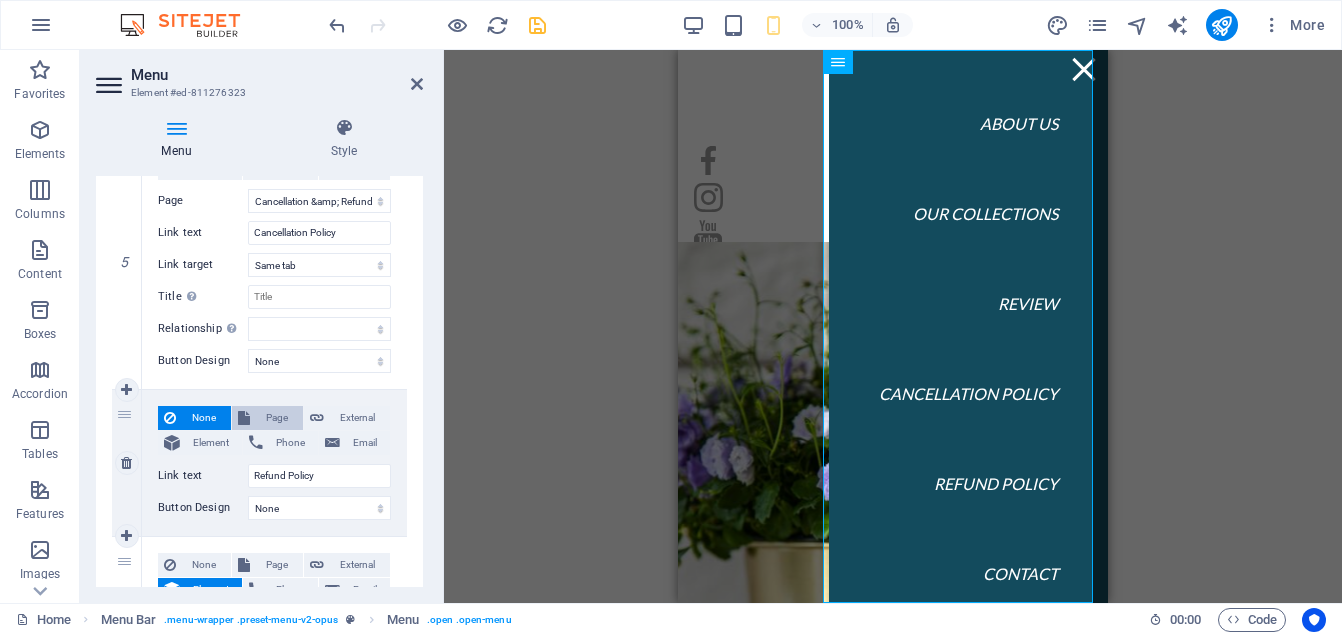 click on "Page" at bounding box center (276, 418) 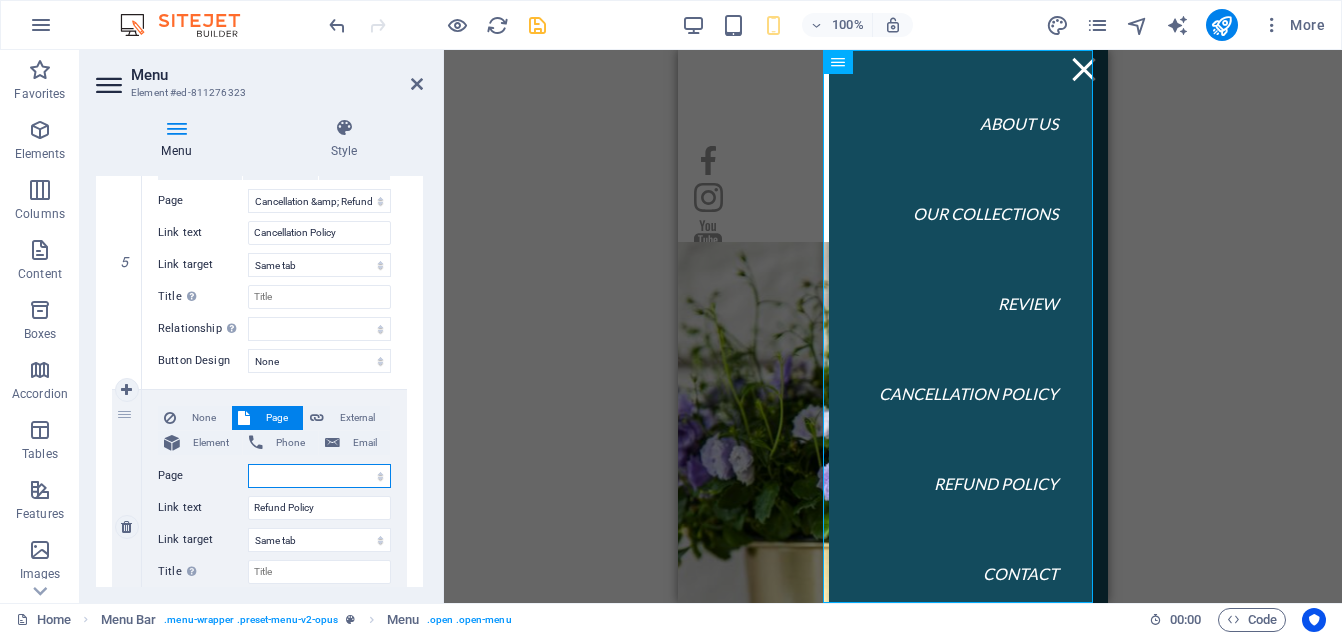click on "Home Cancellation &amp; Refund Policy Privacy Policy Silver Gallery Silver Plus Gallery  Gold Gallery Platinum Gallery Scented Candels Gallery  Our Collections Return &amp; Refund Policy Terms and Conditions" at bounding box center [319, 476] 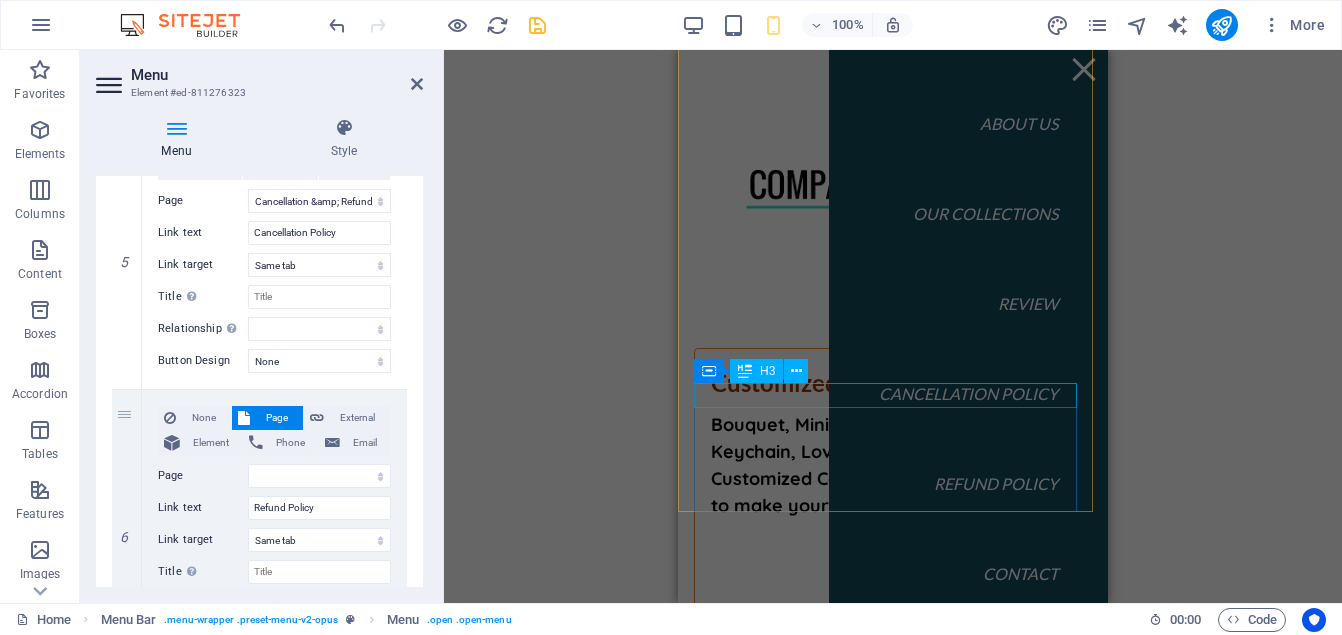 scroll, scrollTop: 10581, scrollLeft: 0, axis: vertical 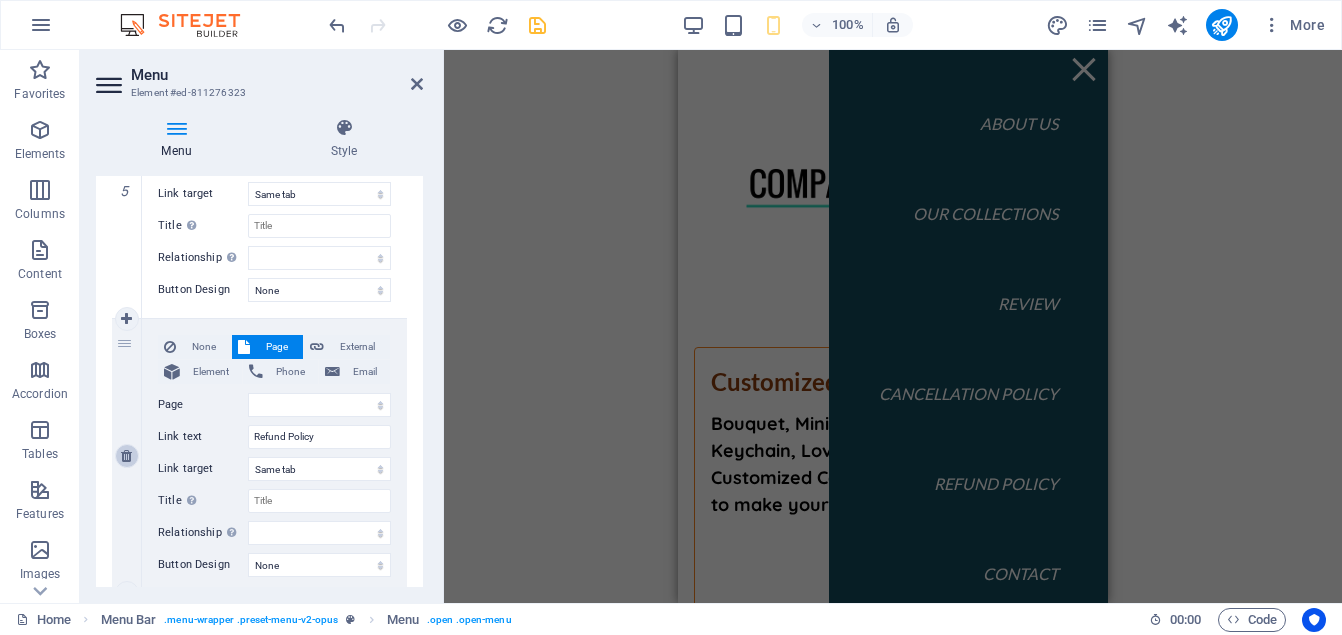 click at bounding box center (126, 456) 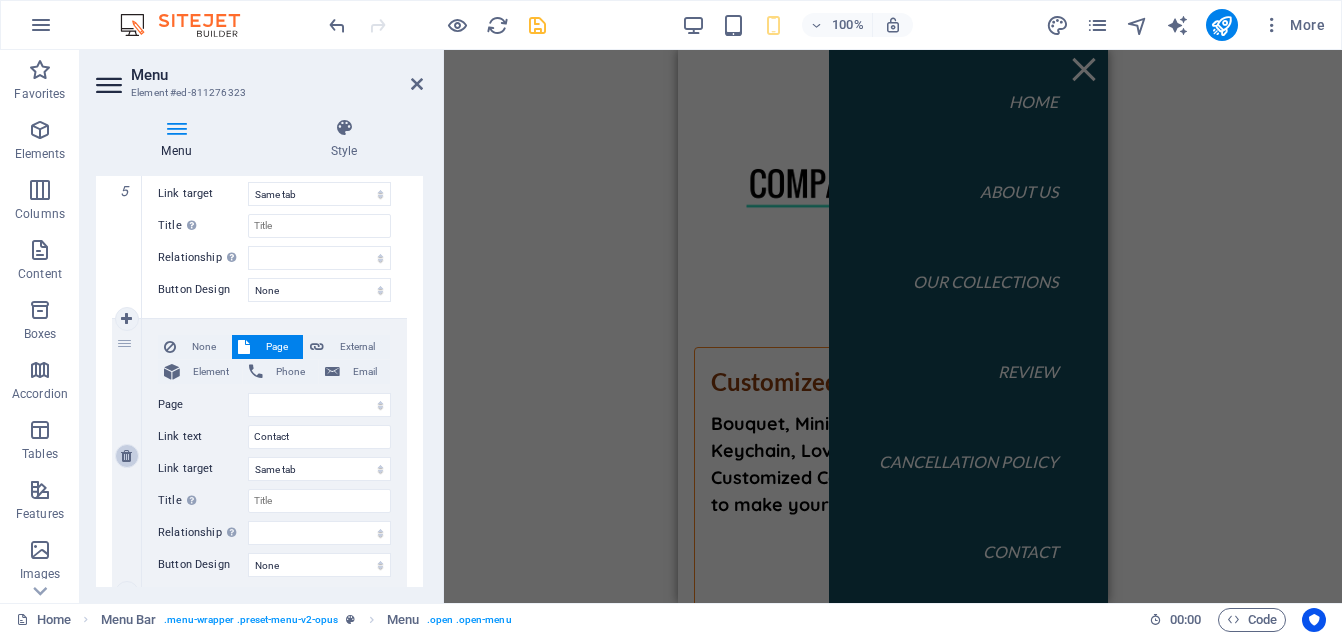 scroll, scrollTop: 0, scrollLeft: 0, axis: both 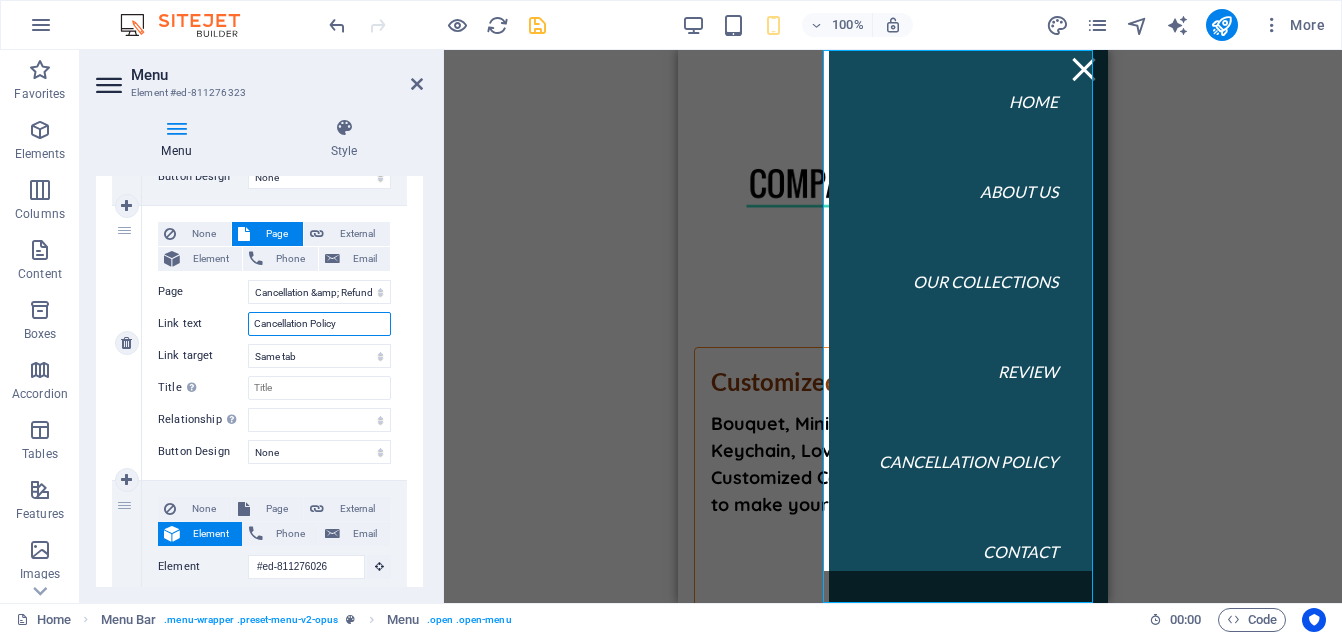 click on "Cancellation Policy" at bounding box center (319, 324) 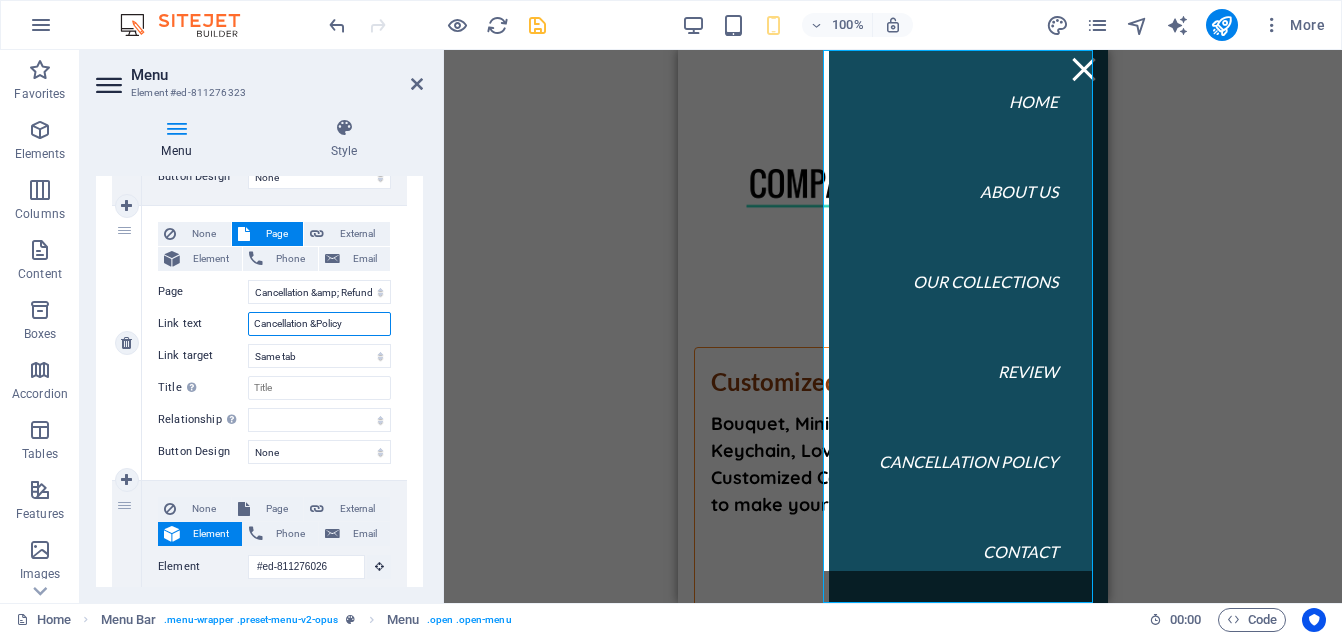 type on "Cancellation & Policy" 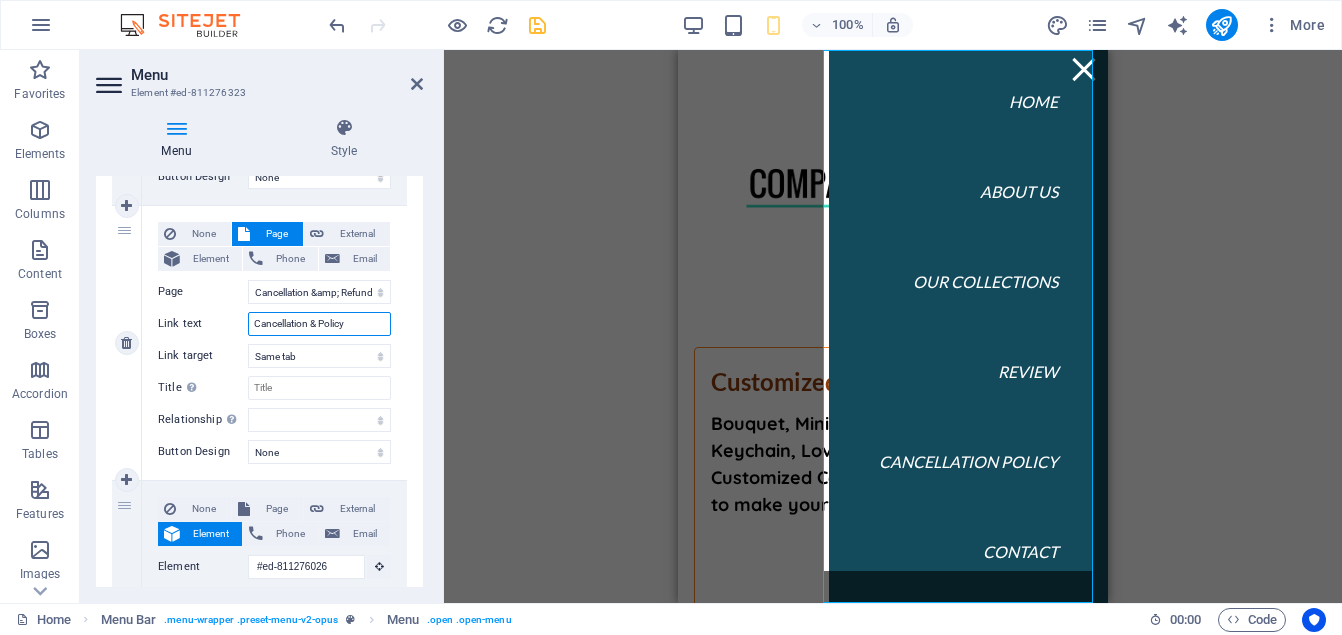 select 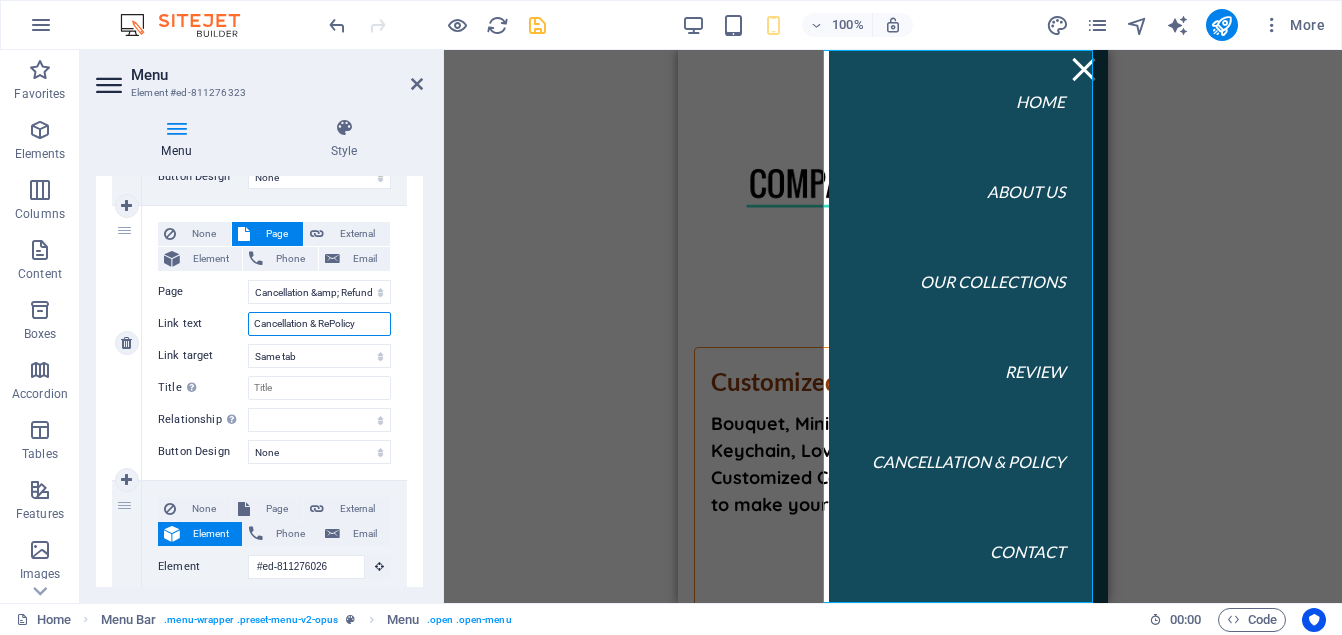 type on "Cancellation & RefPolicy" 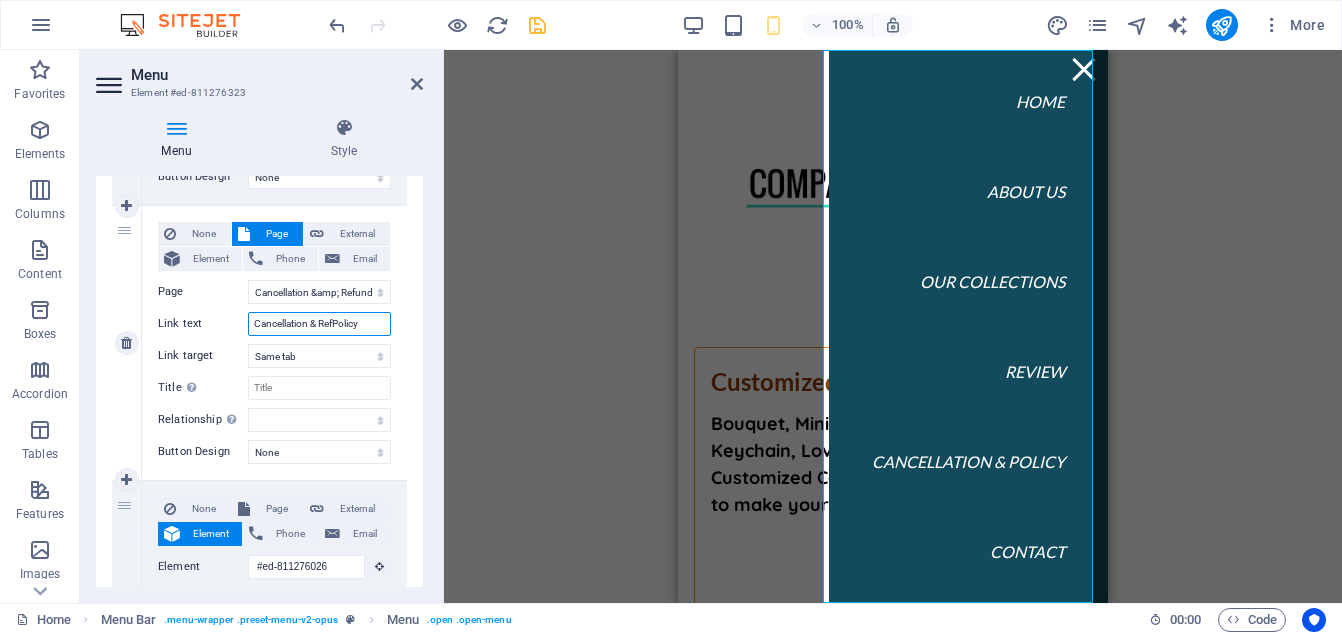 select 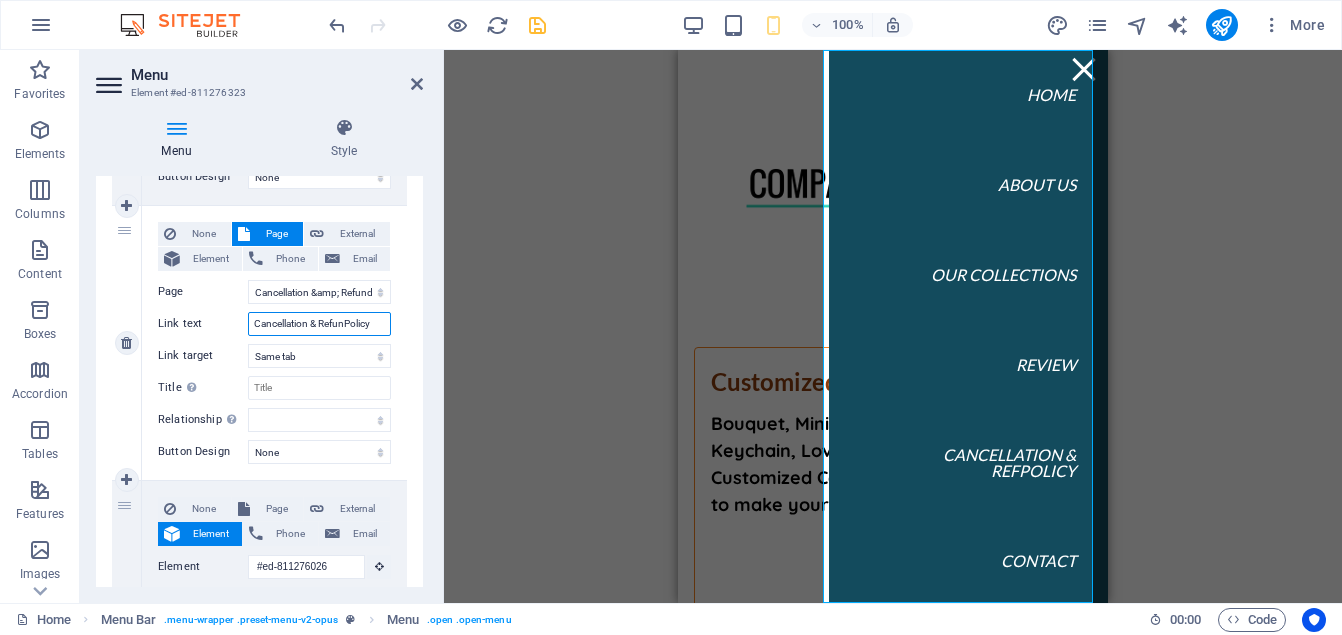 type on "Cancellation & RefundPolicy" 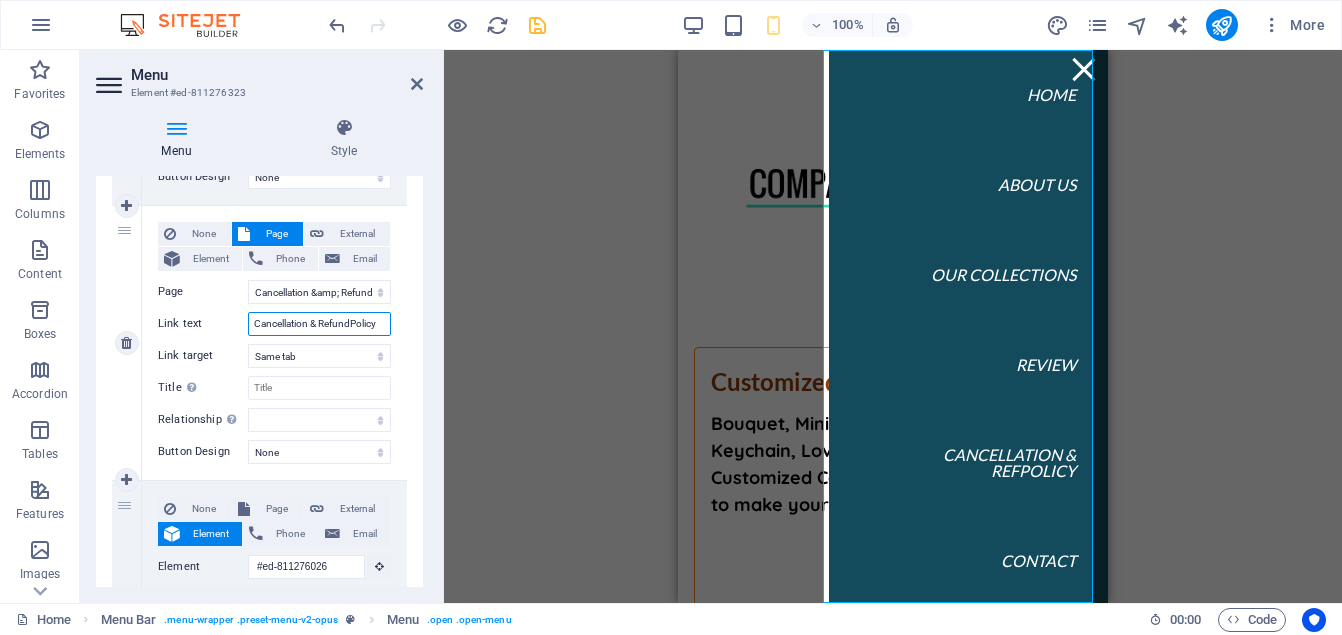 select 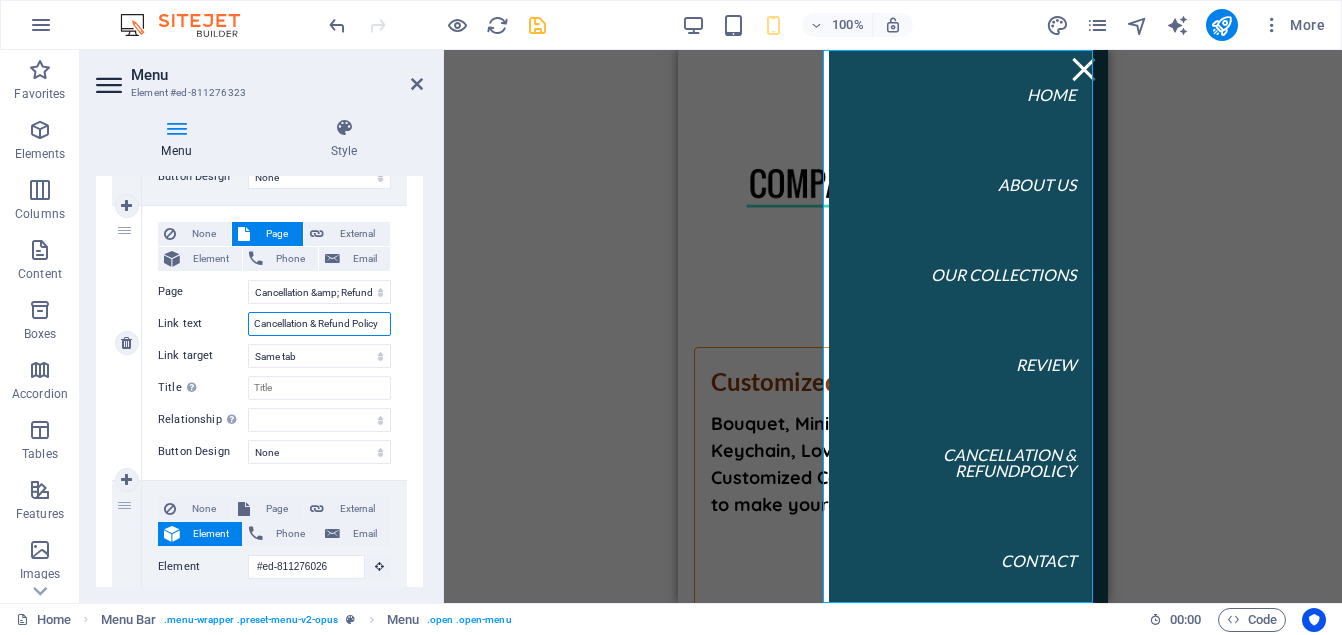 select 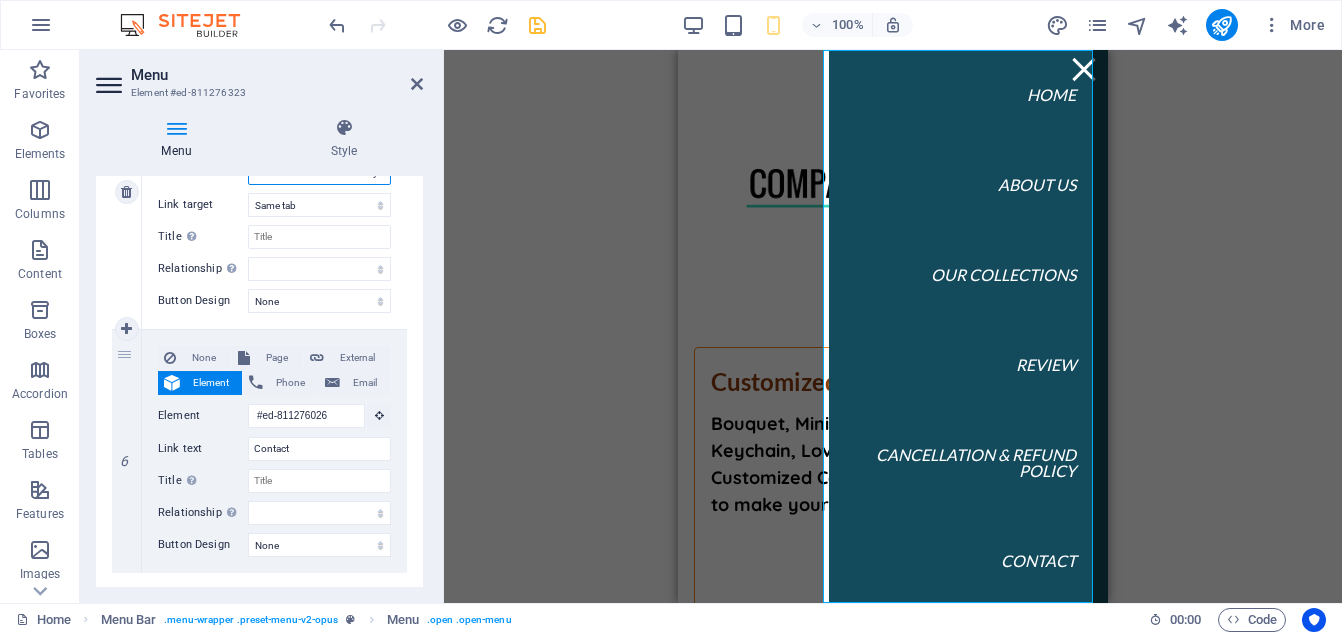 scroll, scrollTop: 1197, scrollLeft: 0, axis: vertical 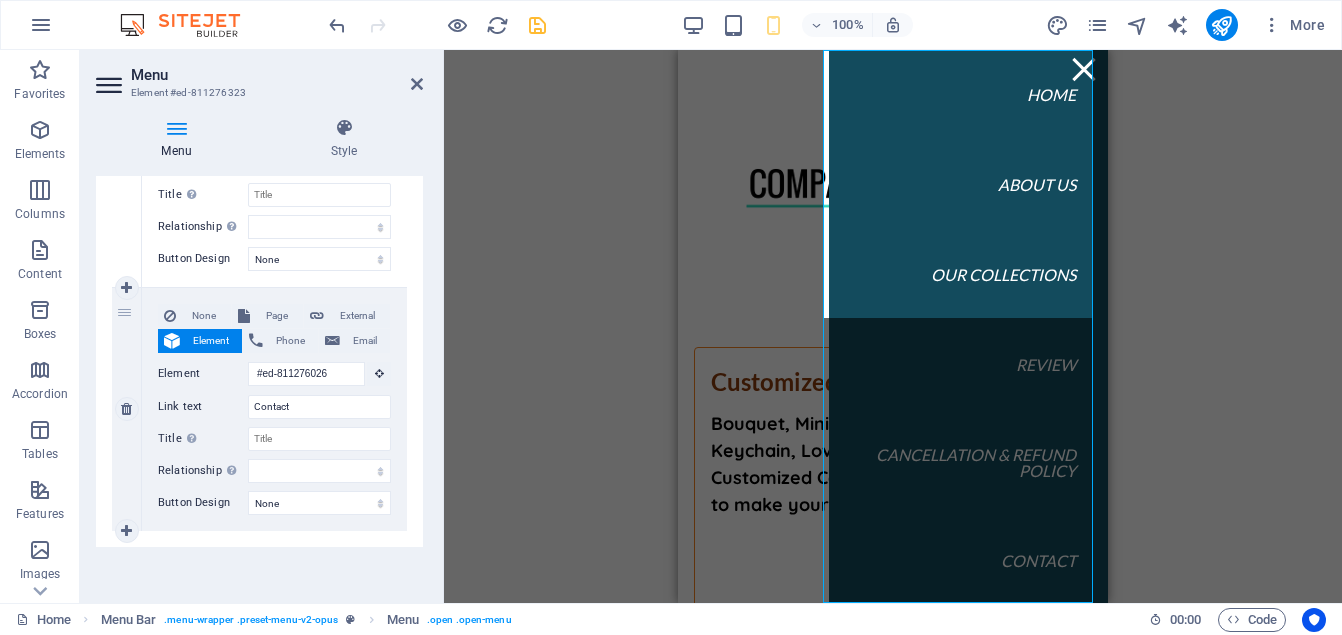 type on "Cancellation & Refund Policy" 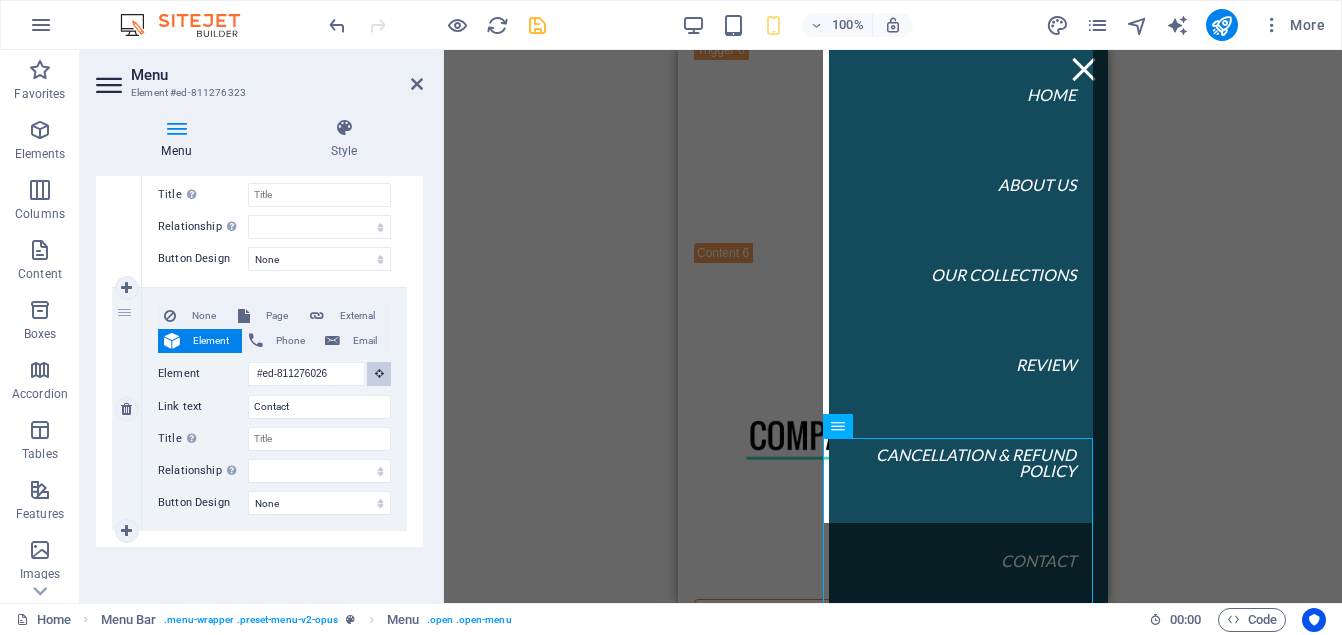 scroll, scrollTop: 10581, scrollLeft: 0, axis: vertical 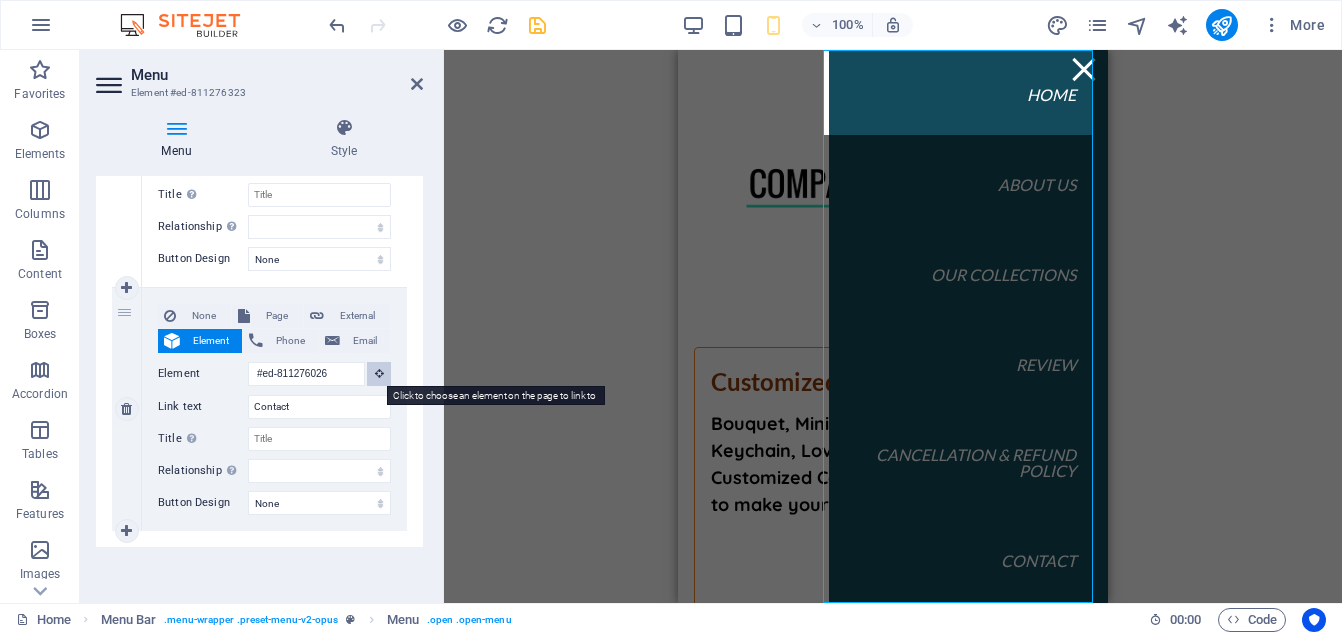 click at bounding box center (379, 373) 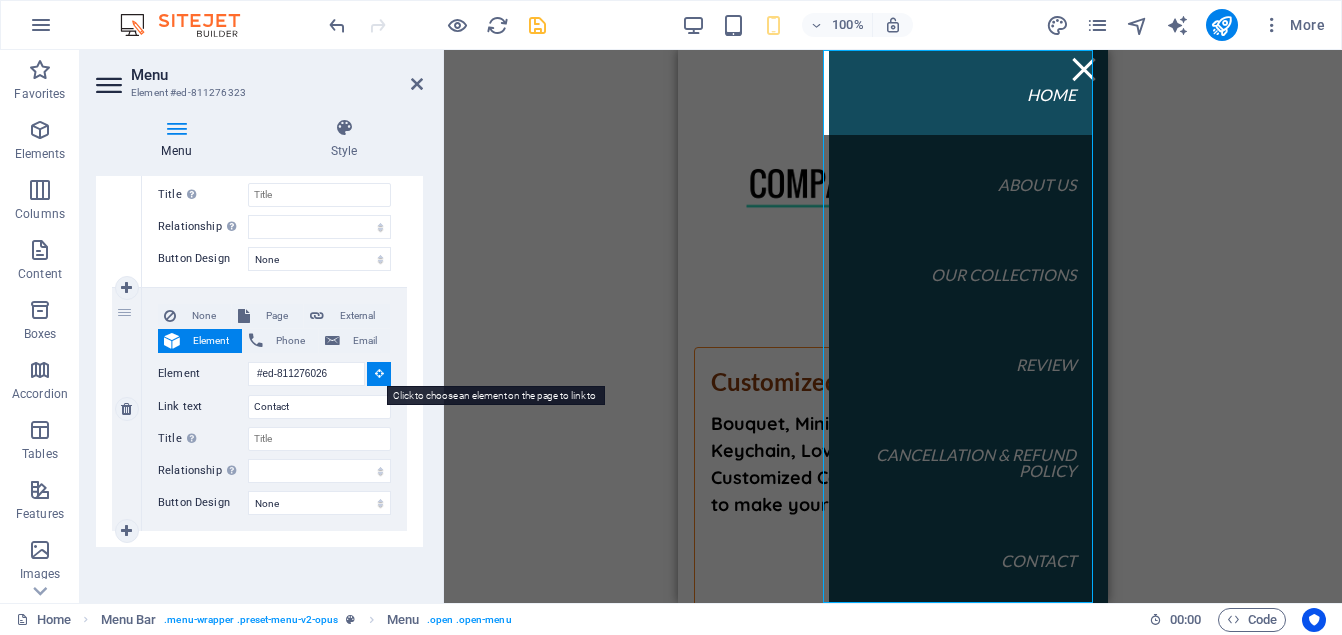 click at bounding box center [379, 373] 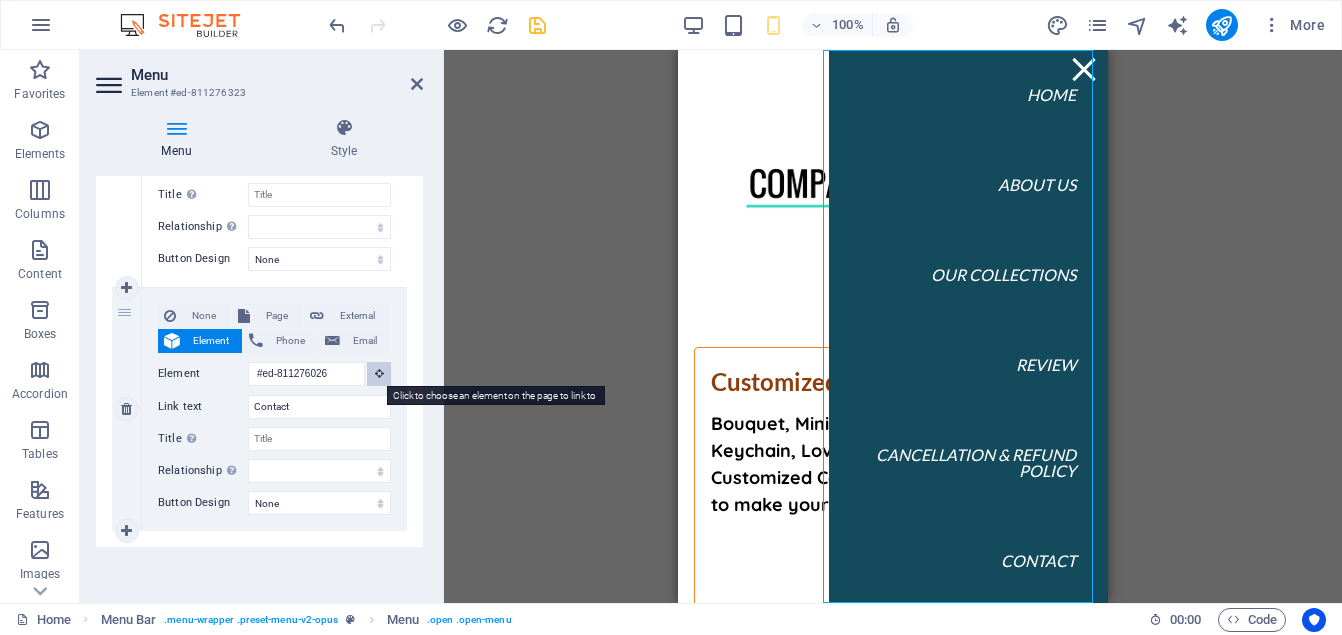 click at bounding box center (379, 373) 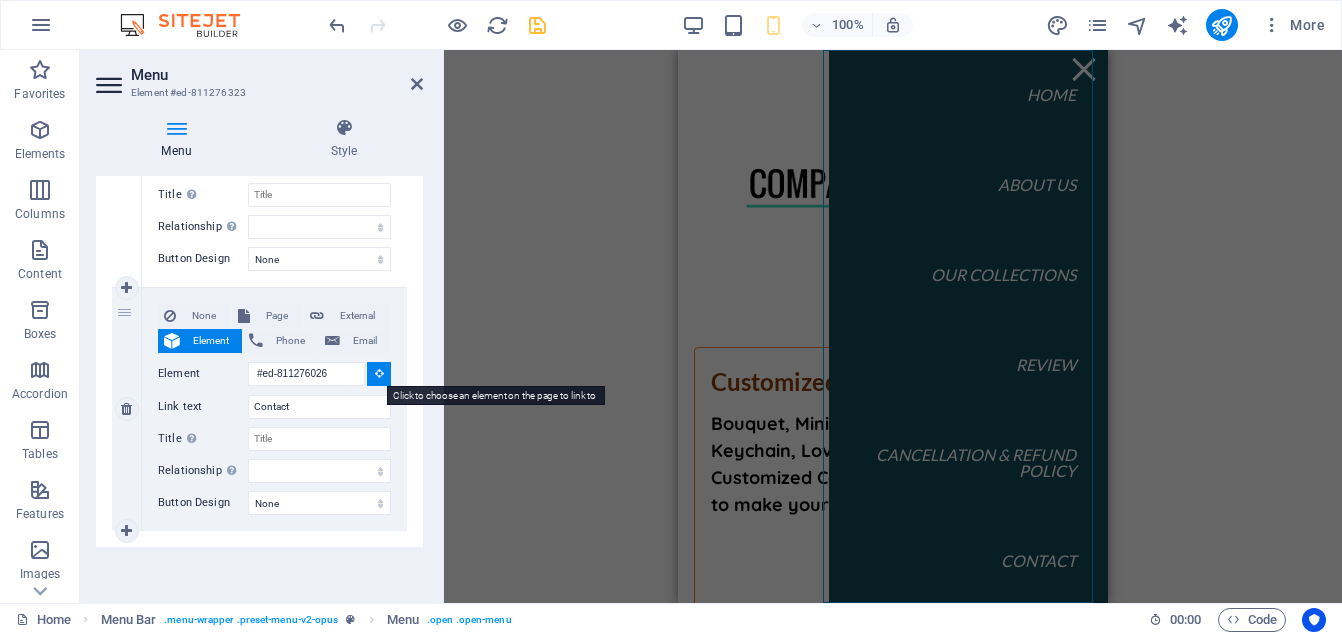 click at bounding box center [379, 373] 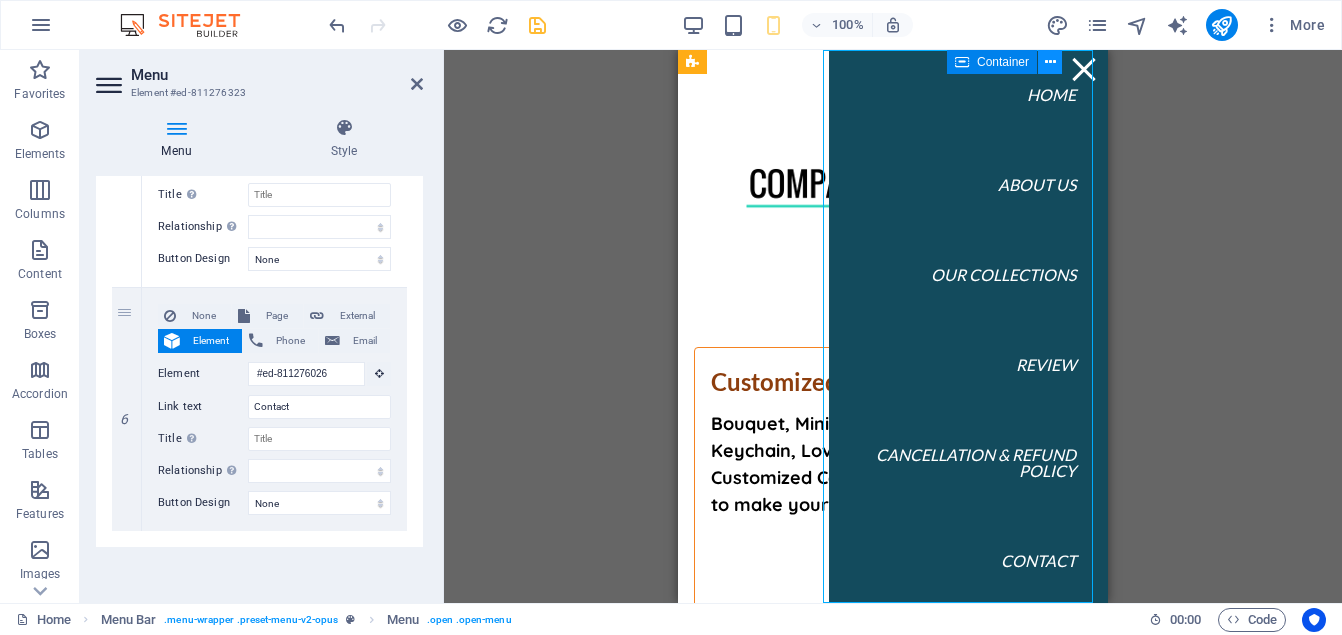 click at bounding box center [1050, 62] 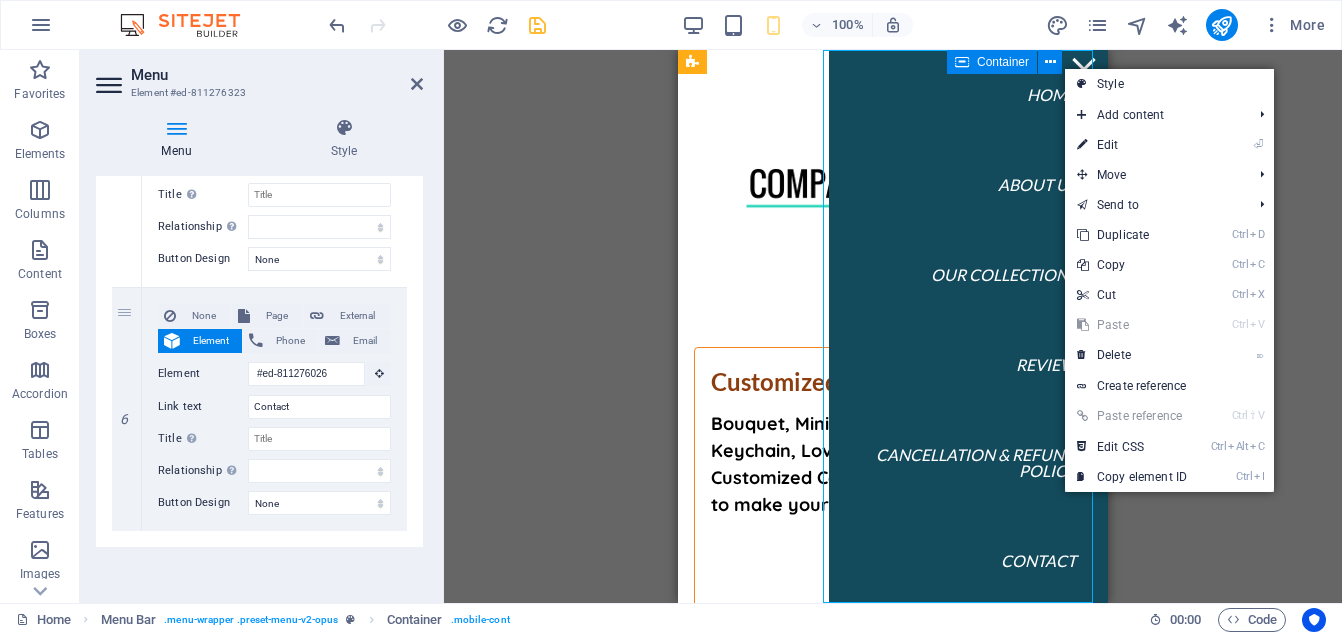 scroll, scrollTop: 0, scrollLeft: 0, axis: both 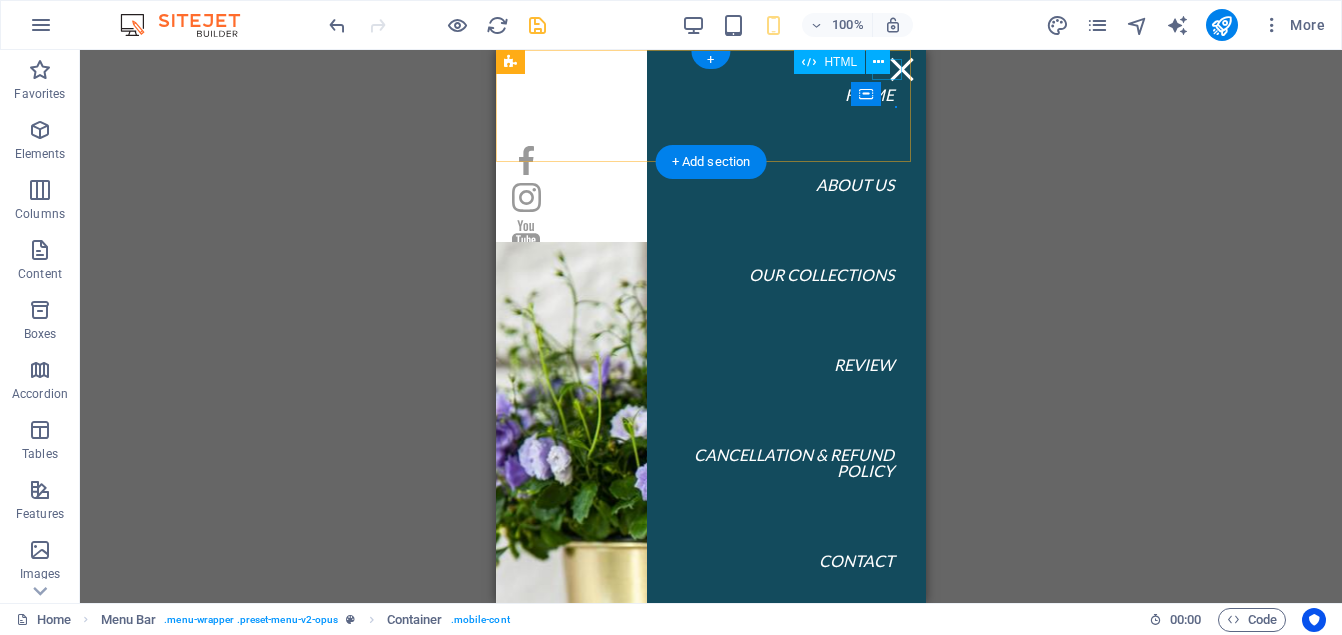 click at bounding box center (902, 69) 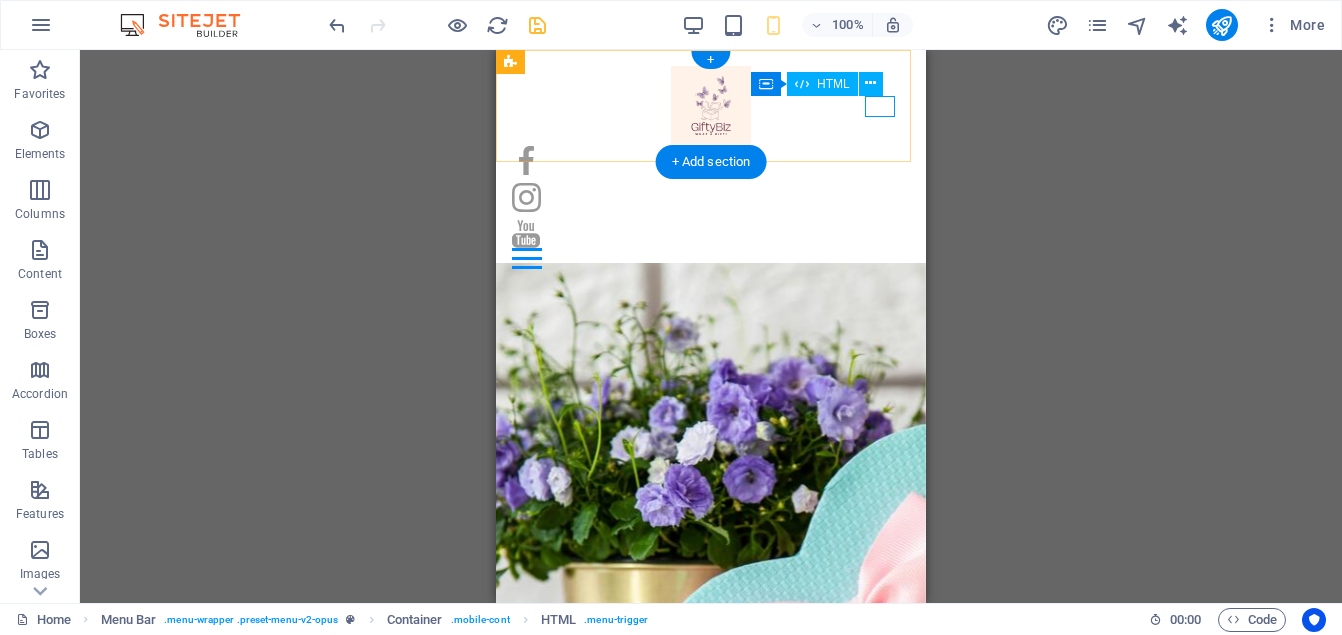 click at bounding box center (711, 258) 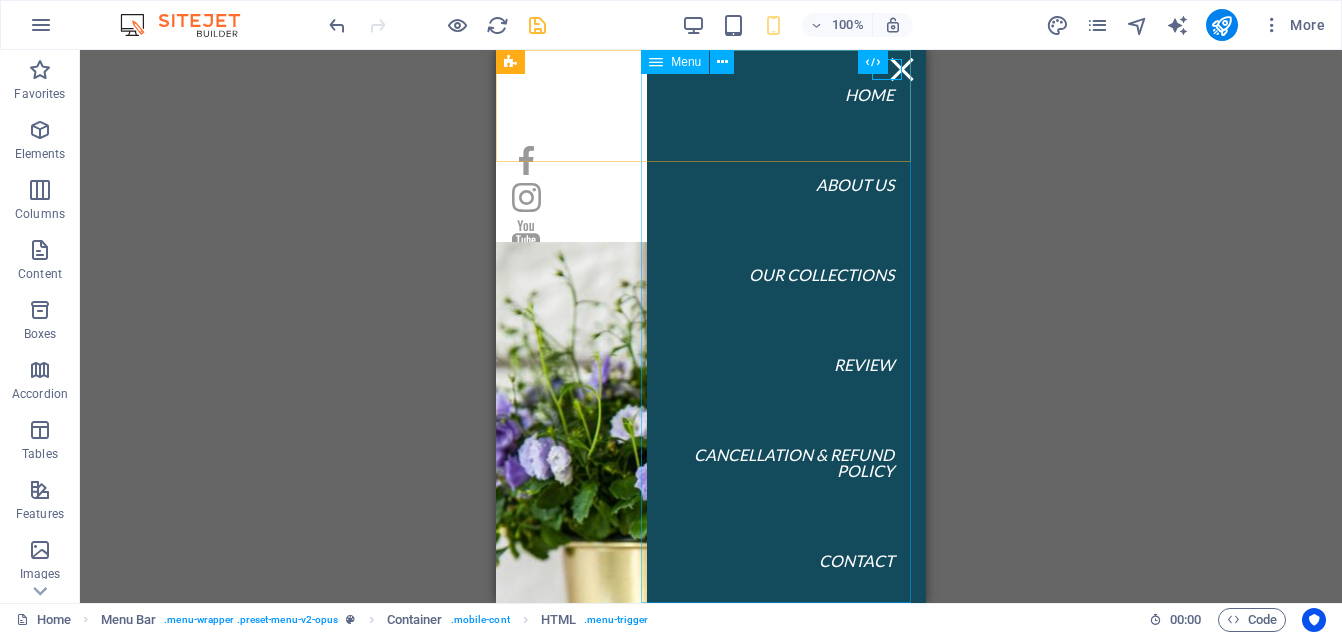 click on "Menu" at bounding box center [686, 62] 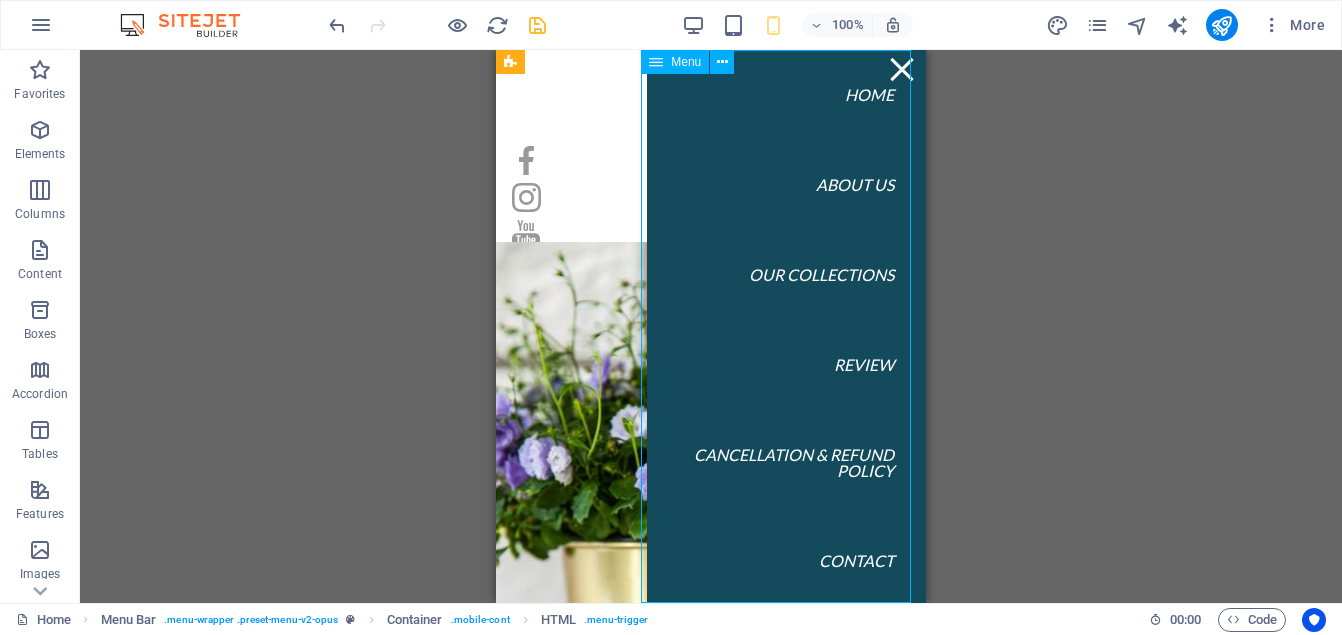click on "Menu" at bounding box center [686, 62] 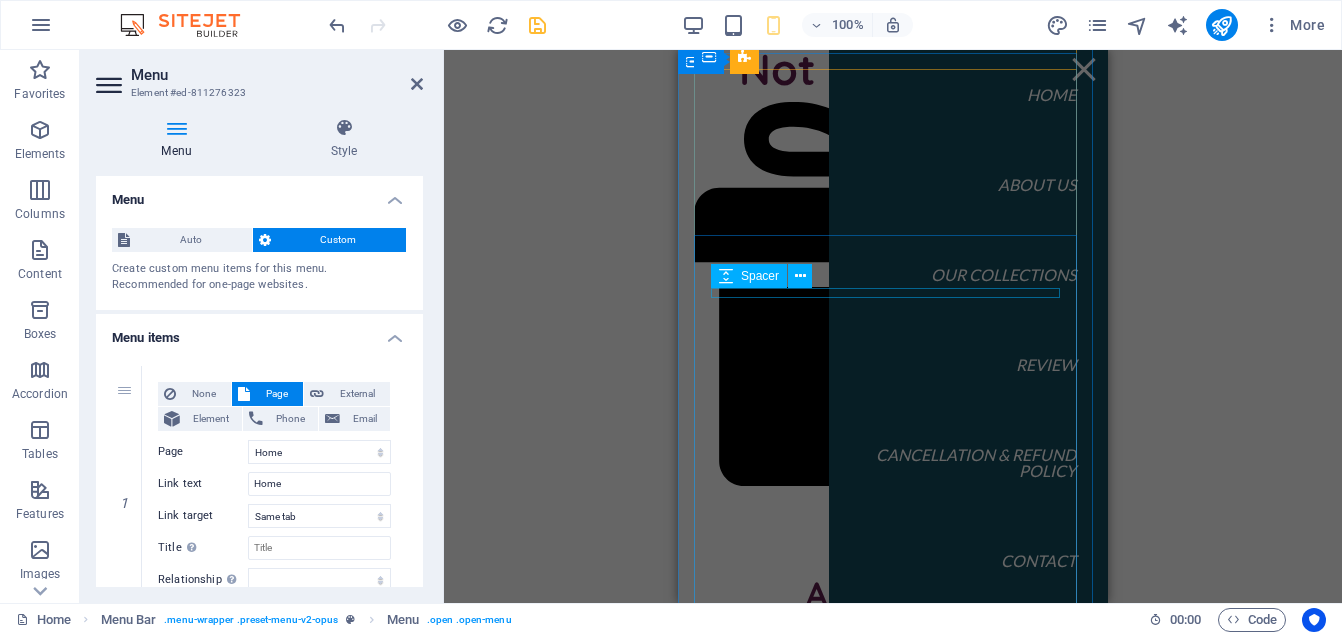 scroll, scrollTop: 1215, scrollLeft: 0, axis: vertical 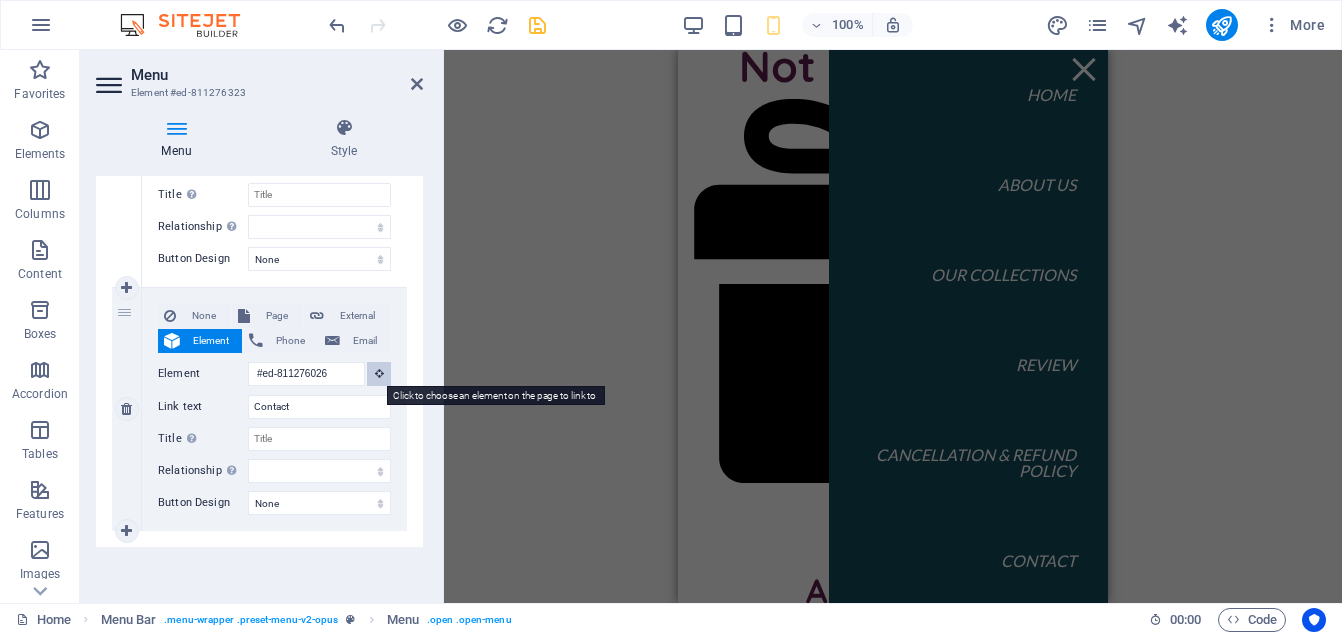 click at bounding box center [379, 373] 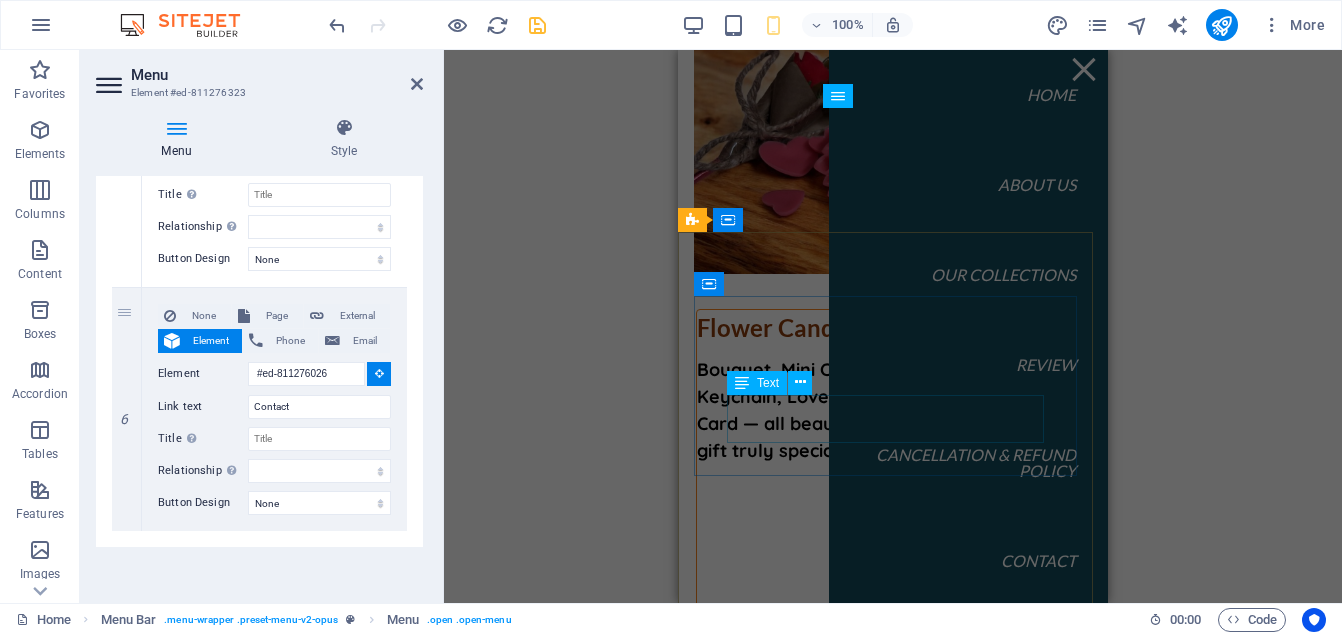 scroll, scrollTop: 9248, scrollLeft: 0, axis: vertical 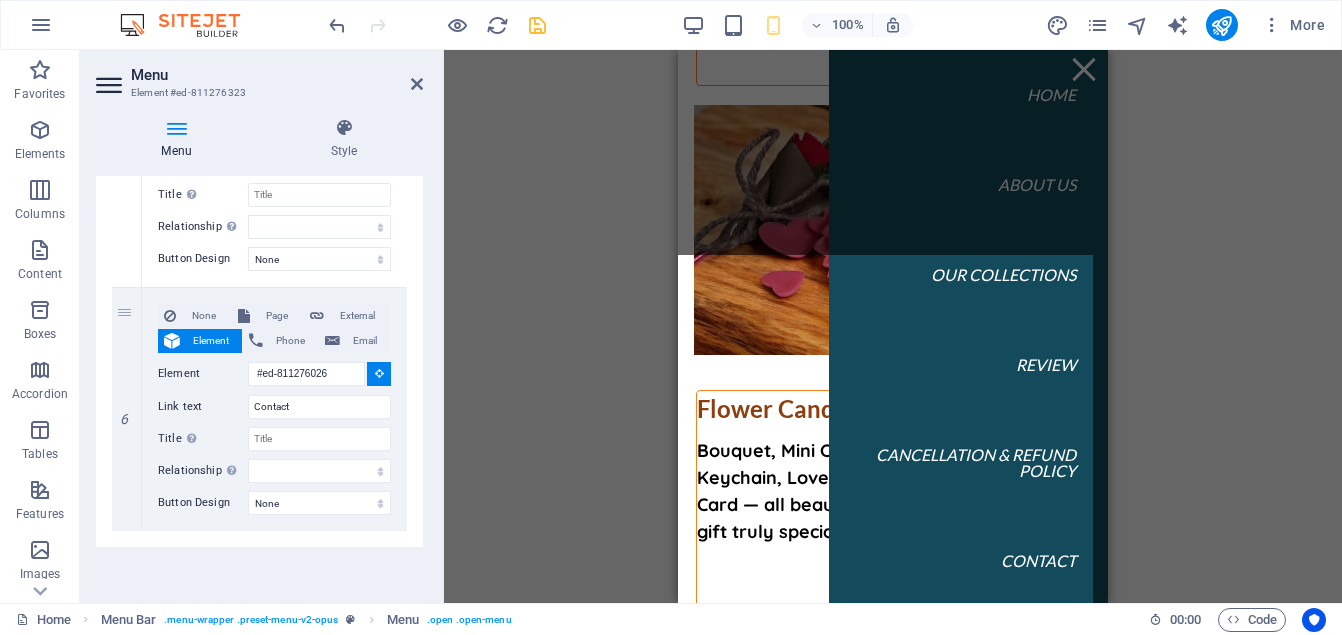 click at bounding box center (893, 4086) 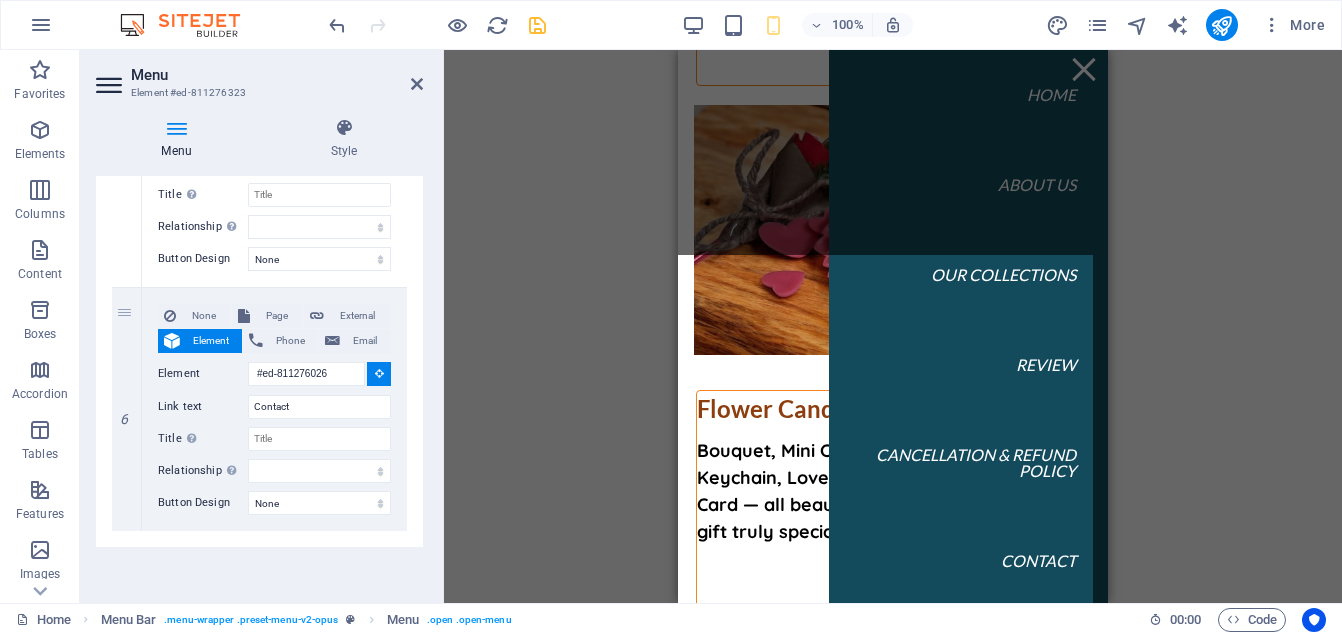 select 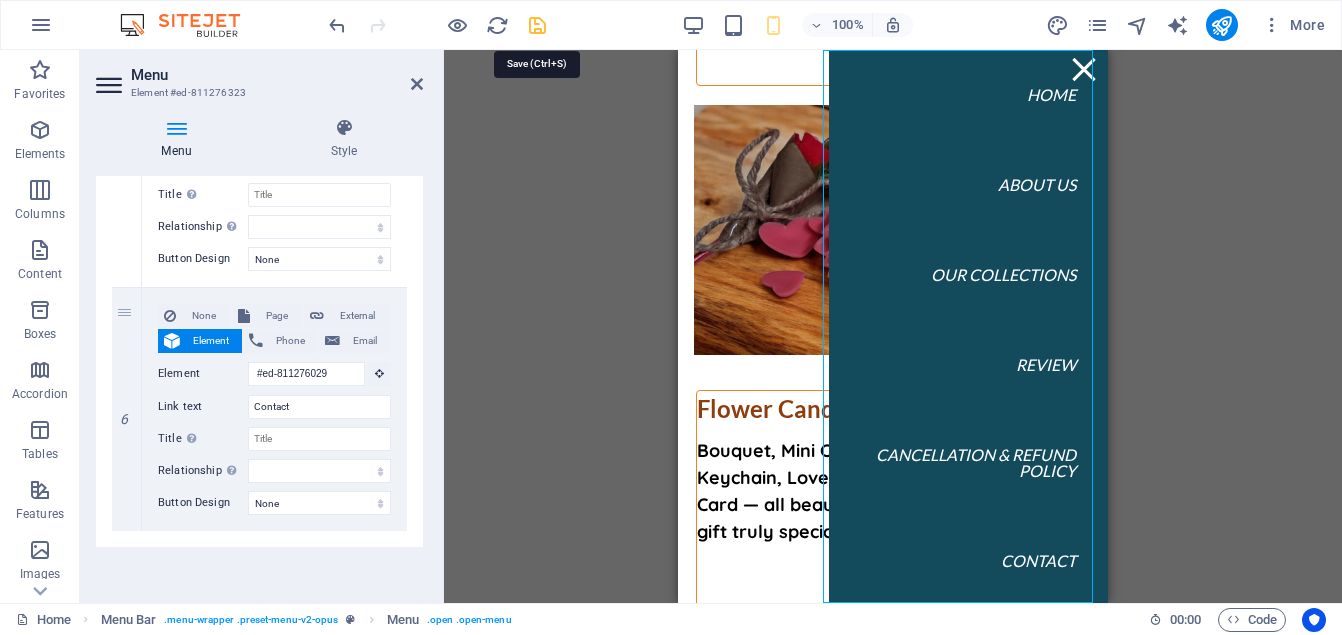 click at bounding box center [537, 25] 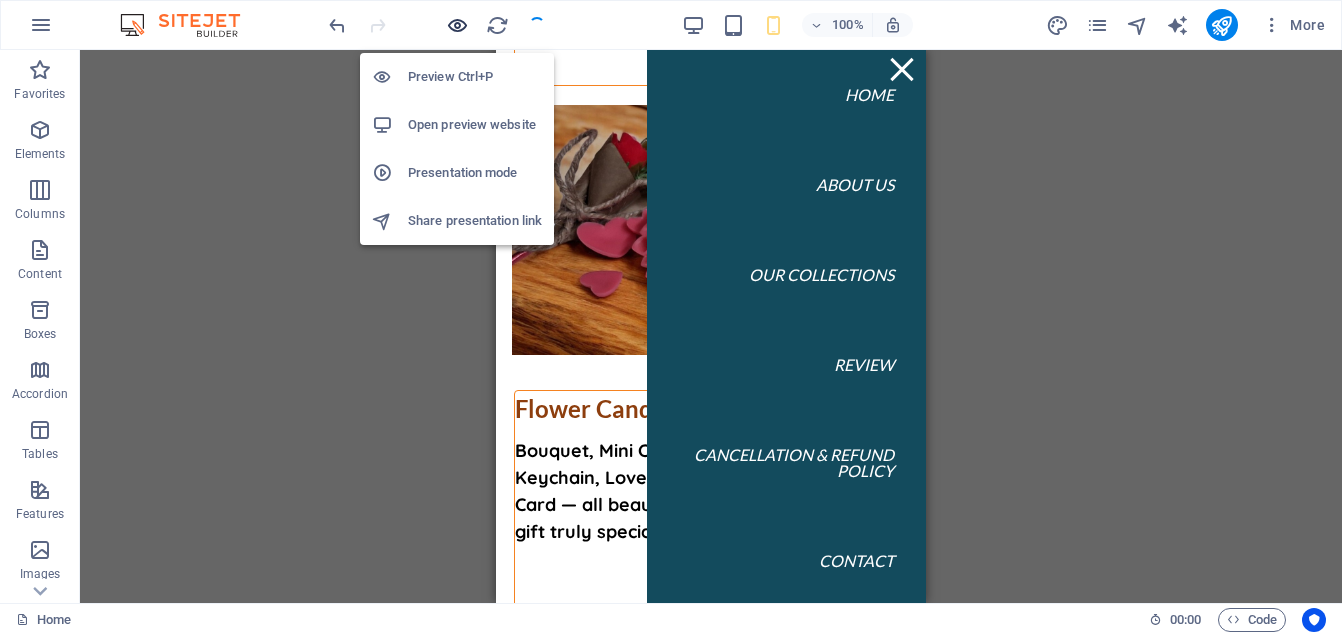 click at bounding box center [457, 25] 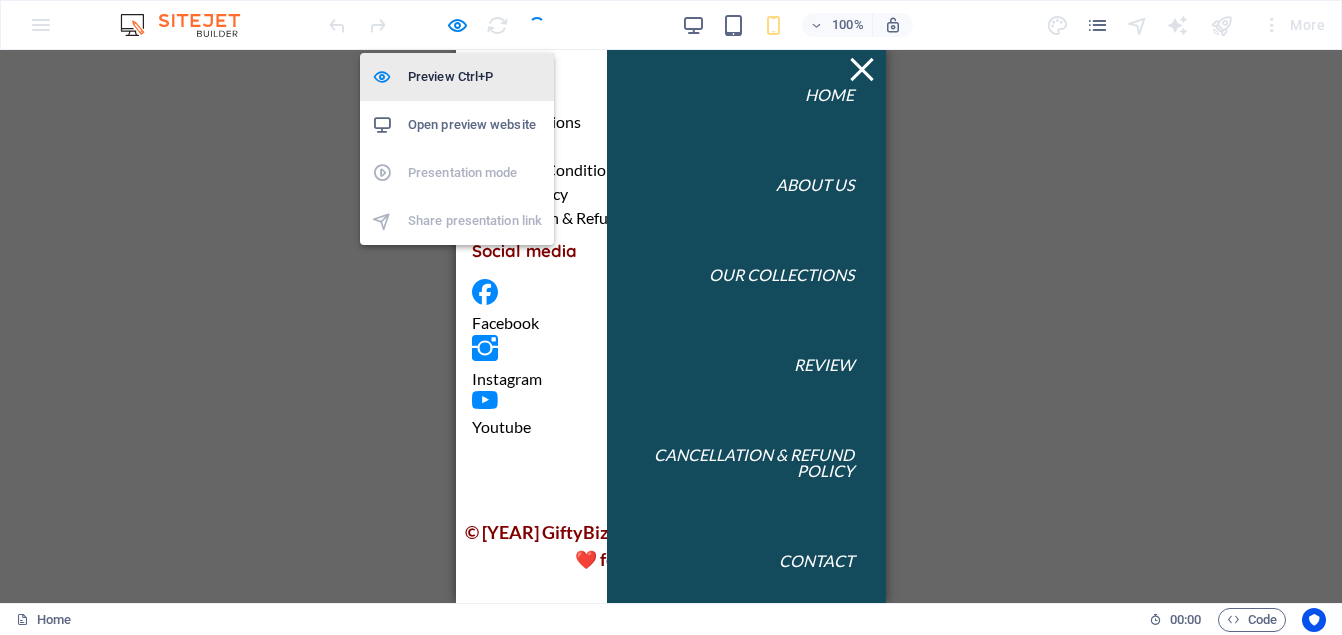 scroll, scrollTop: 3678, scrollLeft: 0, axis: vertical 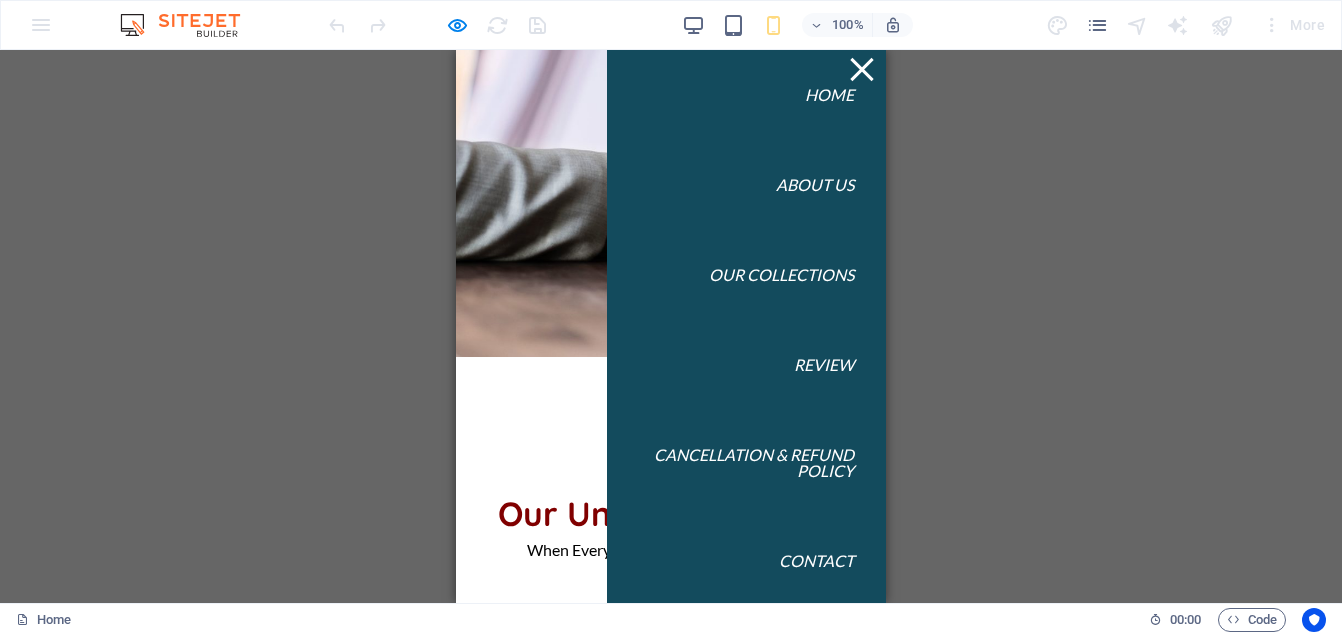 click on "Home About Us Our Collections Review Cancellation & Refund Policy Contact" at bounding box center [747, 326] 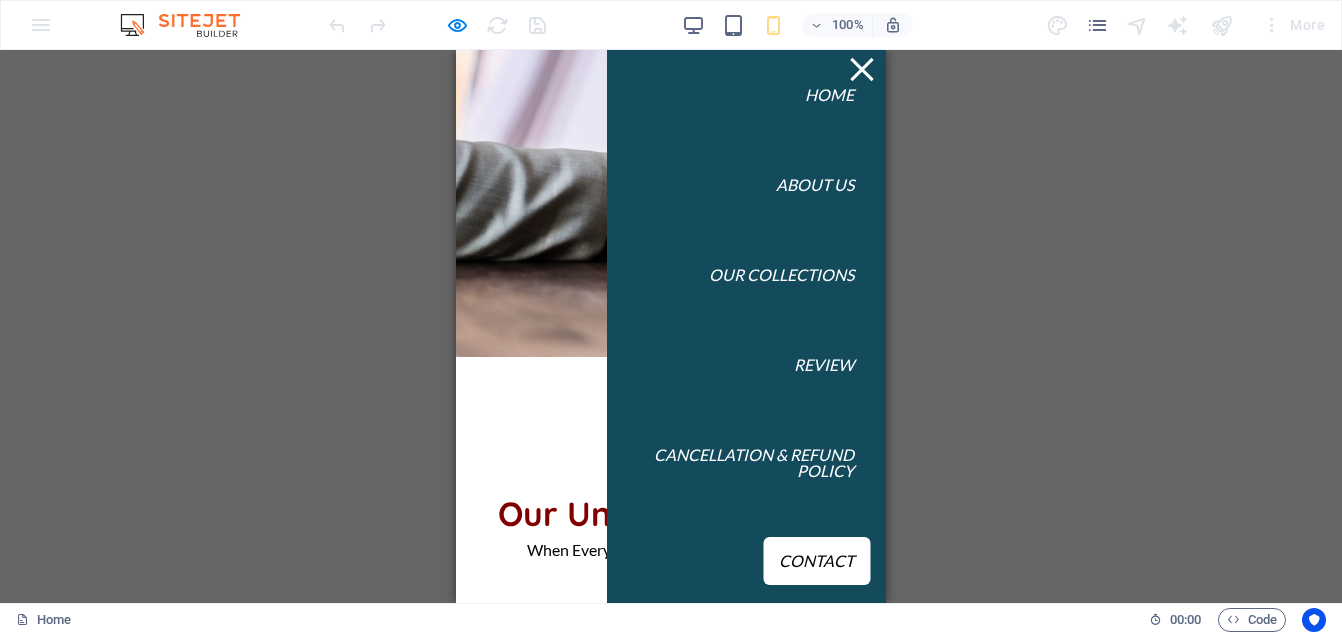 click on "Contact" at bounding box center [816, 561] 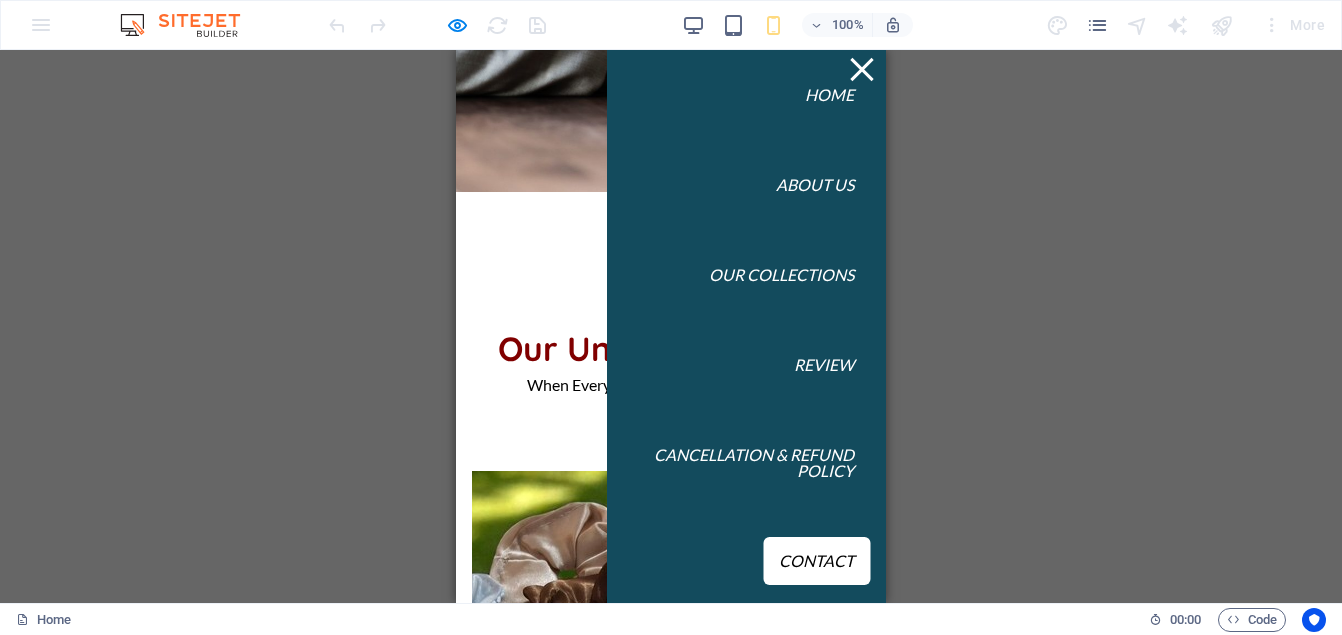 scroll, scrollTop: 3883, scrollLeft: 0, axis: vertical 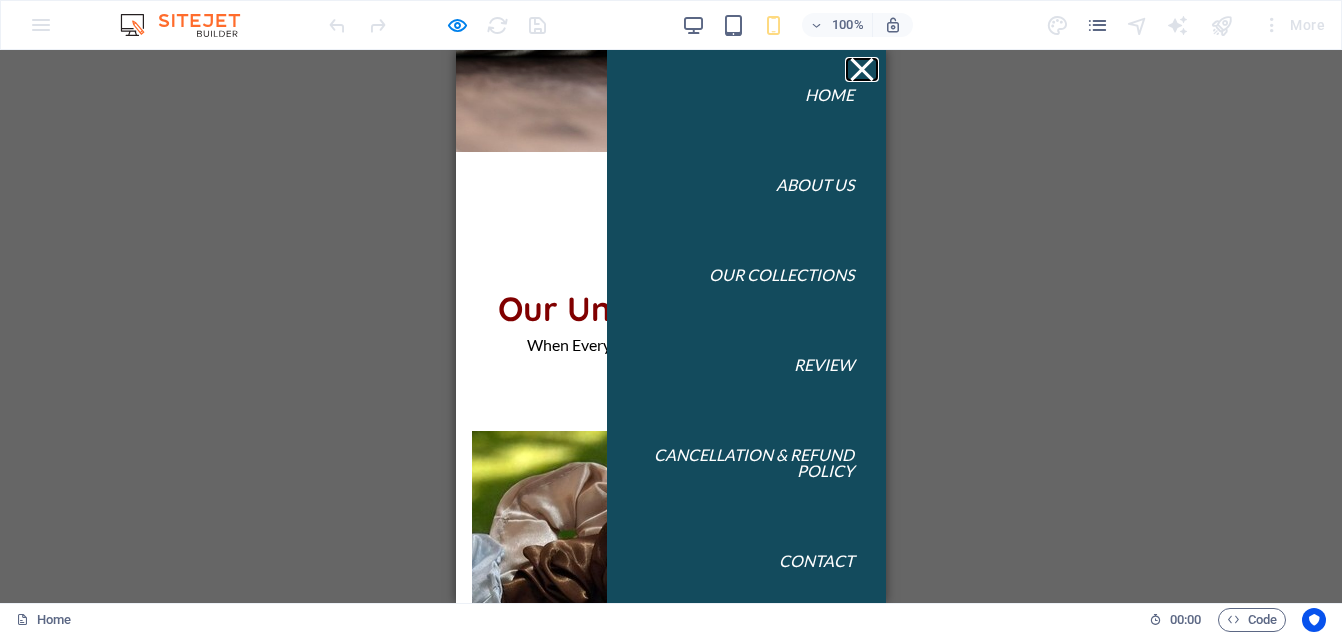 click at bounding box center [862, 68] 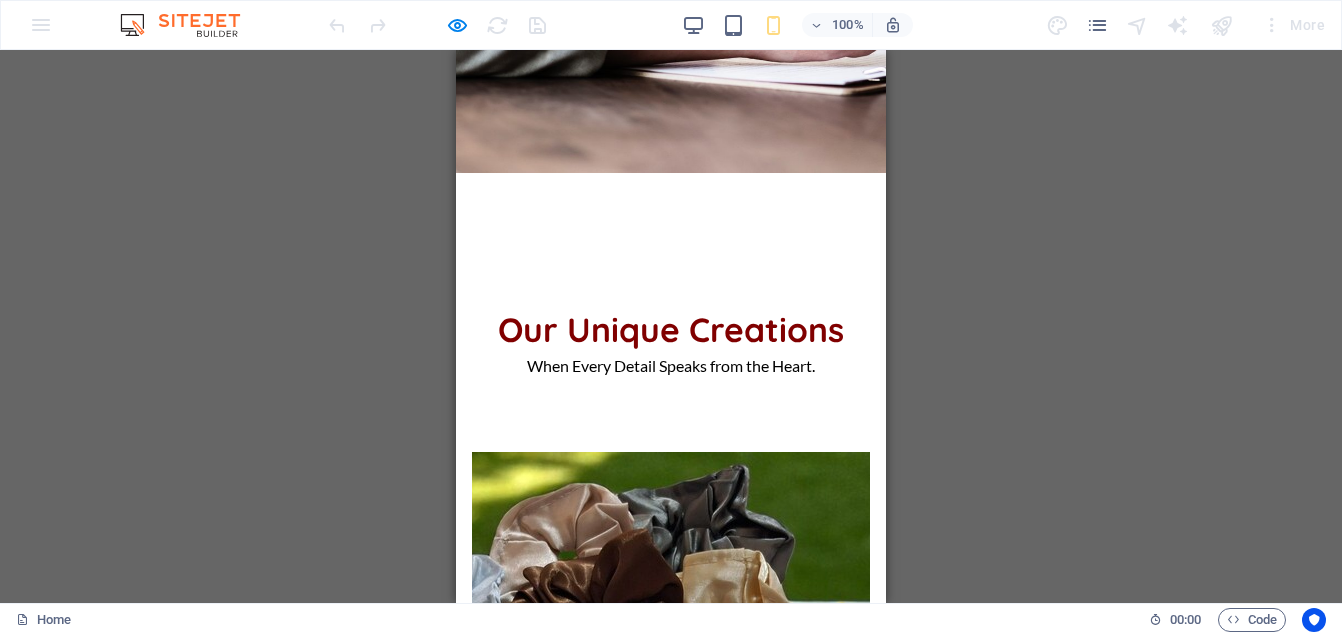 click at bounding box center (671, 2233) 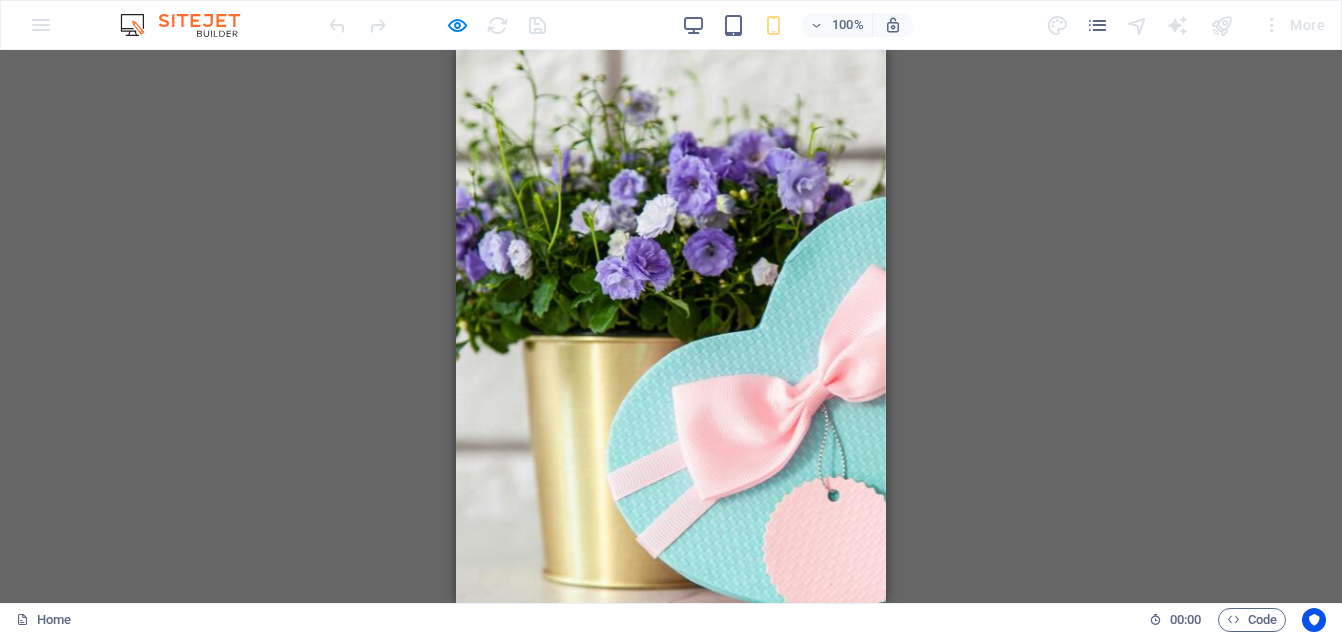 scroll, scrollTop: 0, scrollLeft: 0, axis: both 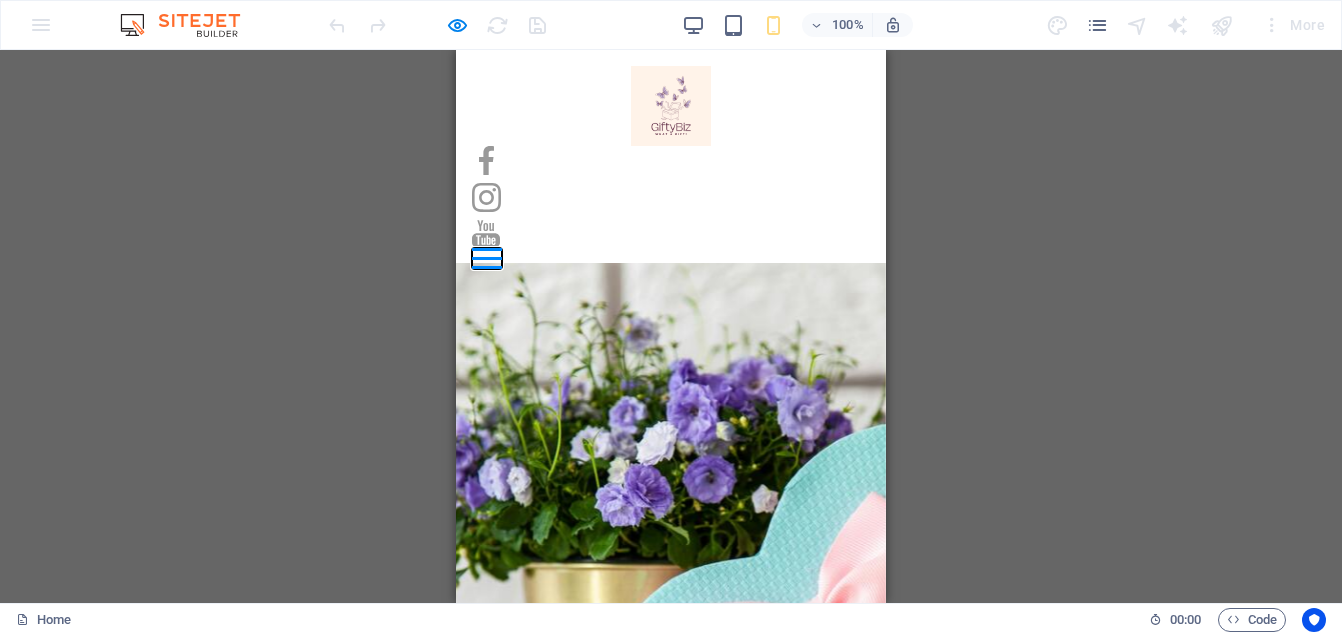 click at bounding box center (487, 258) 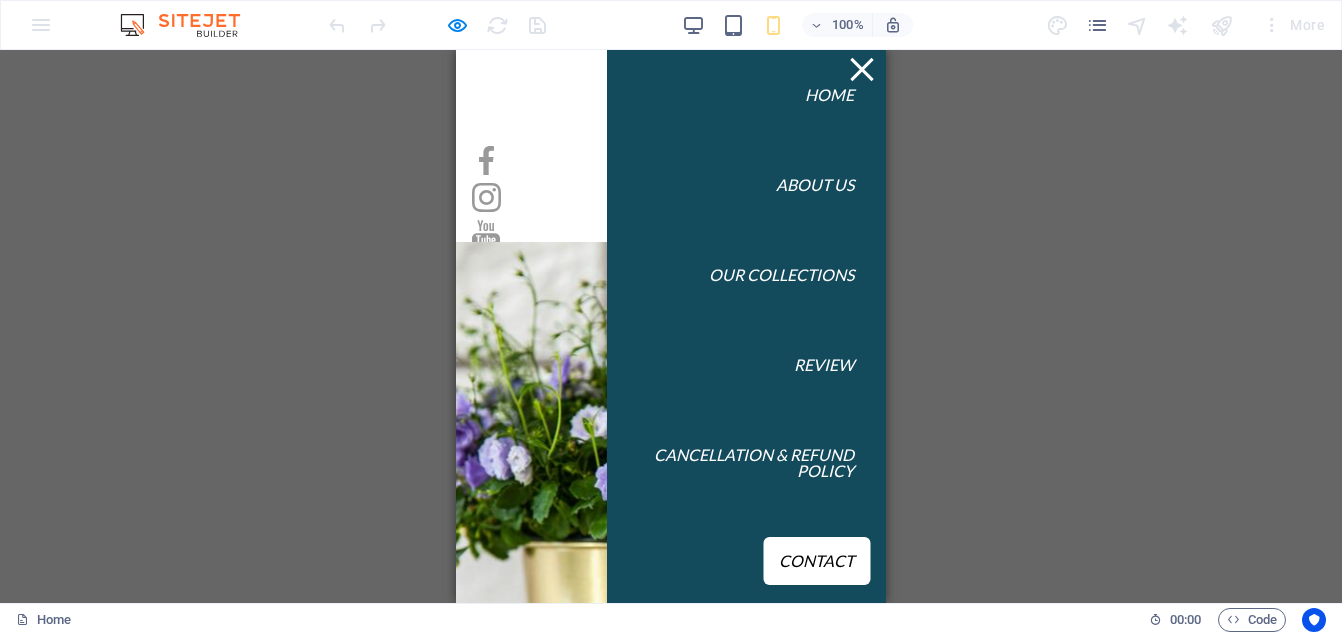 click on "Contact" at bounding box center (816, 561) 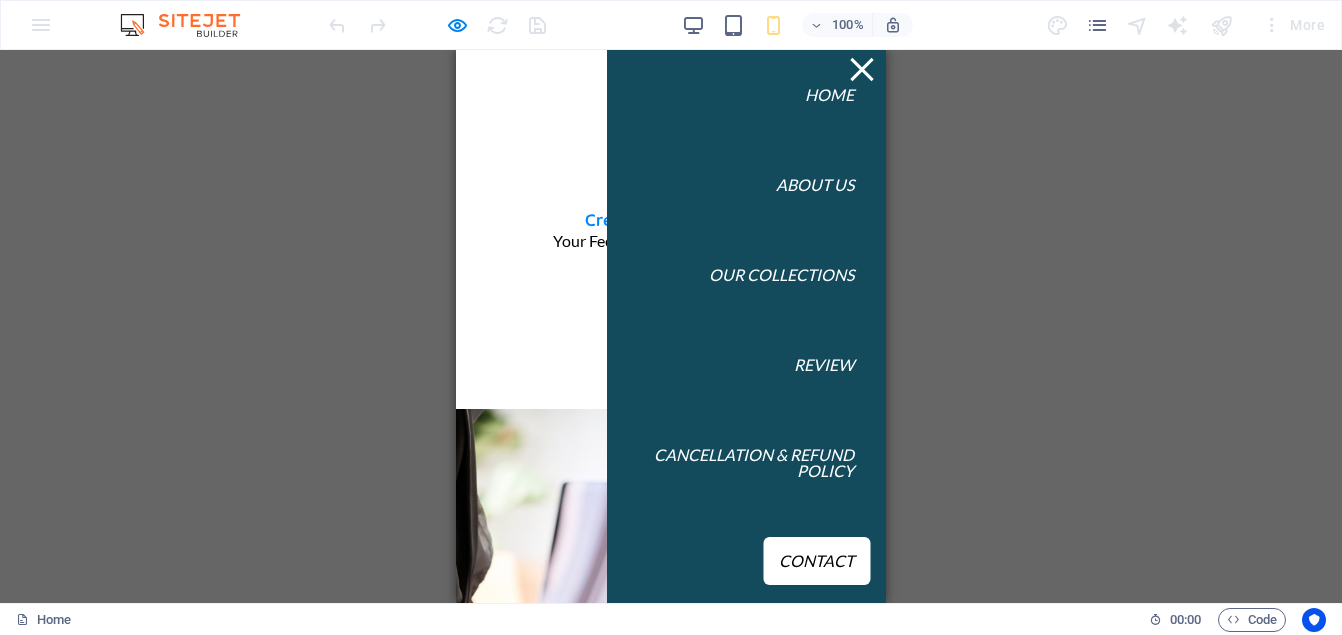 scroll, scrollTop: 3883, scrollLeft: 0, axis: vertical 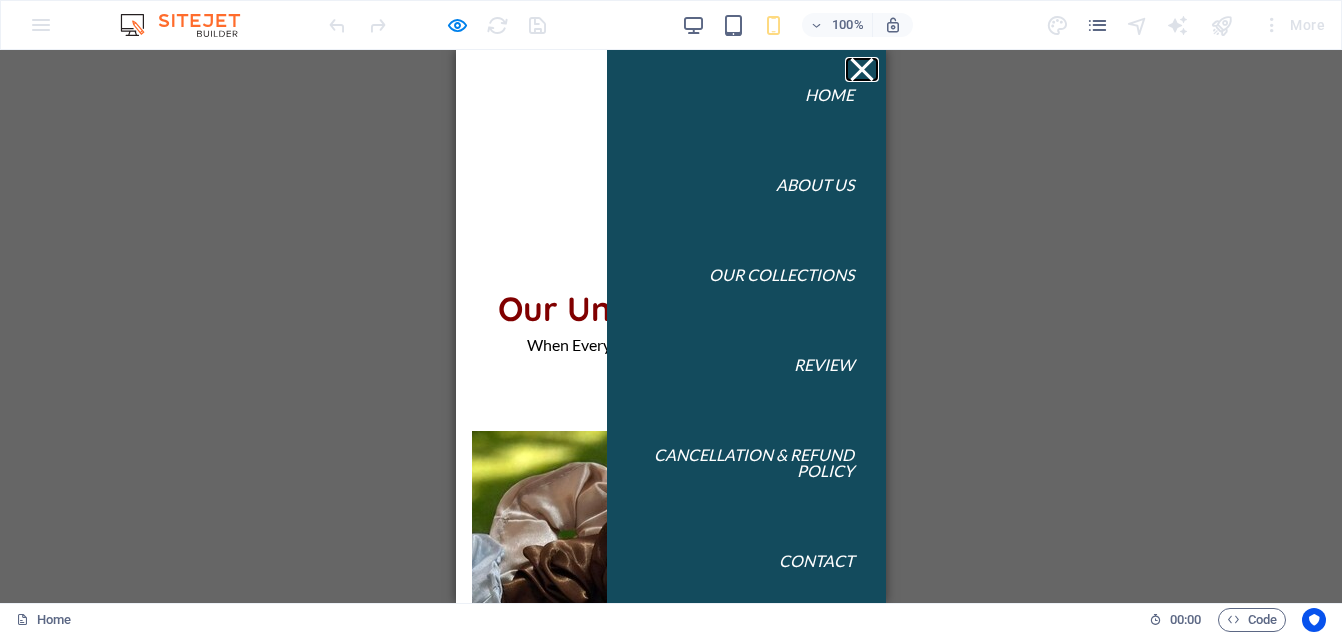 click at bounding box center [862, 68] 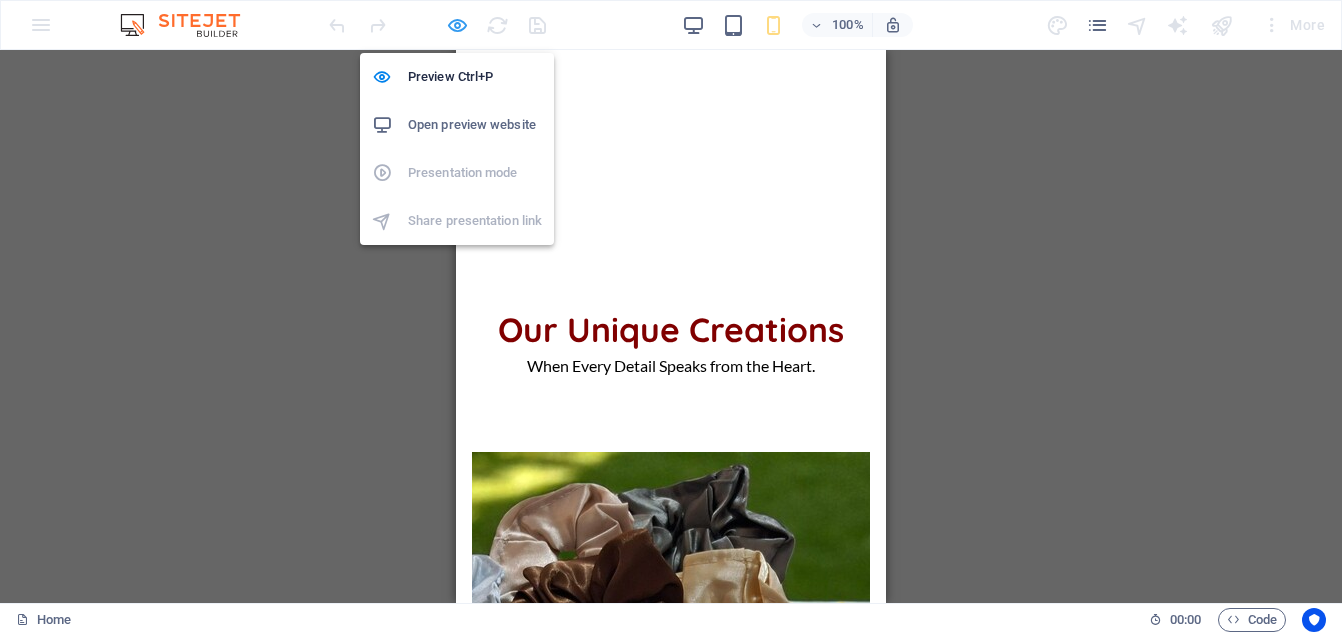 click at bounding box center [457, 25] 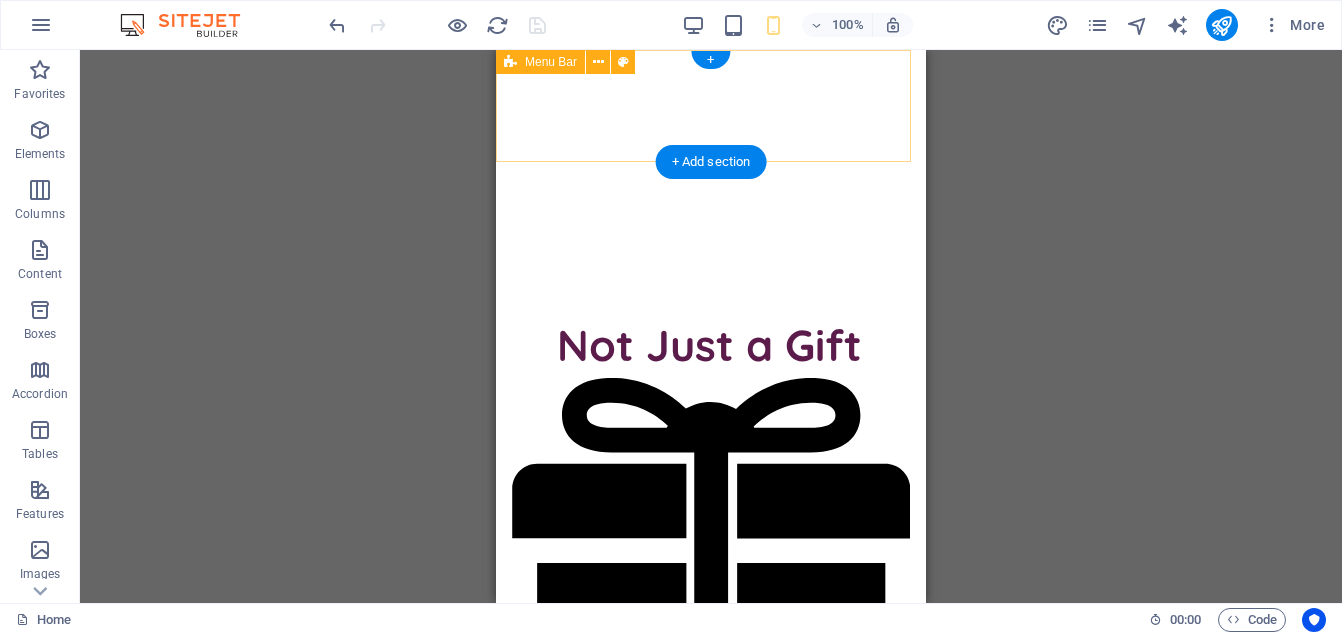 scroll, scrollTop: 0, scrollLeft: 0, axis: both 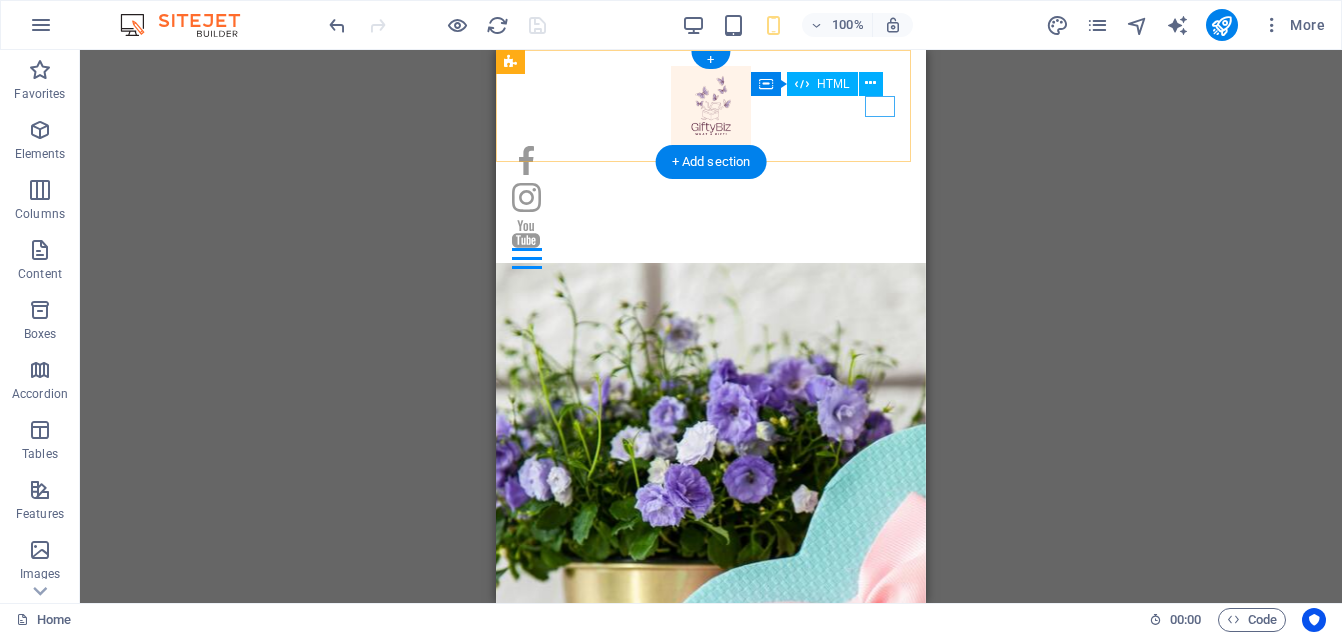 click at bounding box center [711, 258] 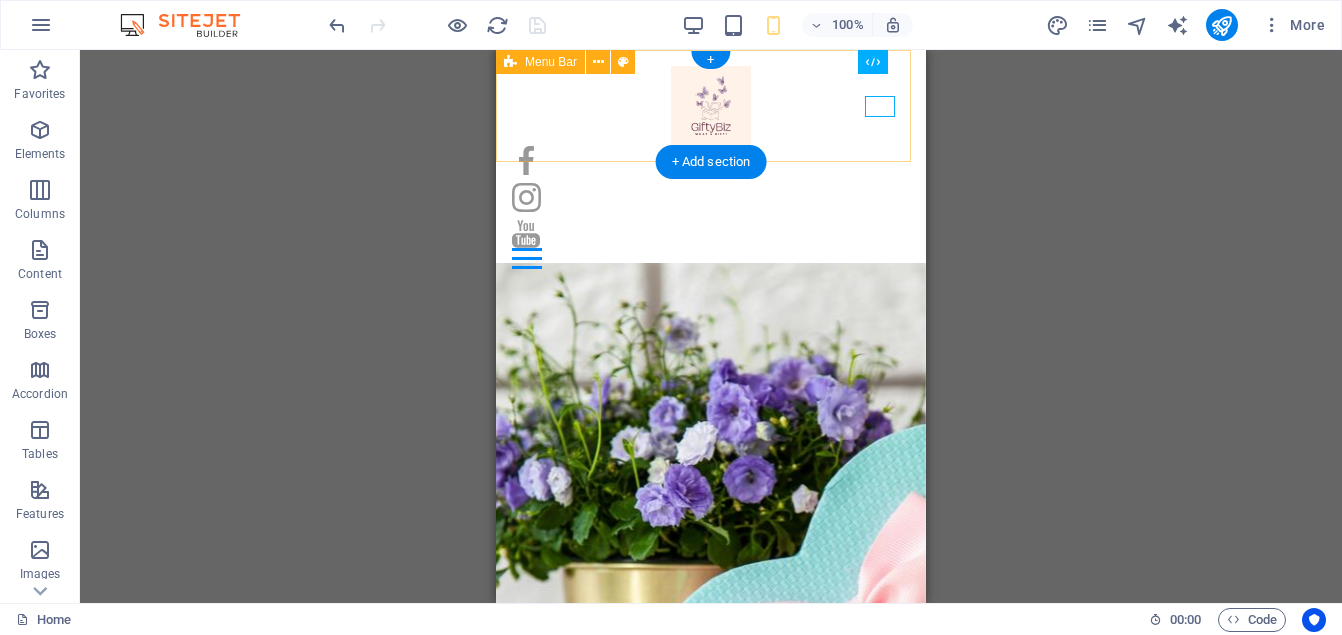 click on "Home About Us Our Collections Review Cancellation & Refund Policy Contact" at bounding box center (711, 167) 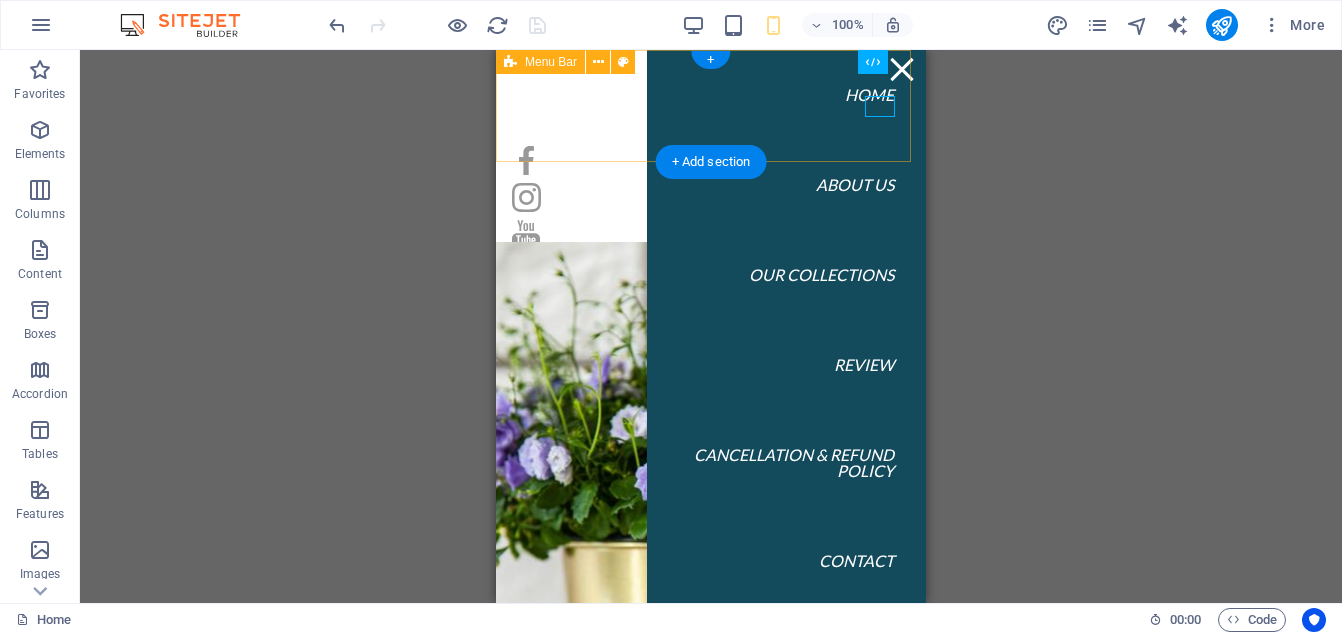 select on "header" 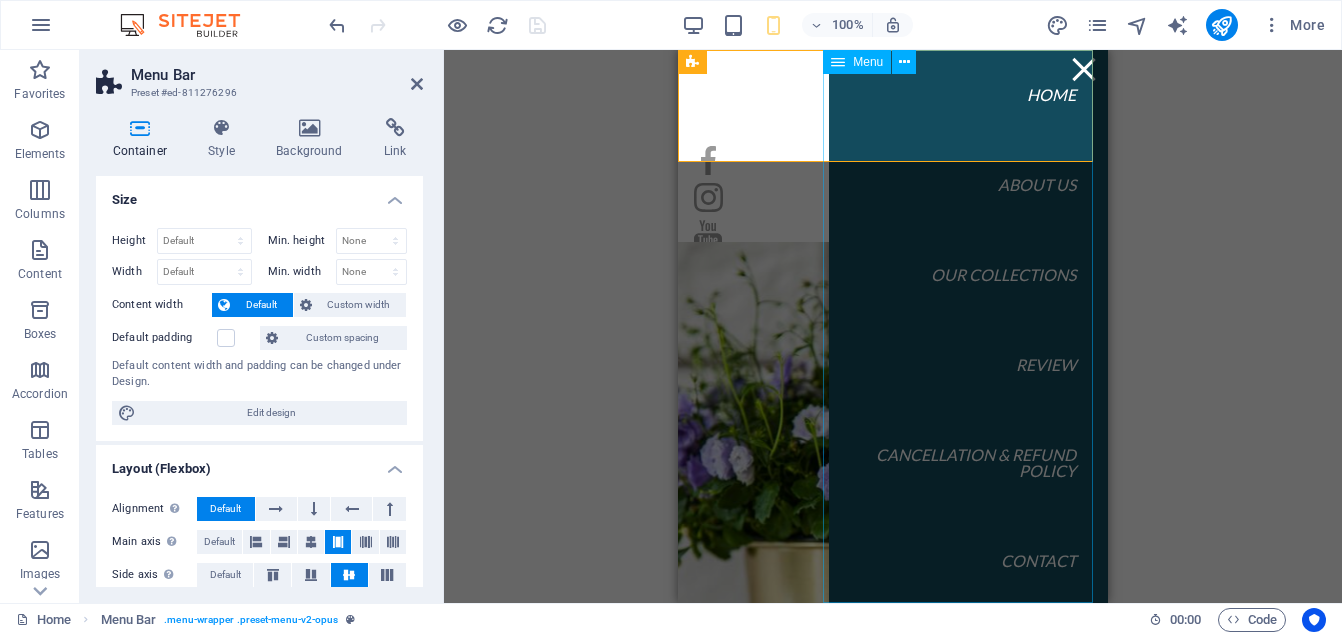 click on "Menu" at bounding box center (868, 62) 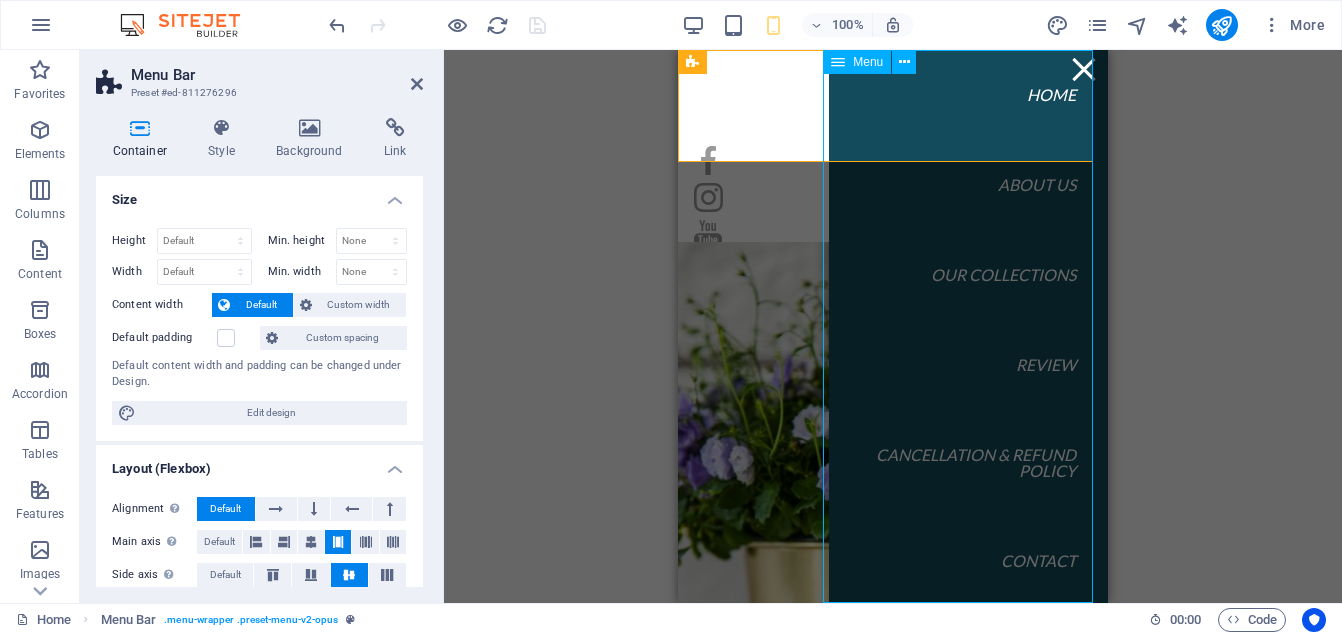 click on "Menu" at bounding box center (868, 62) 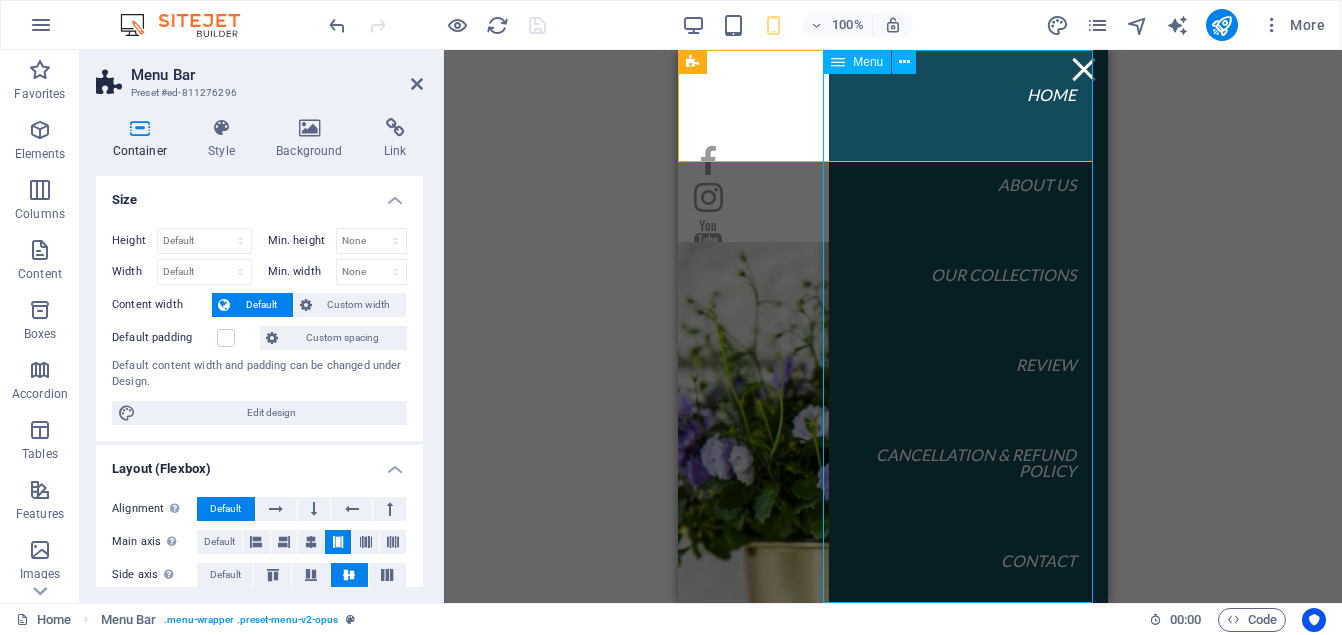 select on "1" 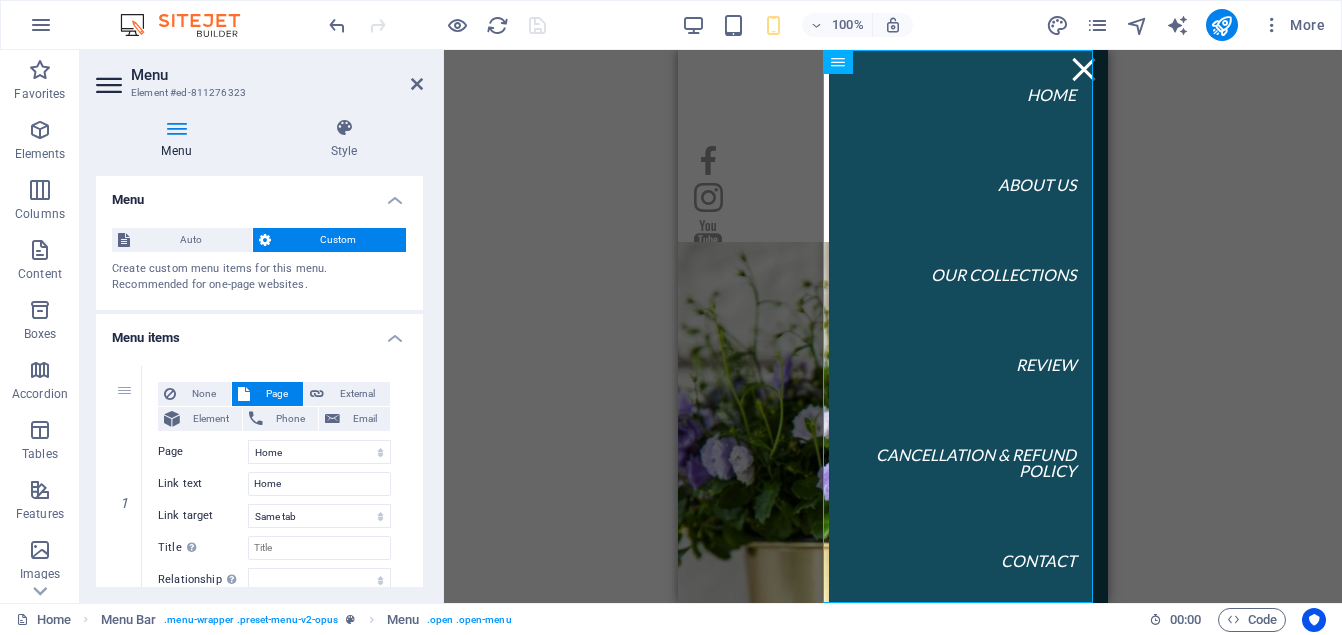 click on "Menu" at bounding box center [180, 139] 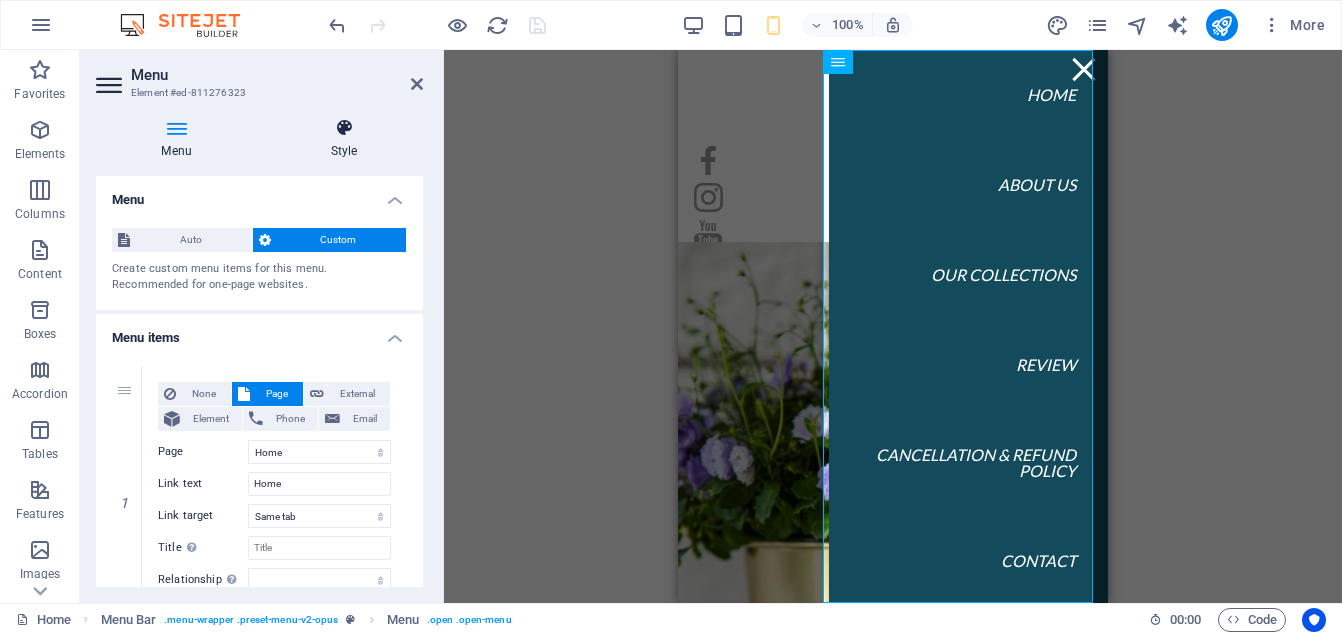click at bounding box center (344, 128) 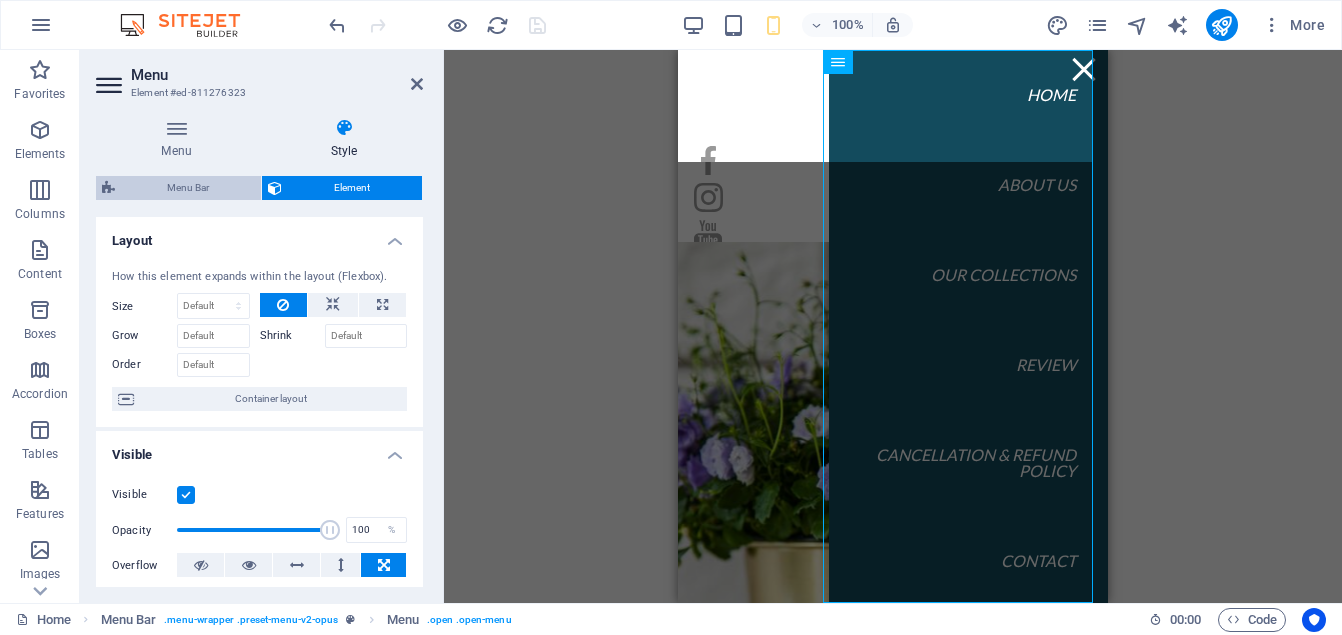 click on "Menu Bar" at bounding box center [188, 188] 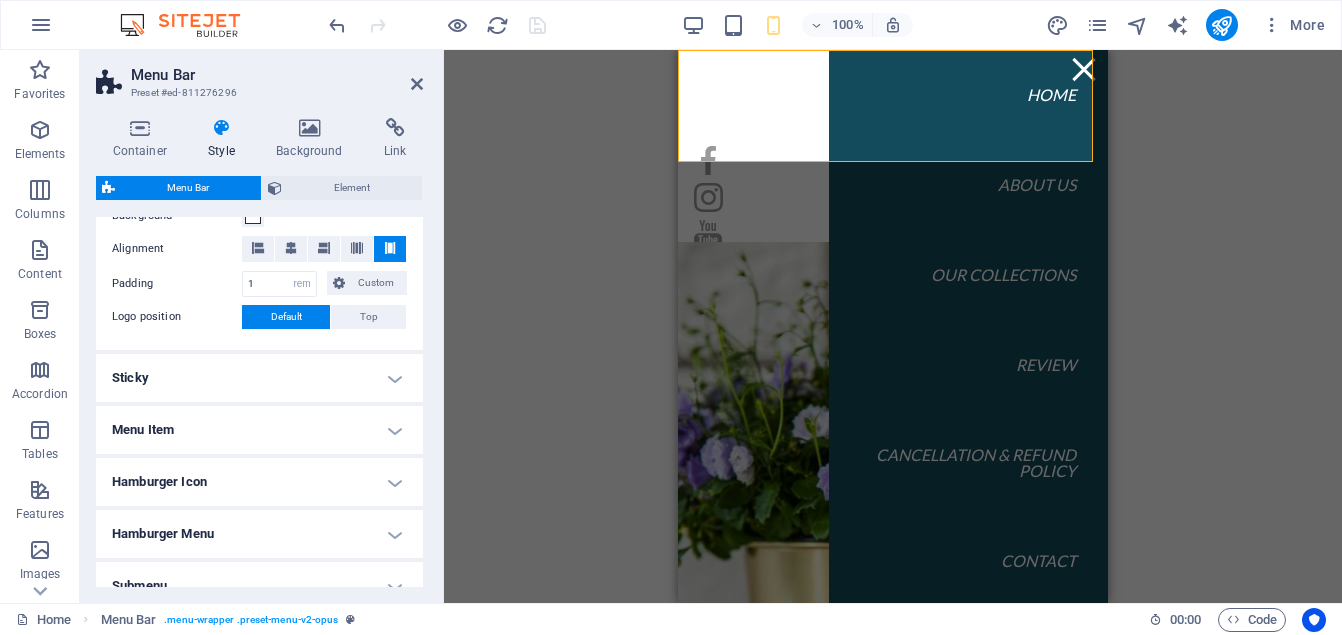 scroll, scrollTop: 413, scrollLeft: 0, axis: vertical 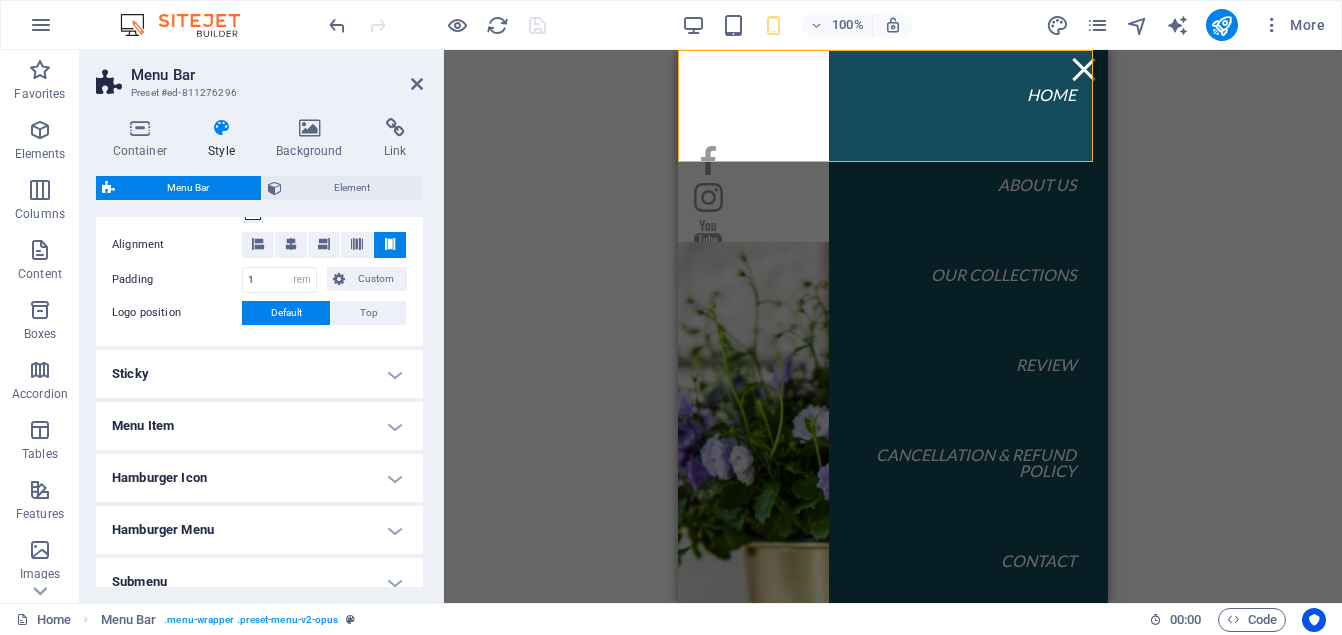 click on "Sticky" at bounding box center [259, 374] 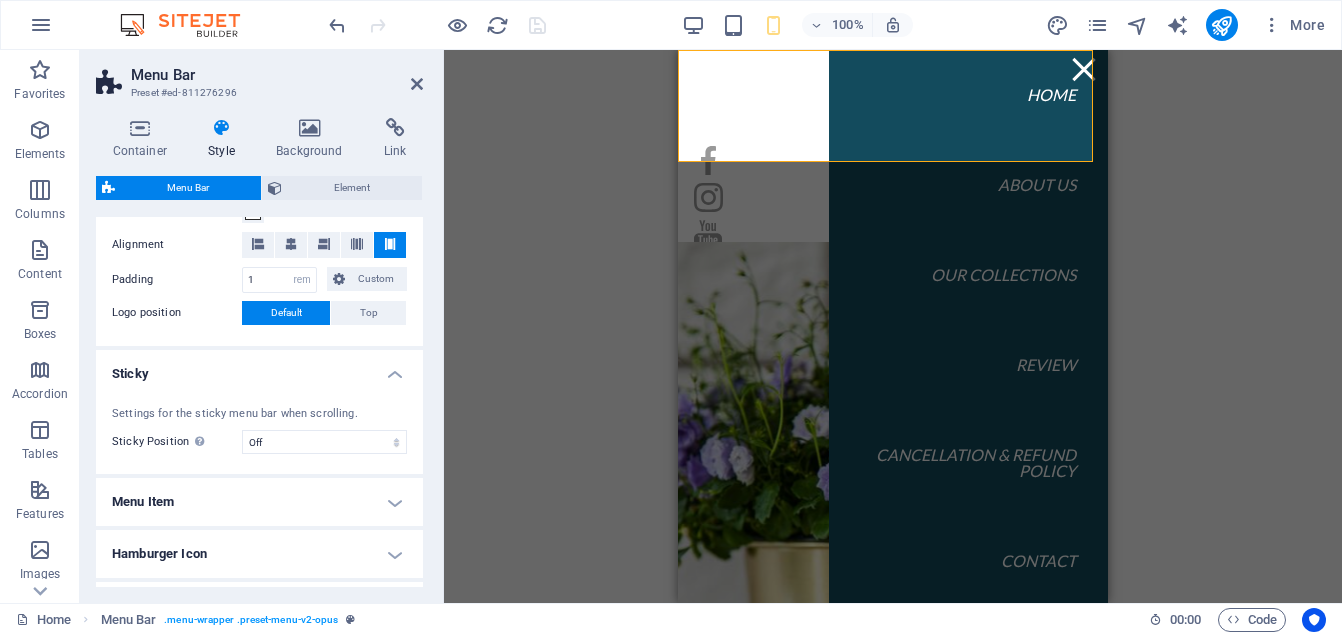 click on "Sticky" at bounding box center (259, 368) 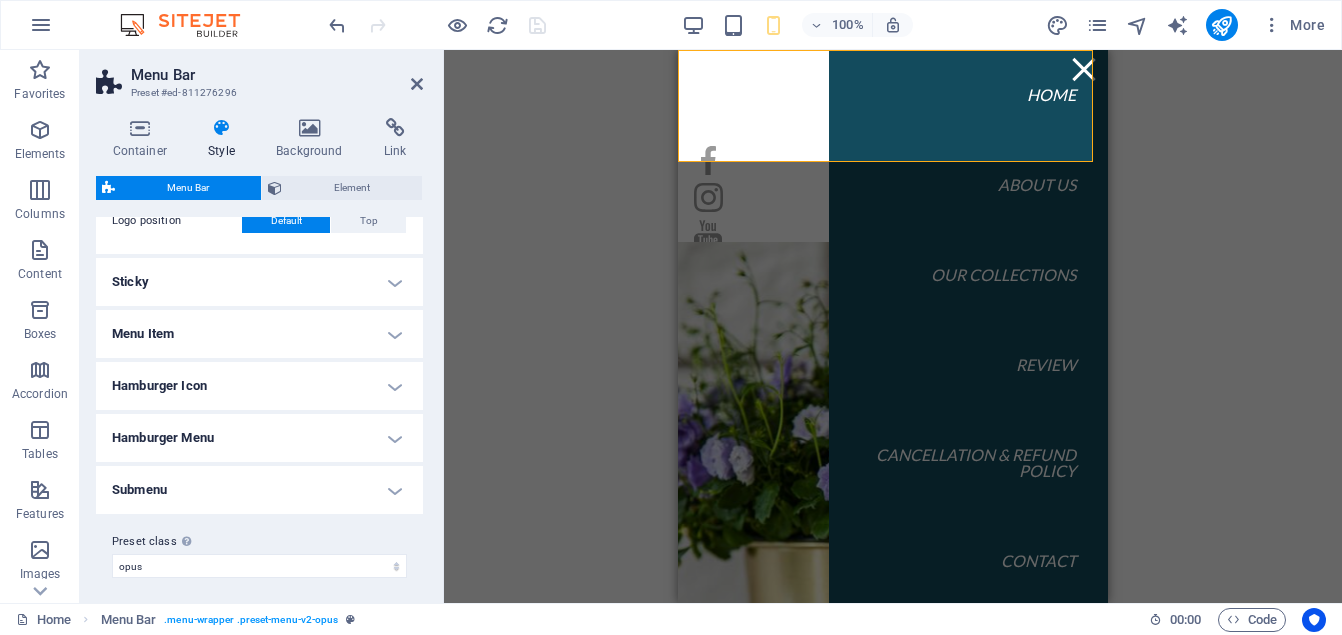 scroll, scrollTop: 508, scrollLeft: 0, axis: vertical 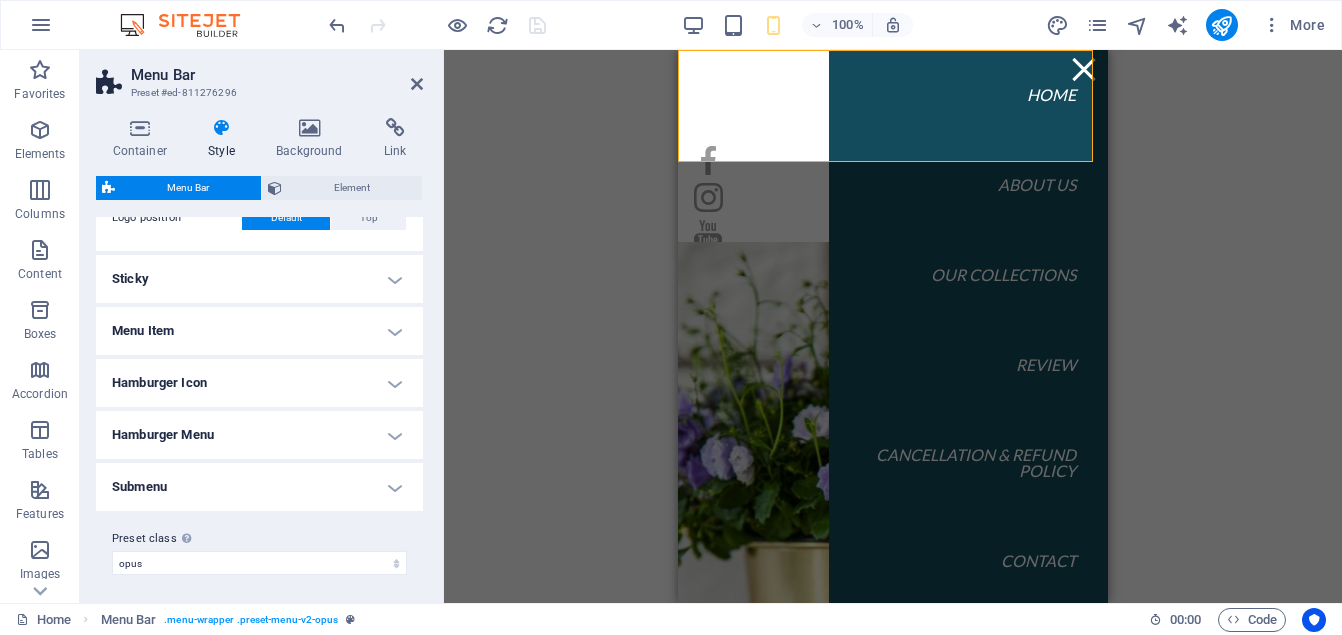 click on "Menu Item" at bounding box center [259, 331] 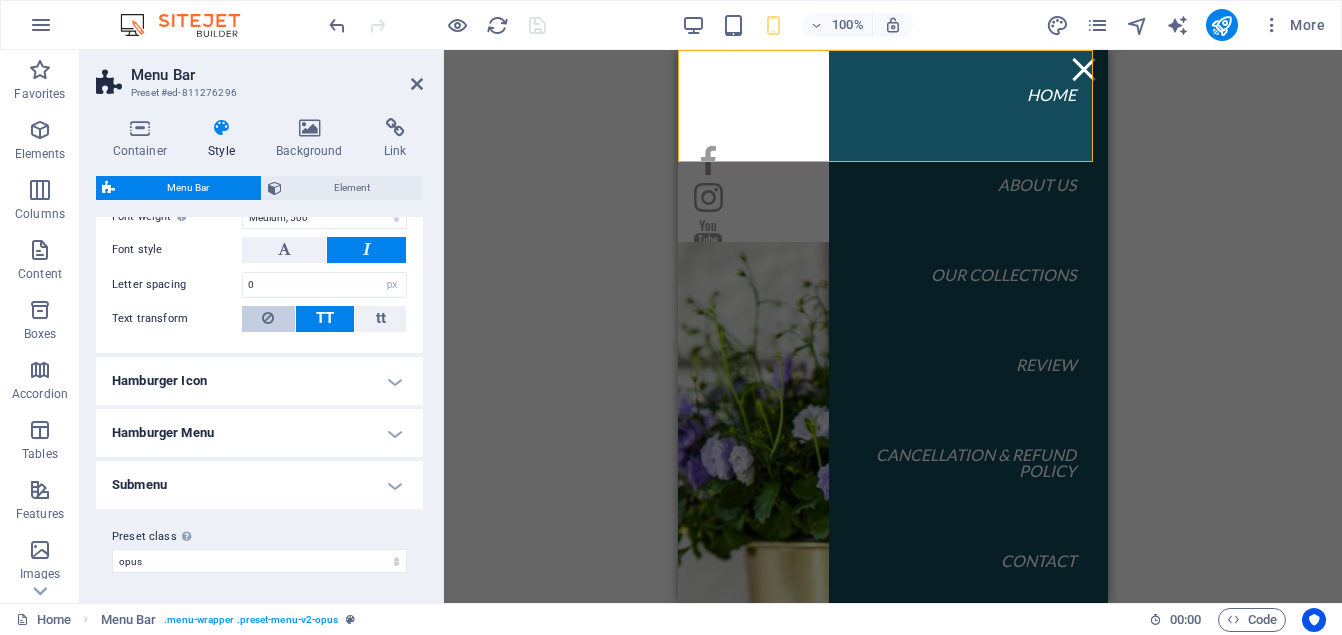 scroll, scrollTop: 965, scrollLeft: 0, axis: vertical 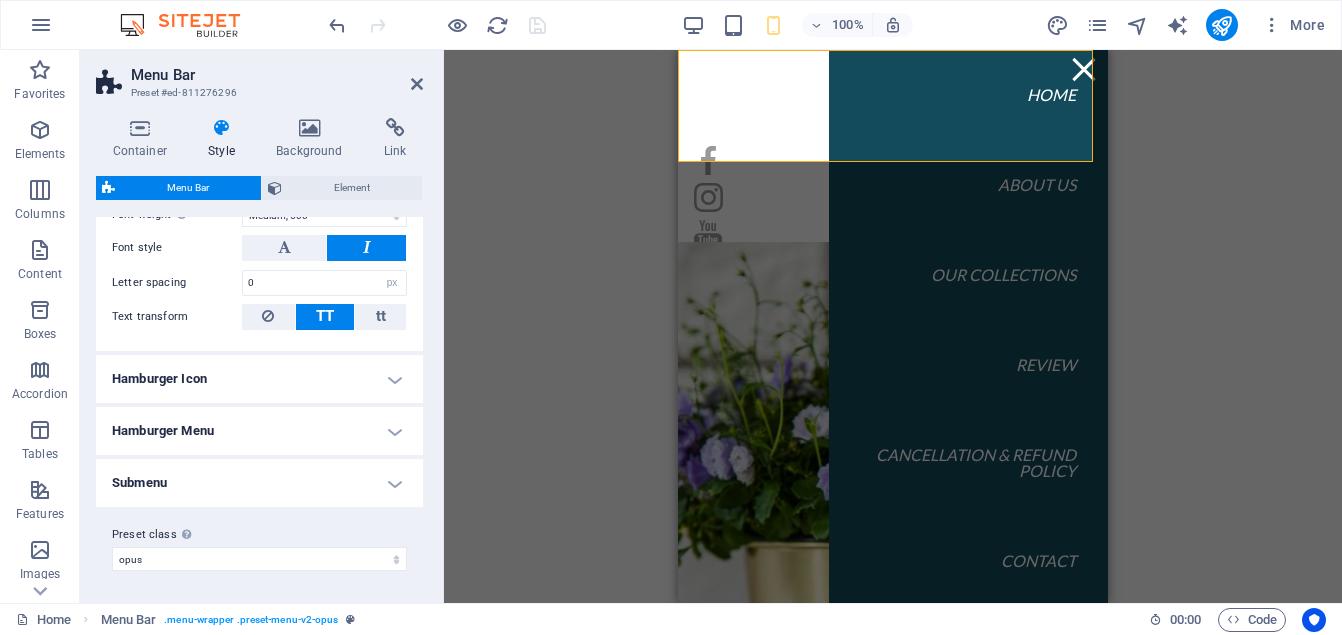click on "Hamburger Icon" at bounding box center (259, 379) 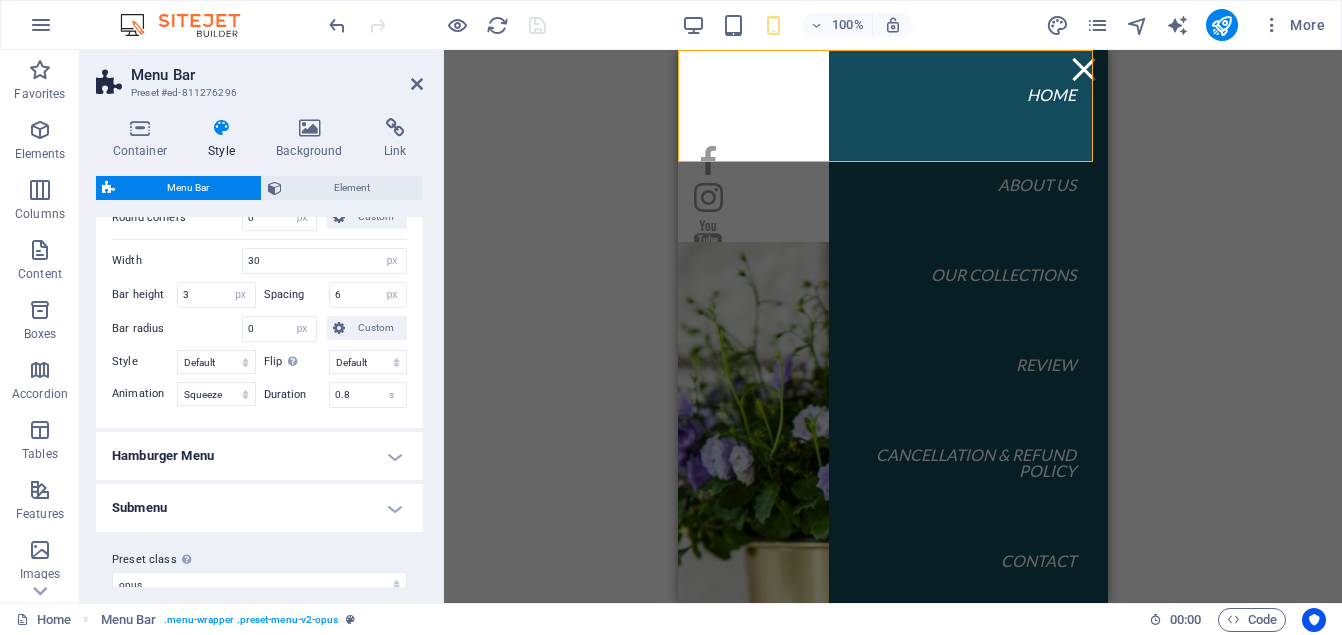 scroll, scrollTop: 1533, scrollLeft: 0, axis: vertical 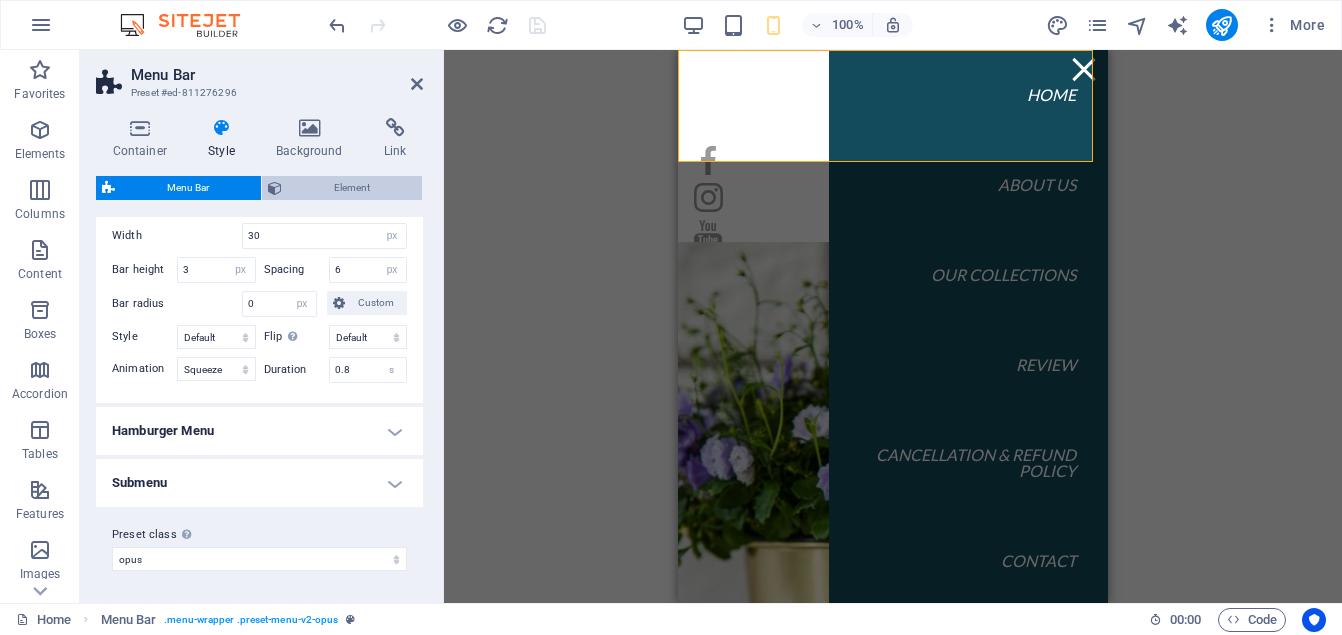 click on "Element" at bounding box center [352, 188] 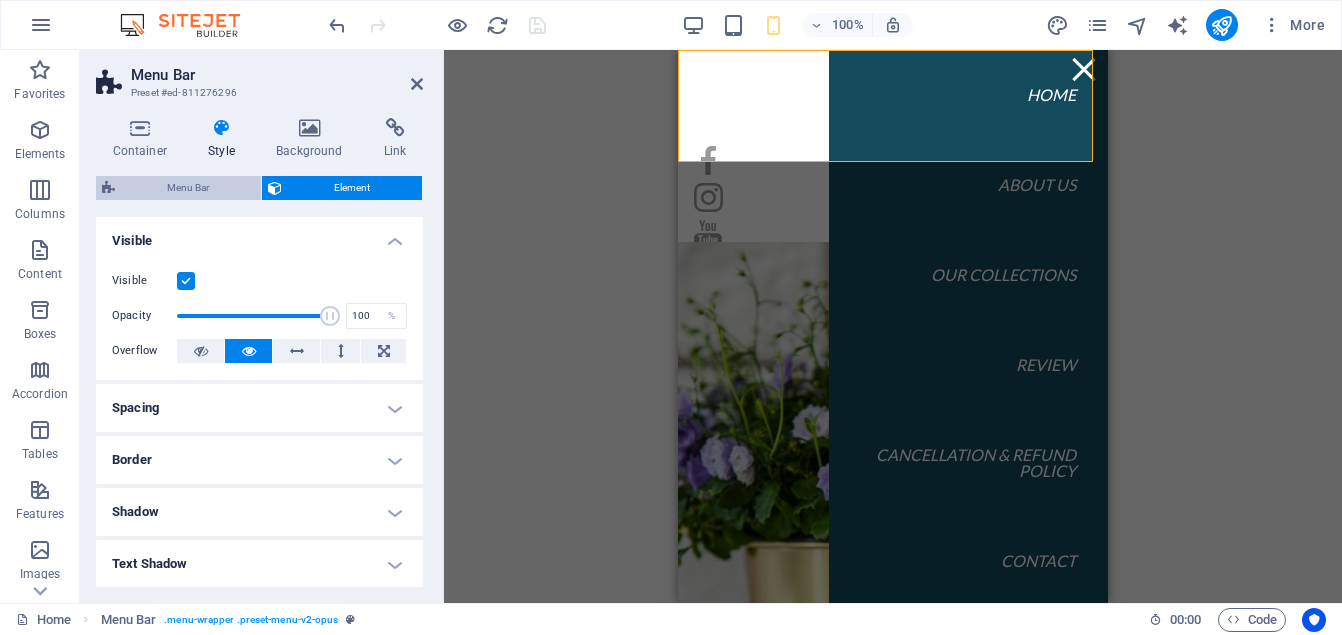 click on "Menu Bar" at bounding box center (188, 188) 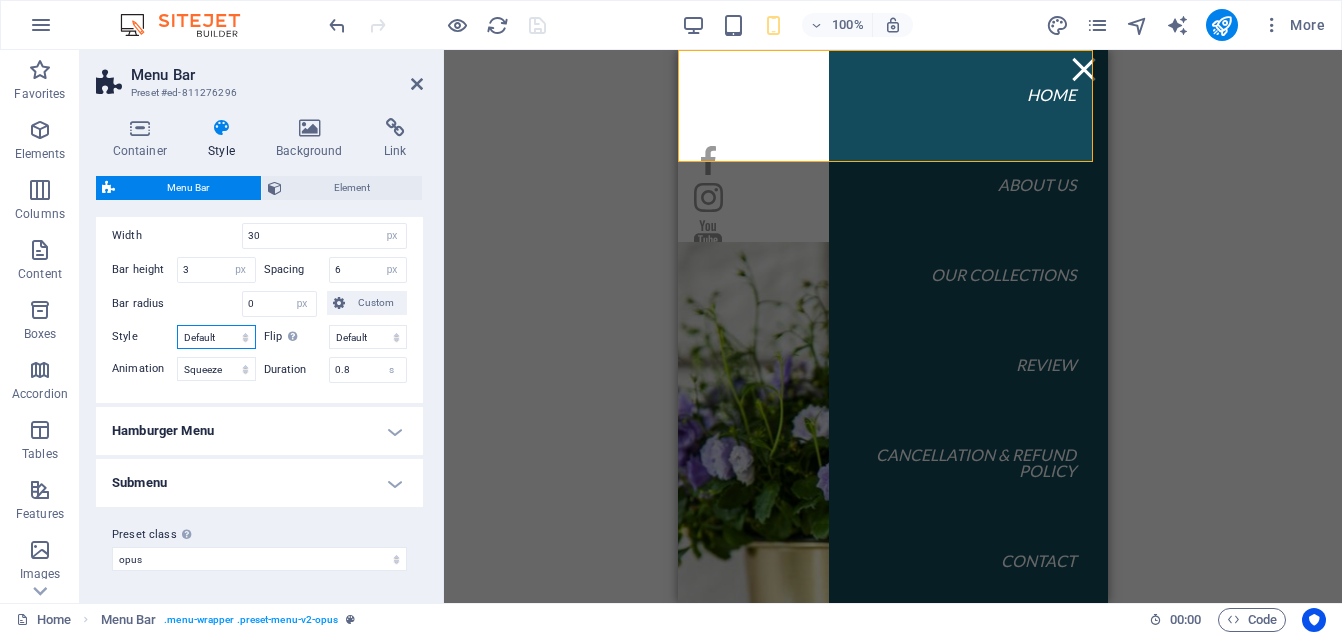 click on "Default Steps Steps centered Offset (small) Offset (large) Small outside Small inside" at bounding box center [216, 337] 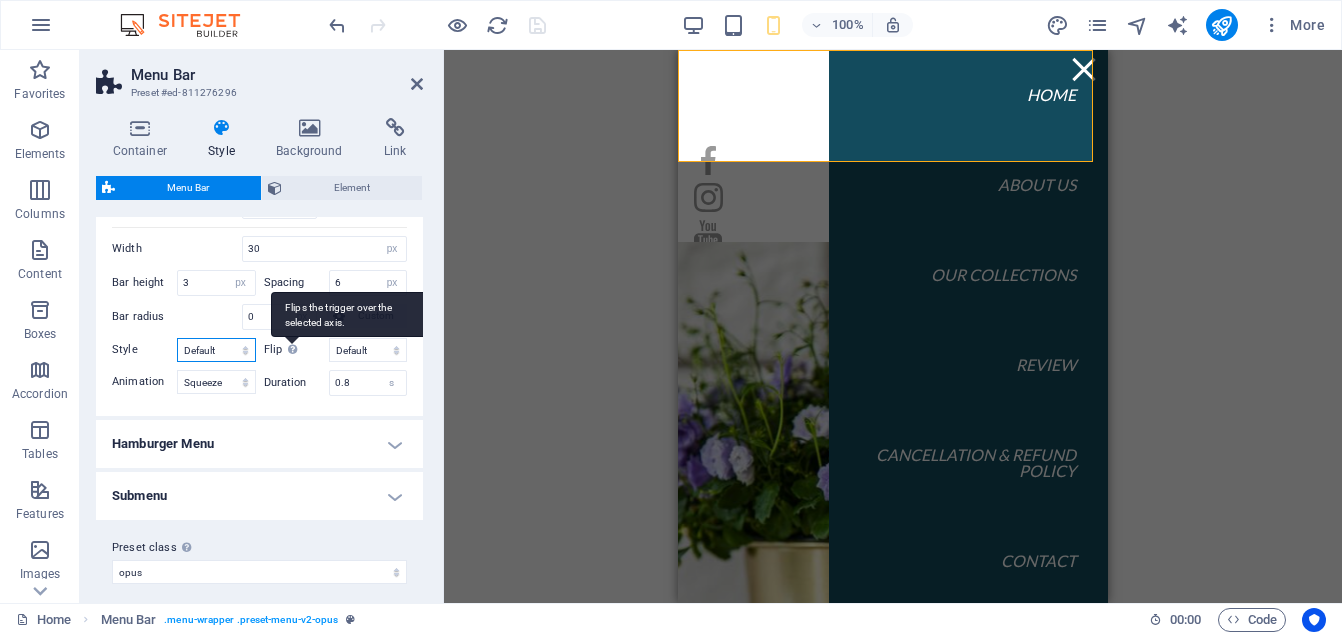 scroll, scrollTop: 1533, scrollLeft: 0, axis: vertical 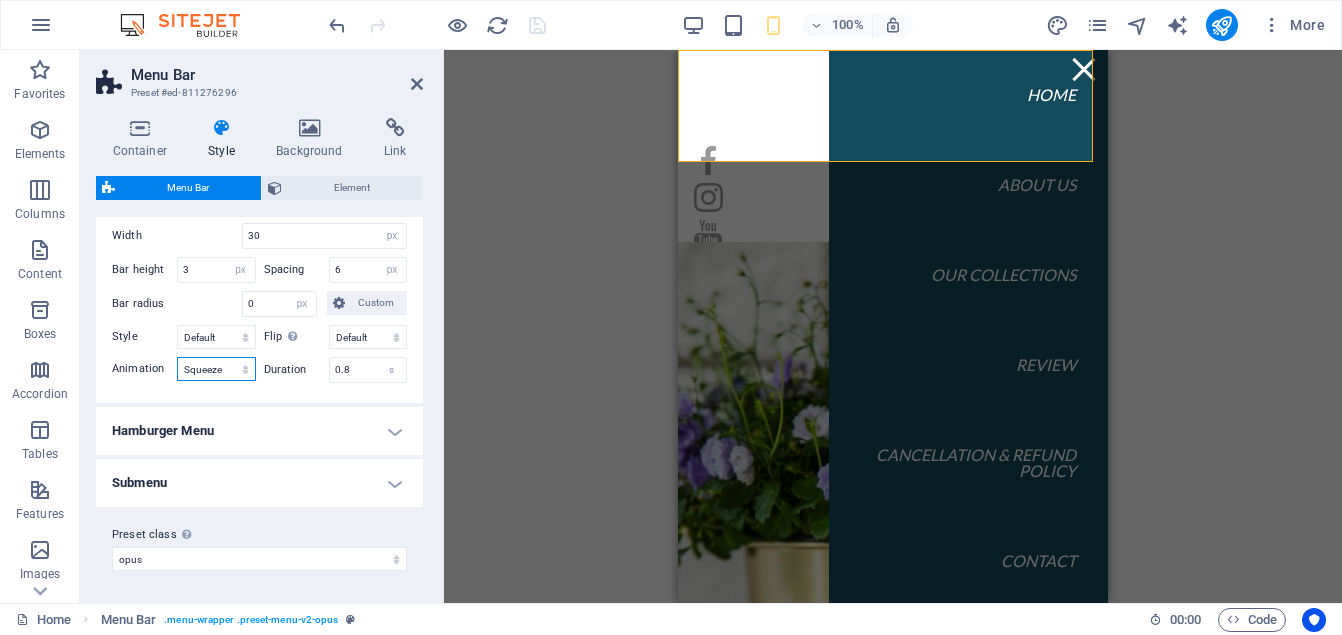 click on "Default Squeeze Rotate Rotate fast Collapse Turn Minus" at bounding box center (216, 369) 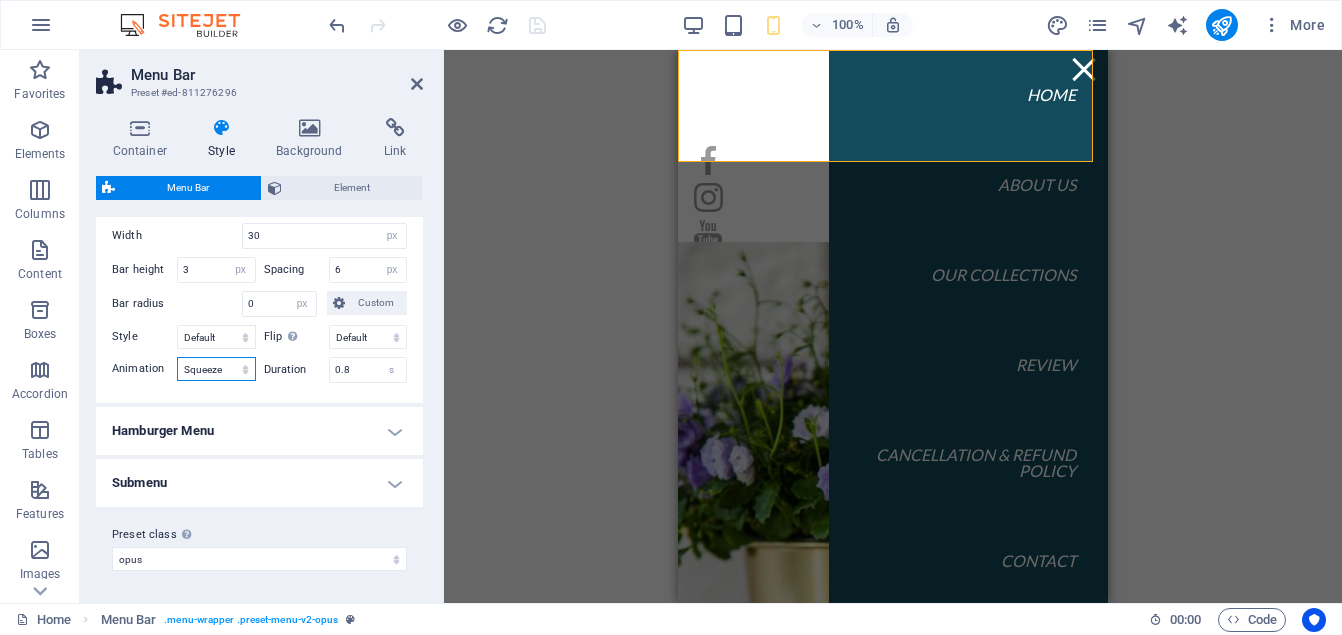 select on "collapse-down" 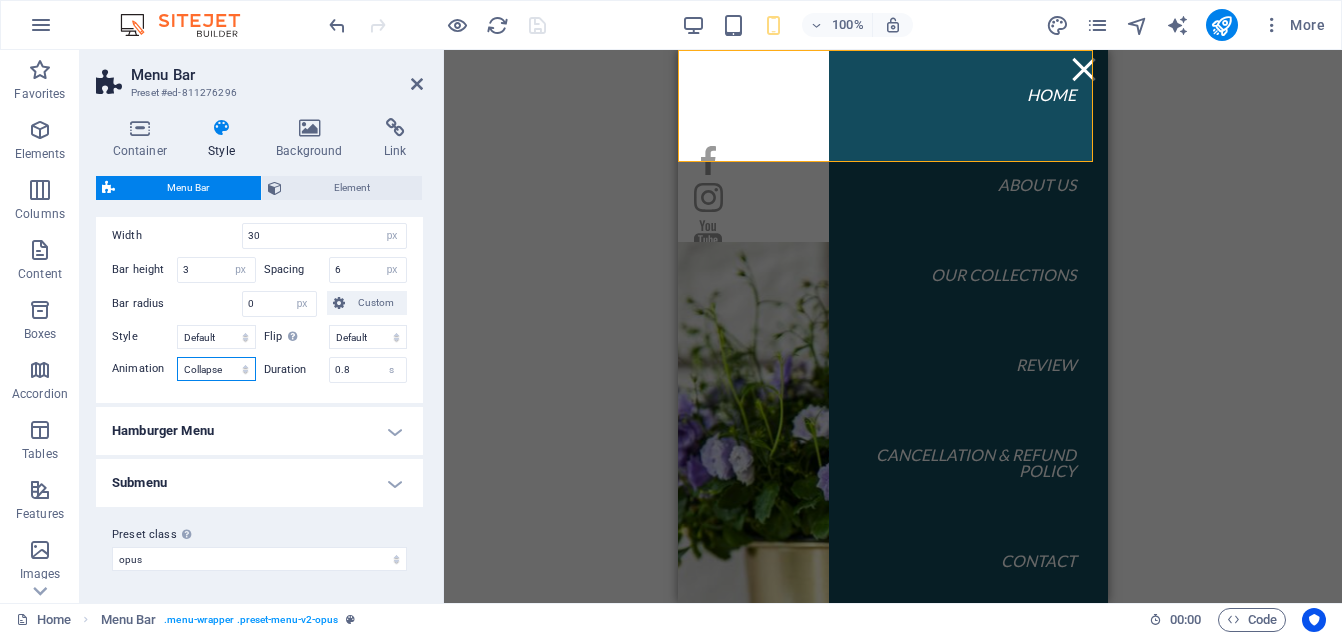 click on "Default Squeeze Rotate Rotate fast Collapse Turn Minus" at bounding box center [216, 369] 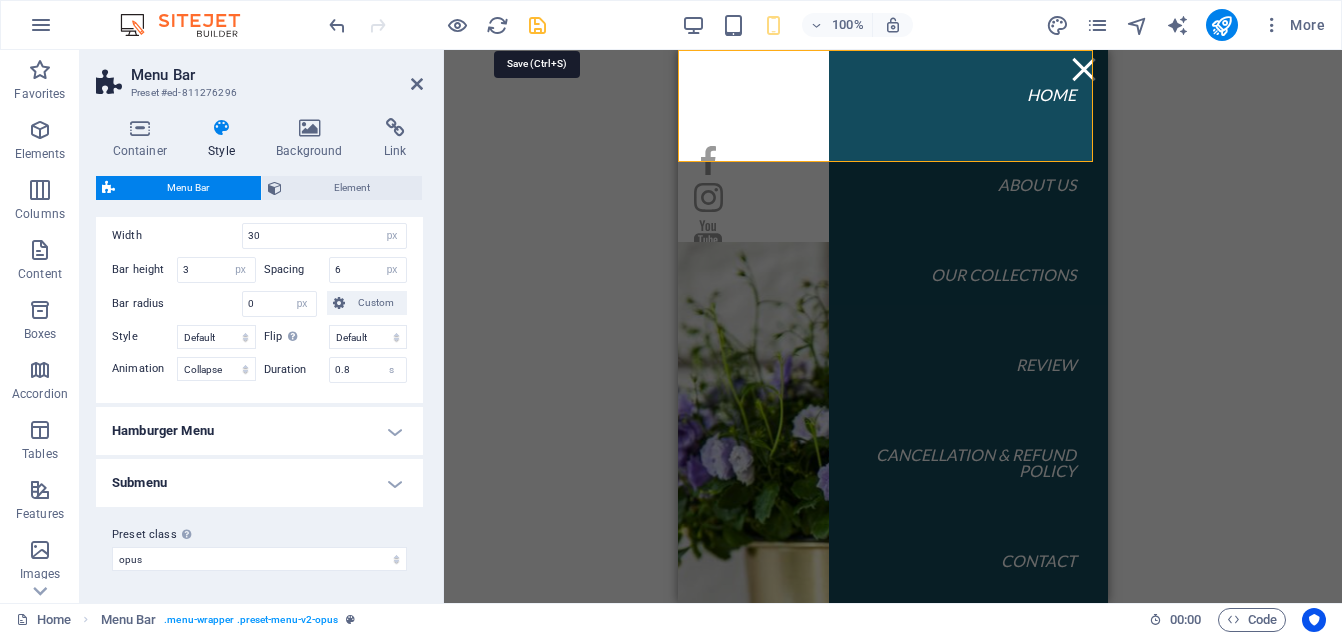 click at bounding box center (537, 25) 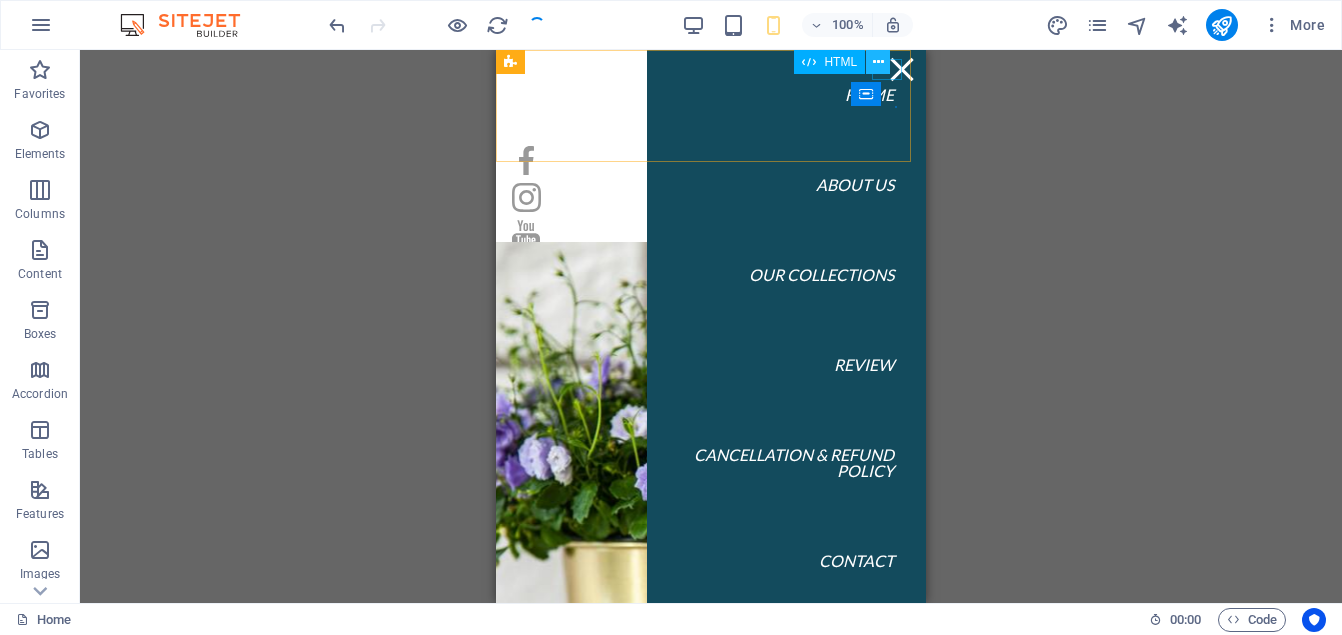 click at bounding box center [878, 62] 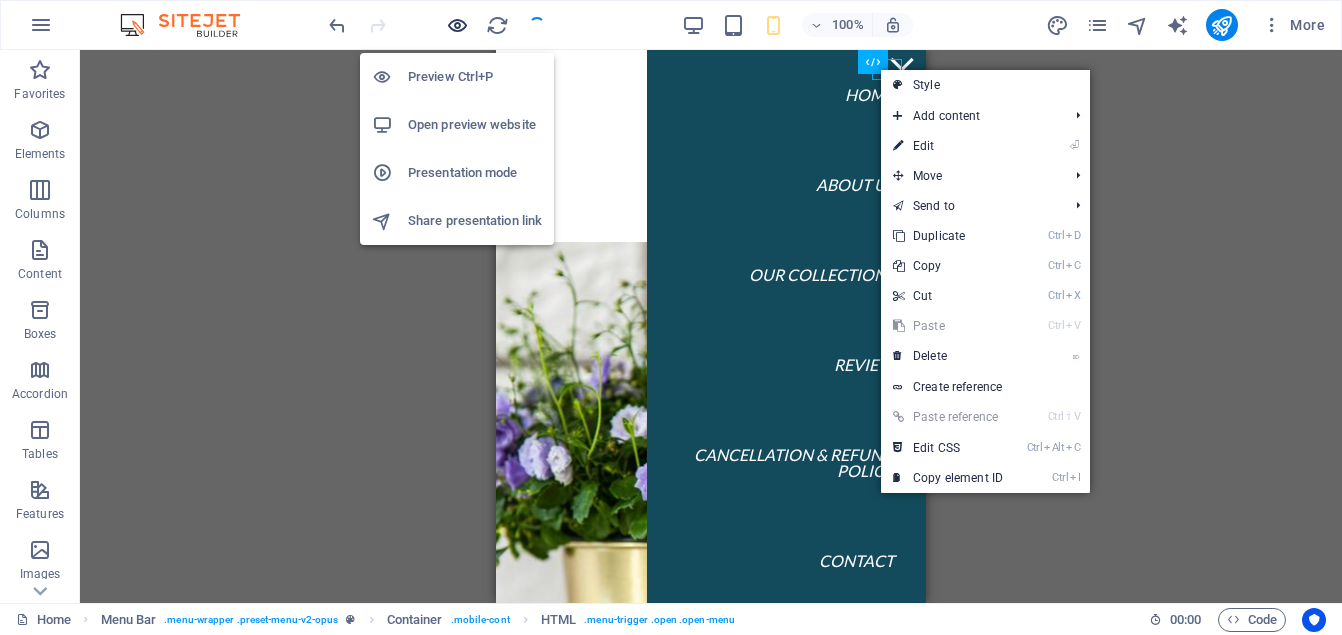 click at bounding box center [457, 25] 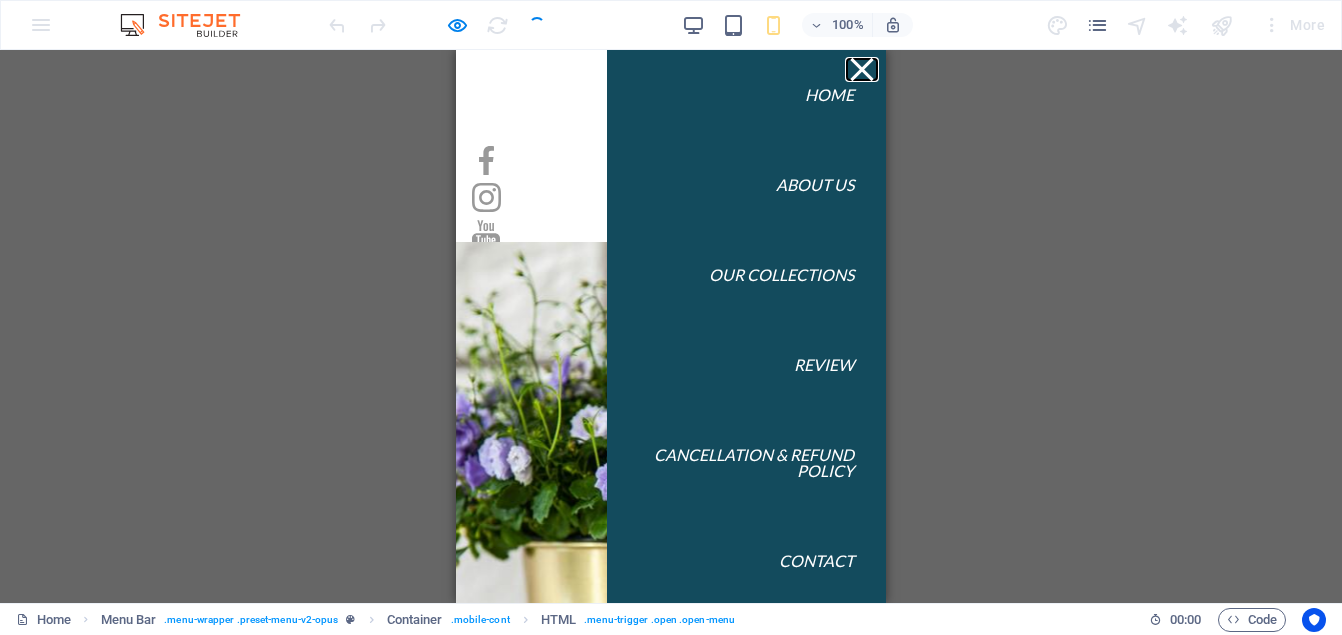 click at bounding box center [862, 68] 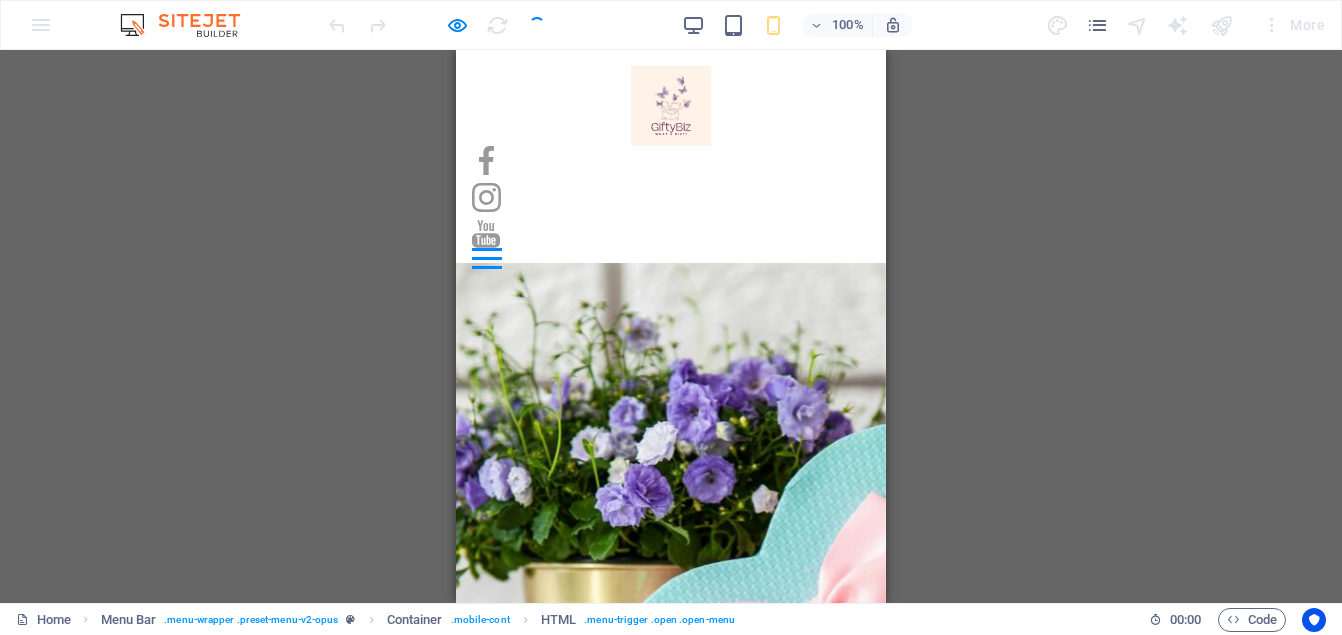 click at bounding box center (487, 258) 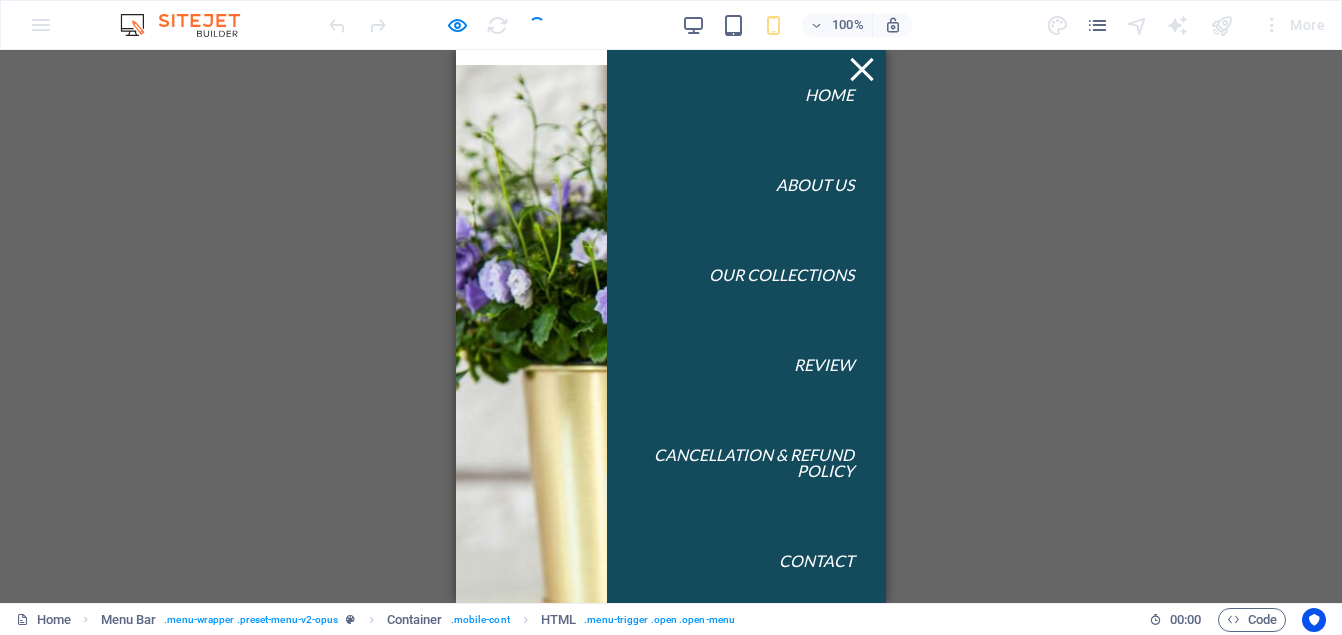 scroll, scrollTop: 223, scrollLeft: 0, axis: vertical 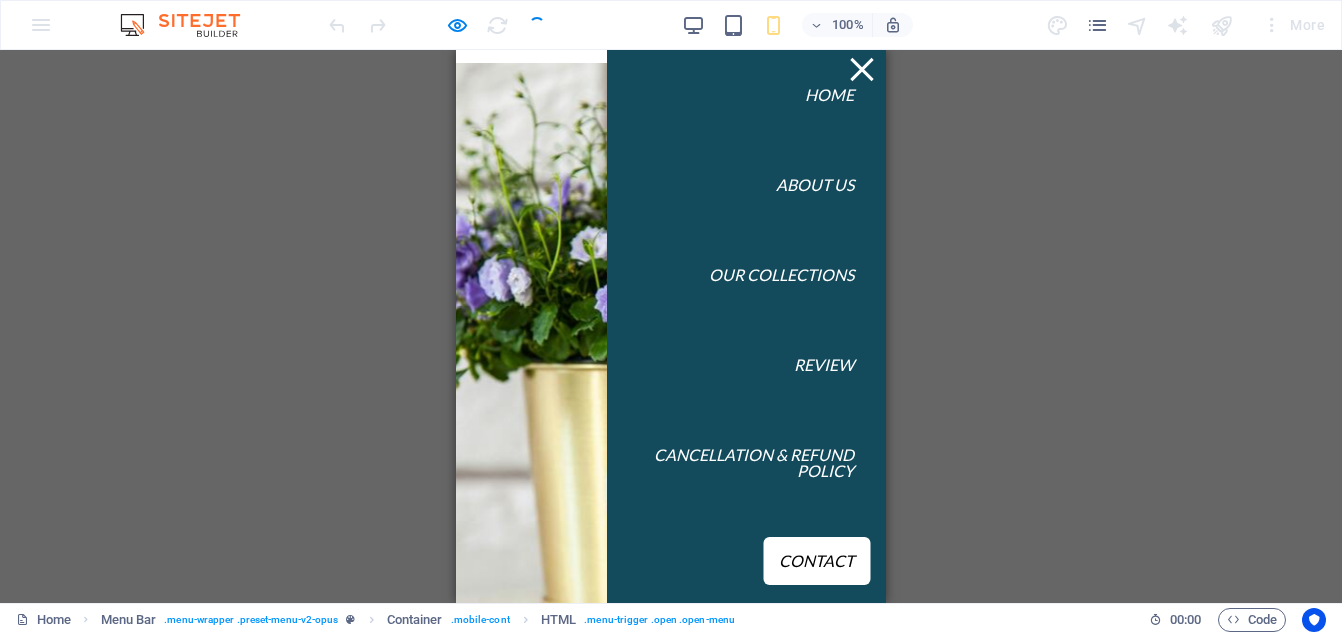 click on "Contact" at bounding box center (816, 561) 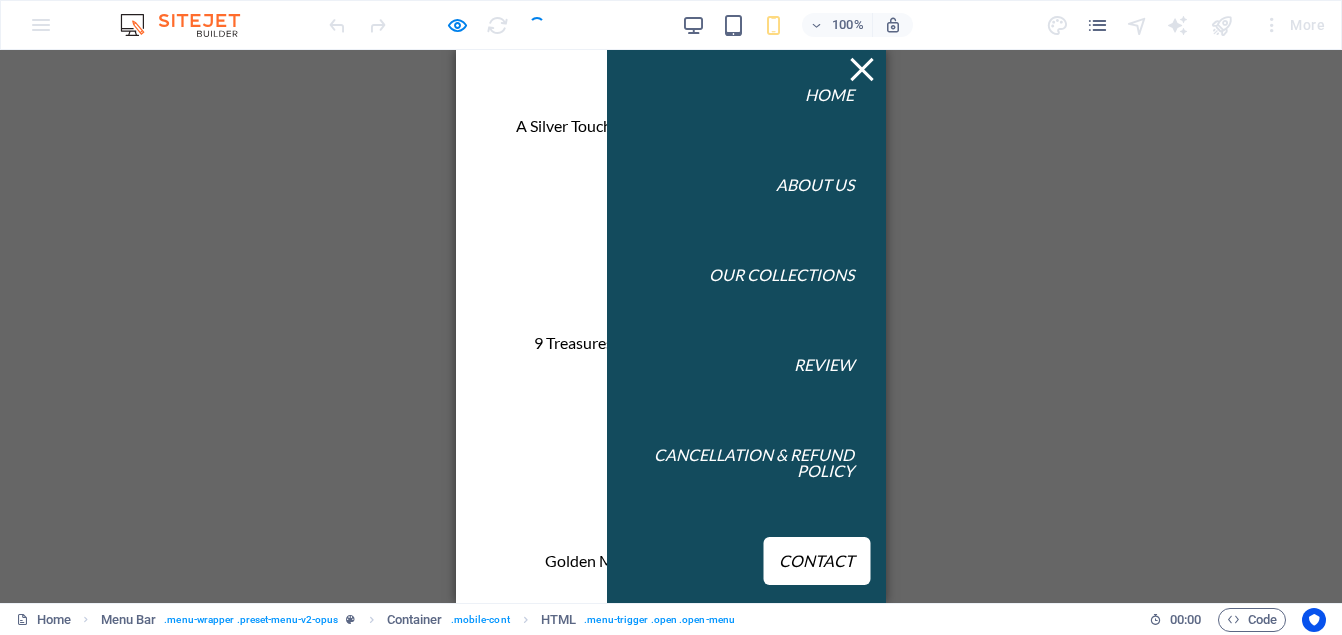 scroll, scrollTop: 3883, scrollLeft: 0, axis: vertical 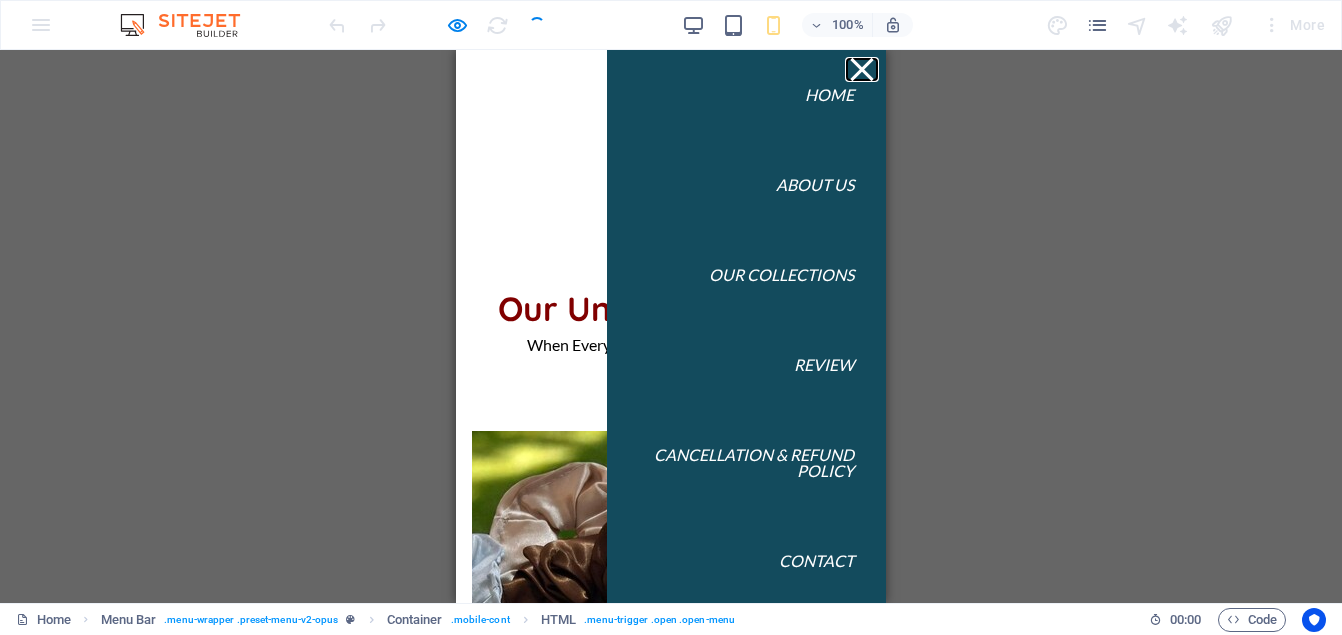 click at bounding box center [862, 68] 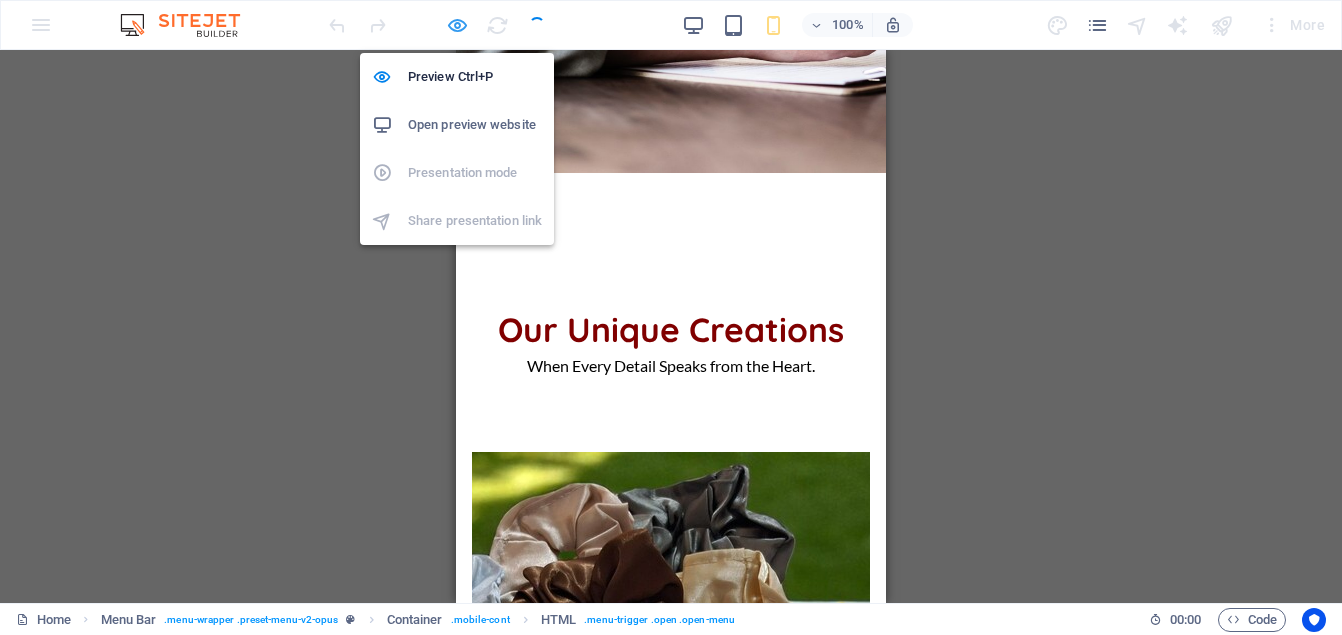 click at bounding box center [457, 25] 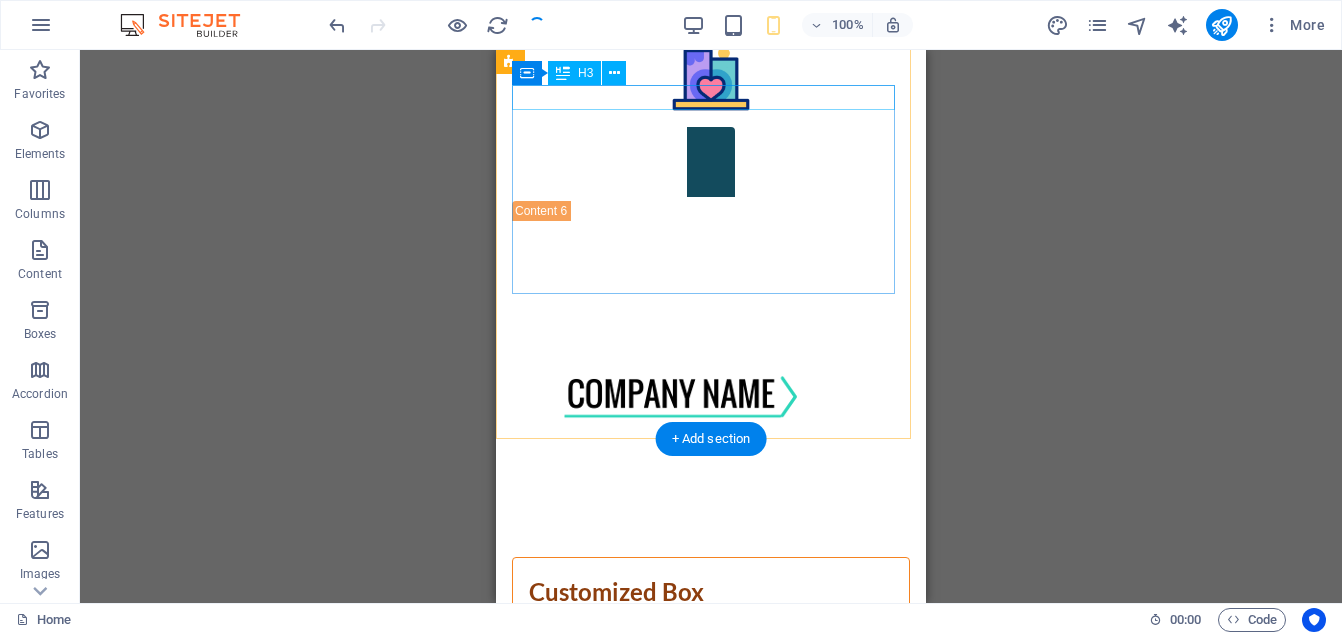 scroll, scrollTop: 10653, scrollLeft: 0, axis: vertical 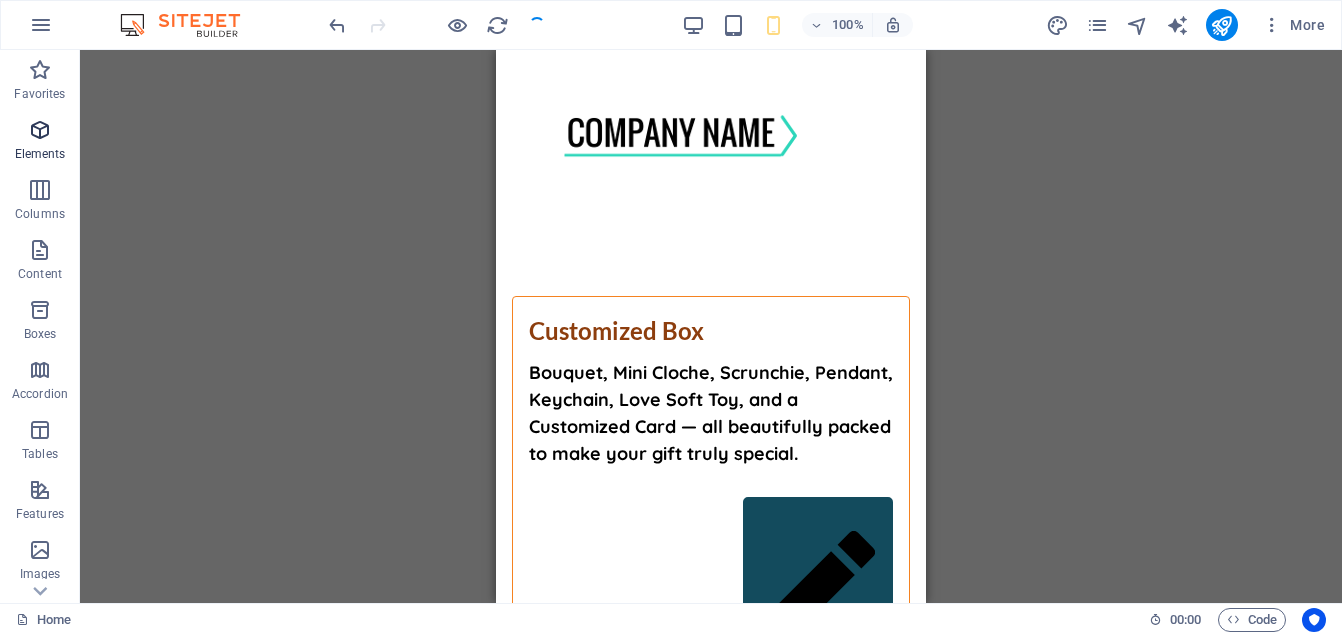 click on "Elements" at bounding box center [40, 154] 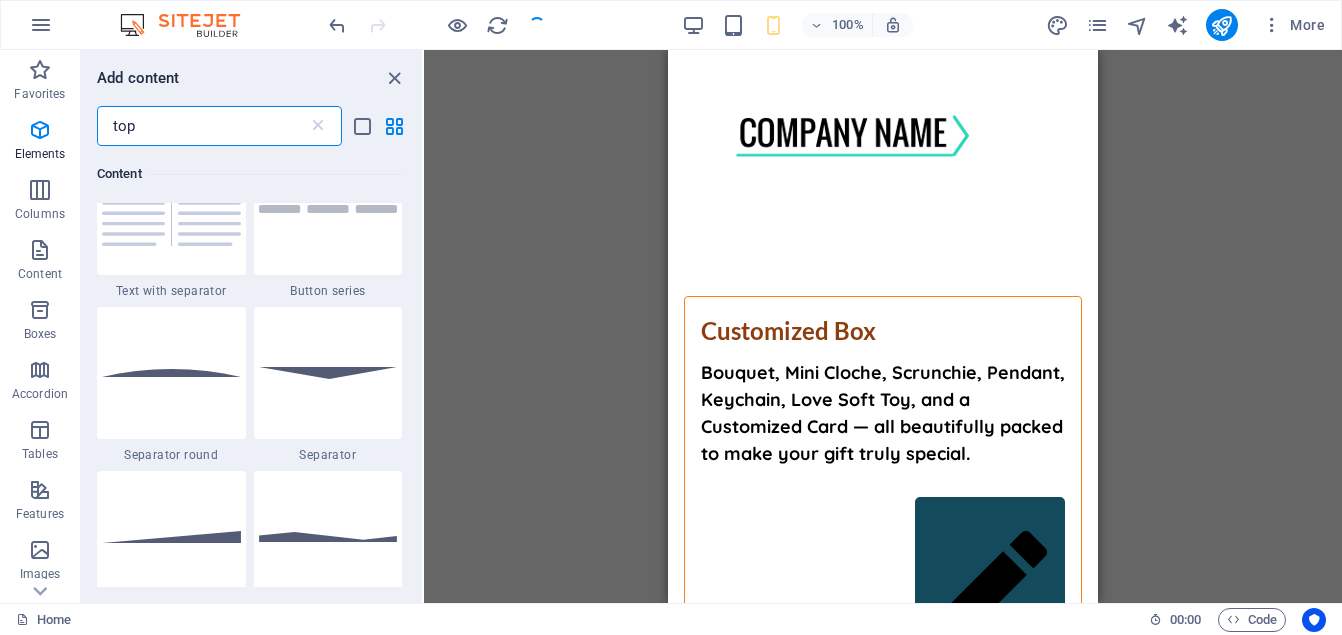scroll, scrollTop: 0, scrollLeft: 0, axis: both 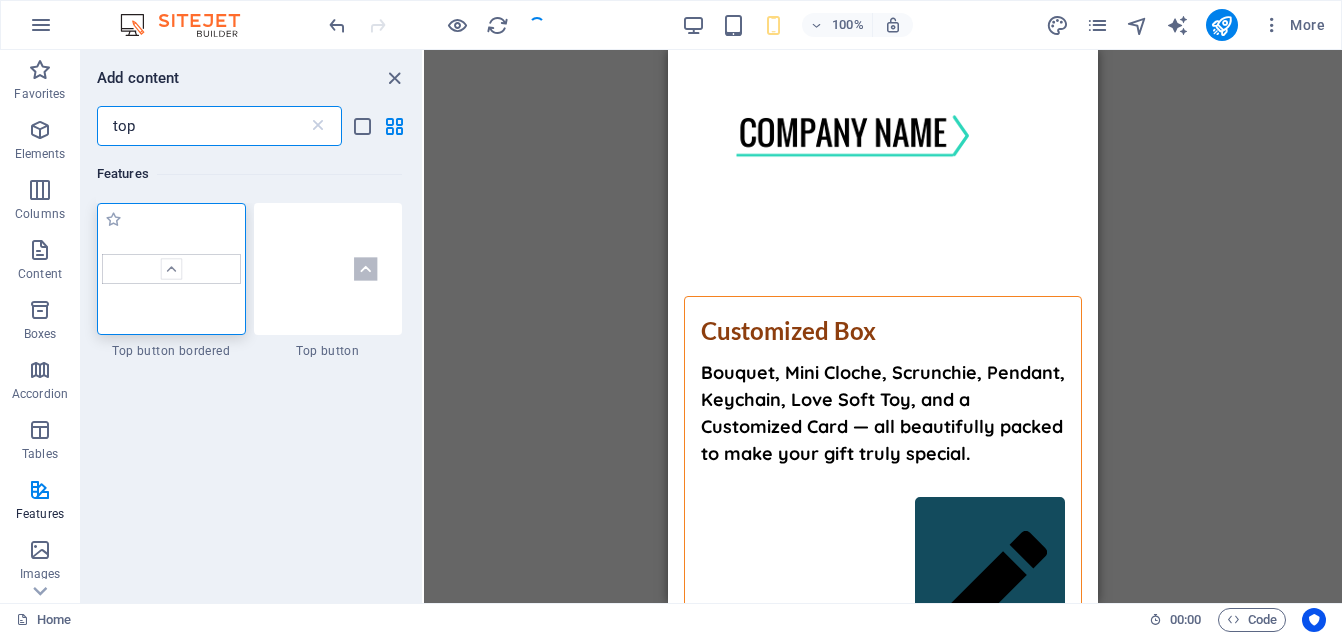 type on "top" 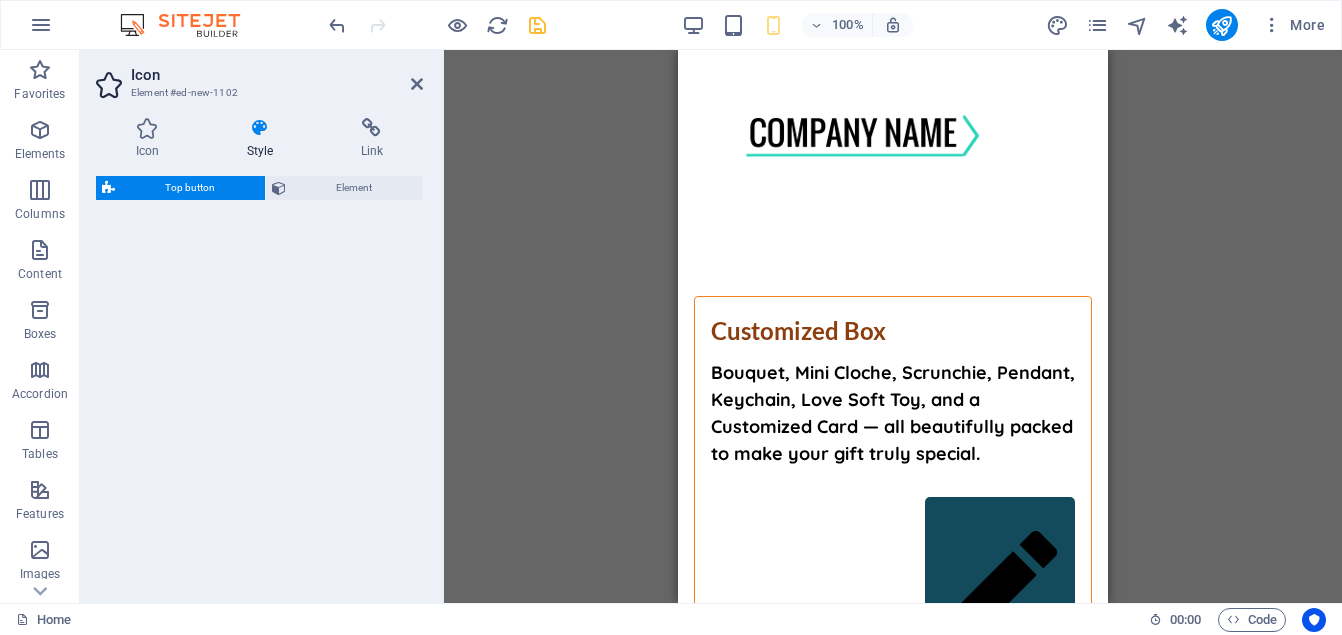 select on "rem" 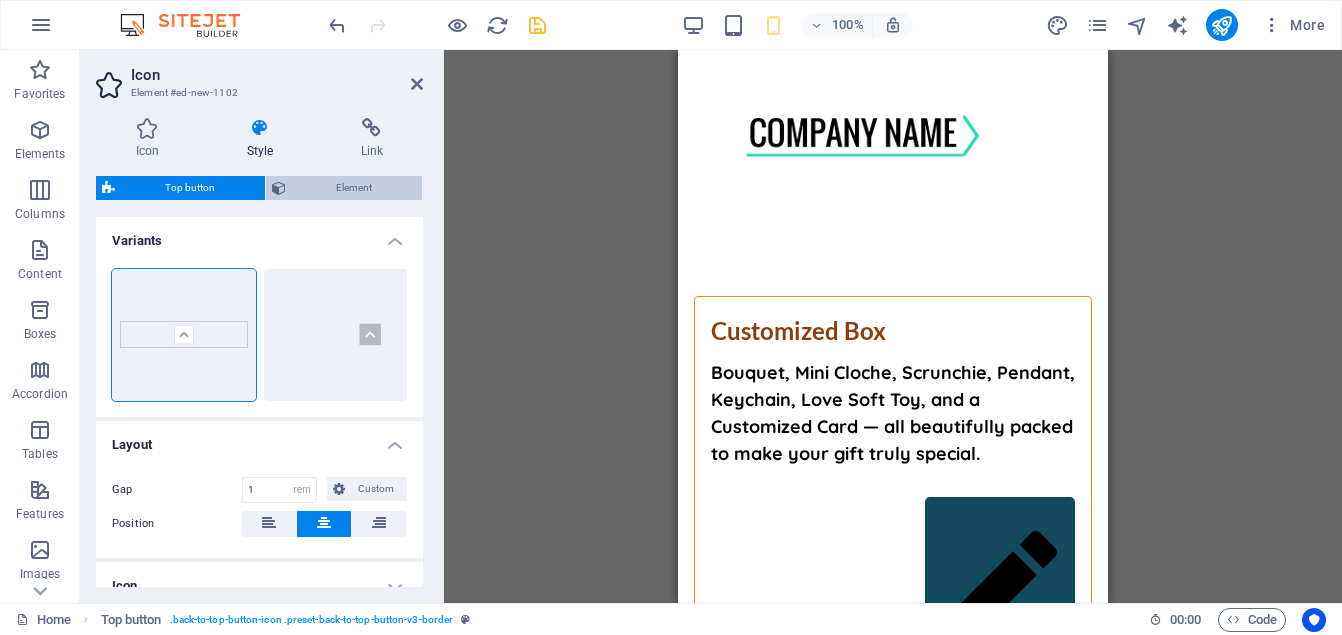 click at bounding box center [279, 188] 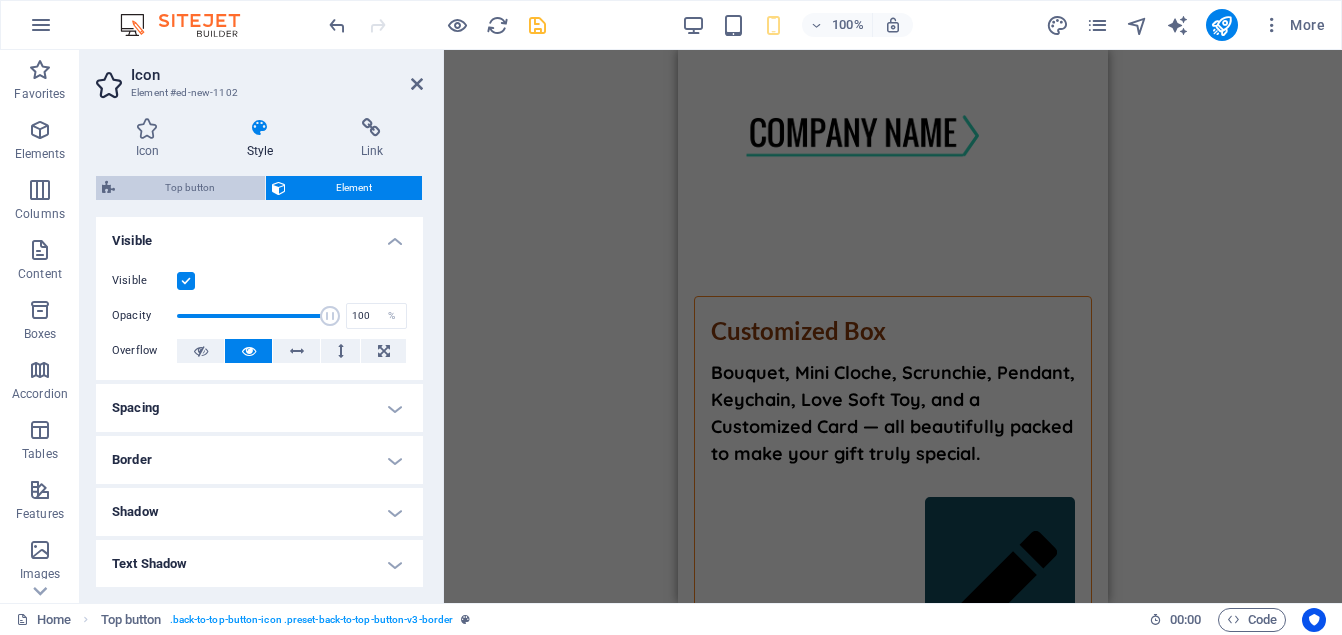 click on "Top button" at bounding box center [190, 188] 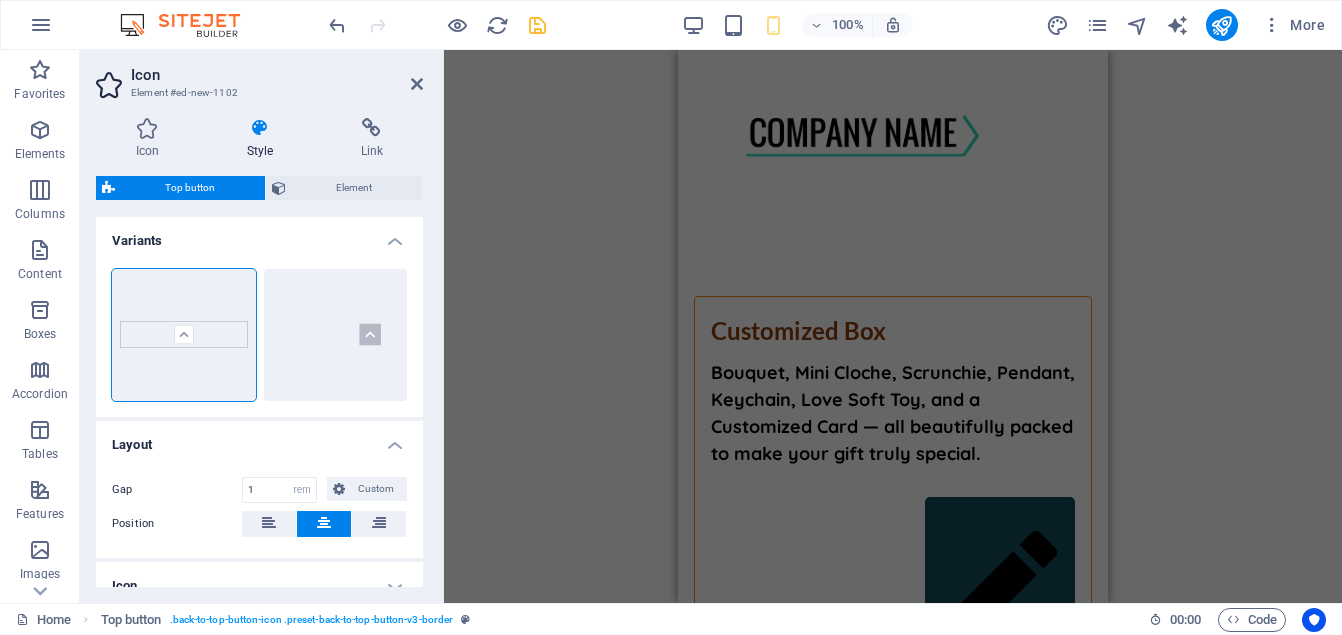scroll, scrollTop: 103, scrollLeft: 0, axis: vertical 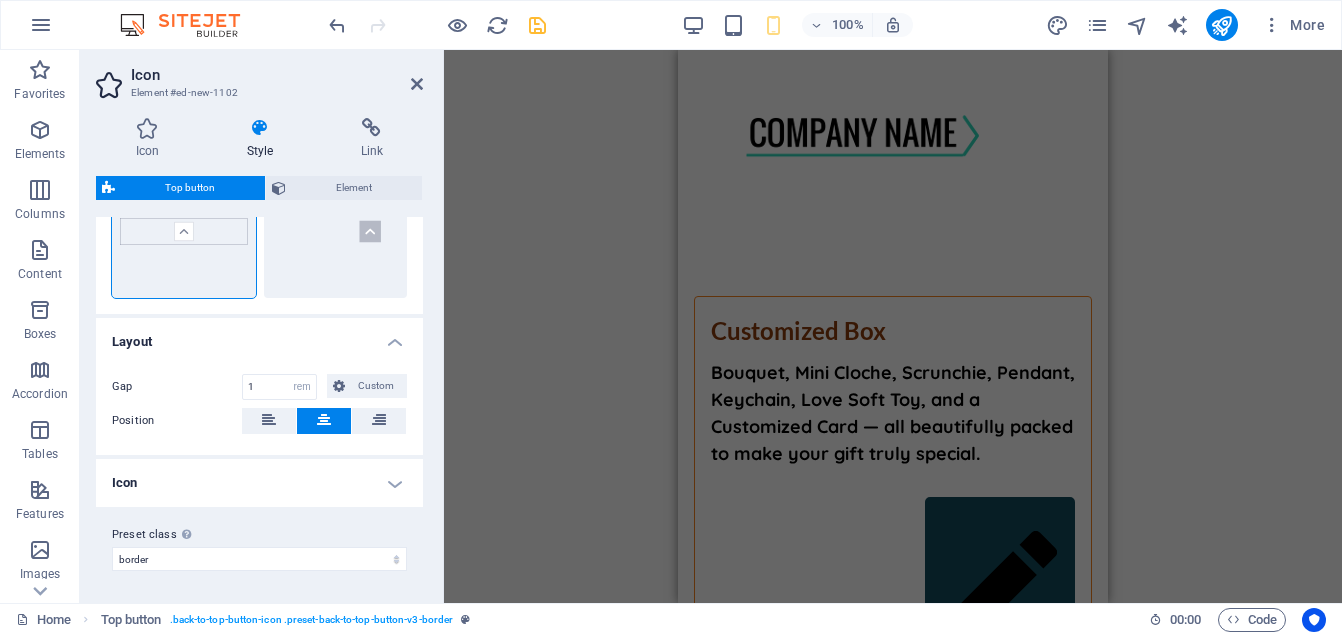 click on "Icon" at bounding box center (259, 483) 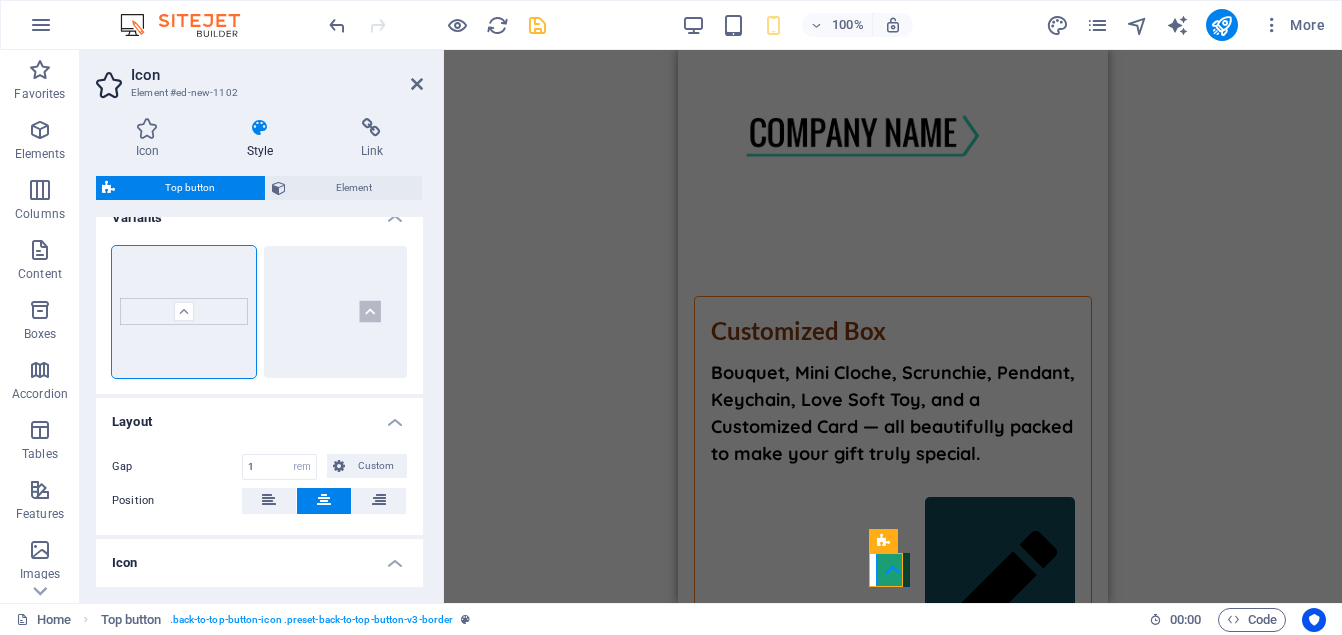 scroll, scrollTop: 0, scrollLeft: 0, axis: both 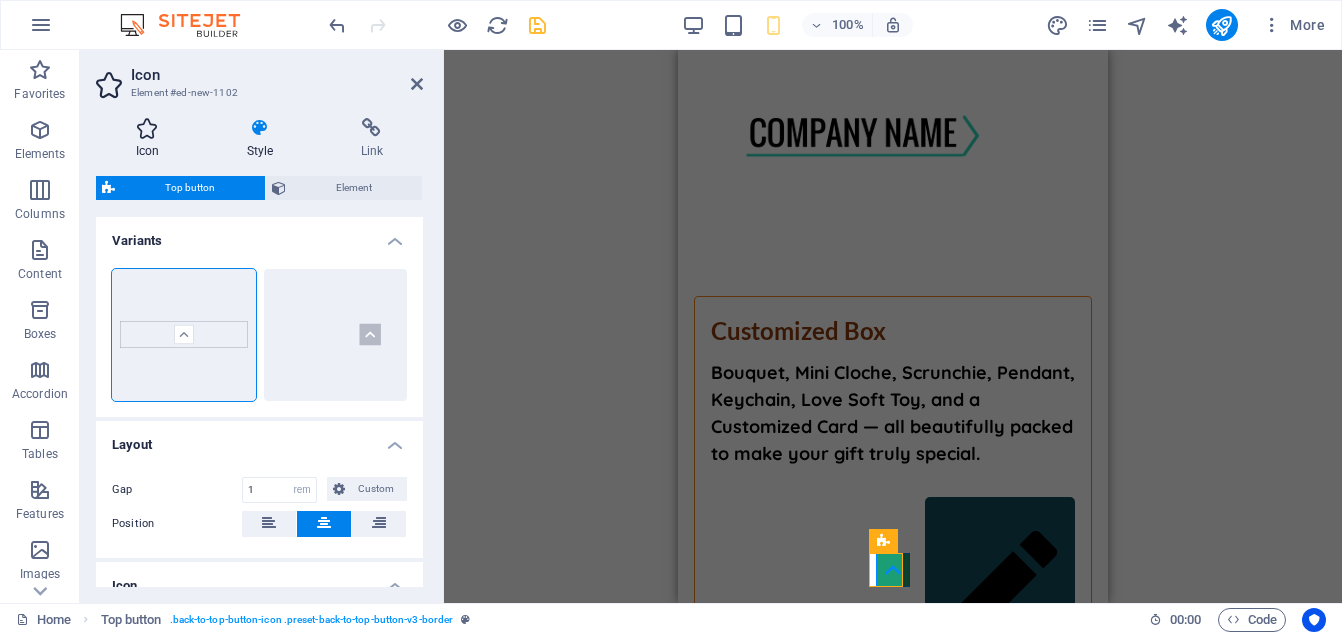 click at bounding box center (147, 128) 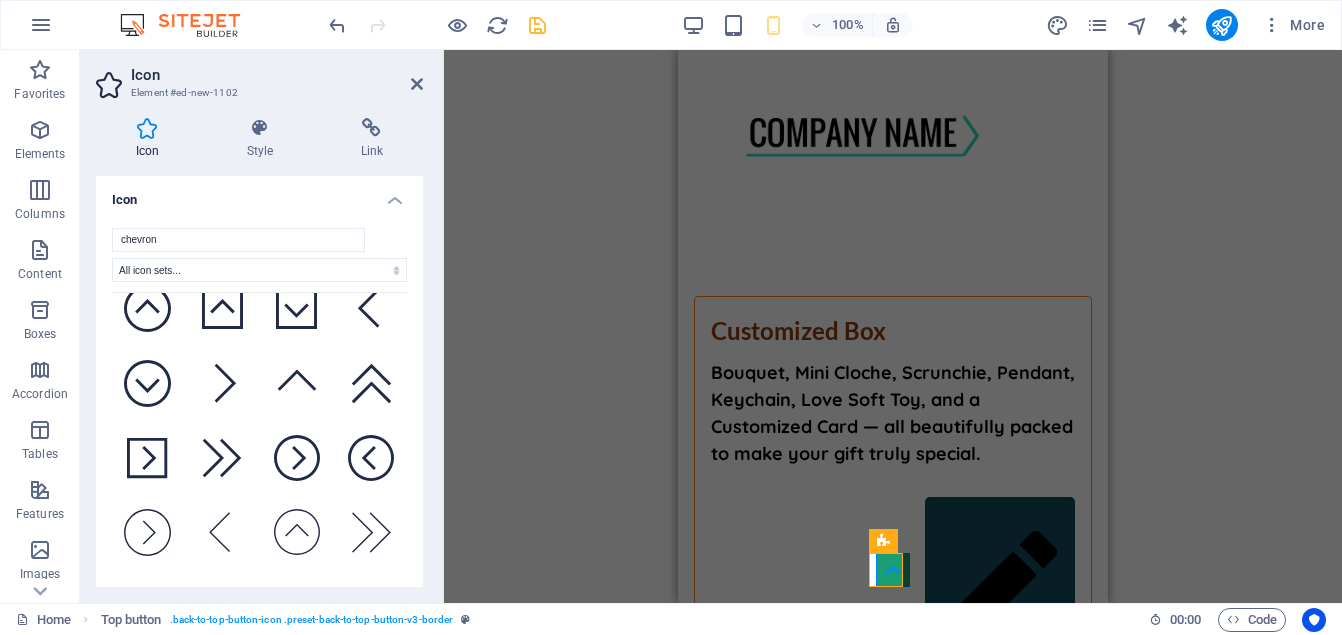 scroll, scrollTop: 2408, scrollLeft: 0, axis: vertical 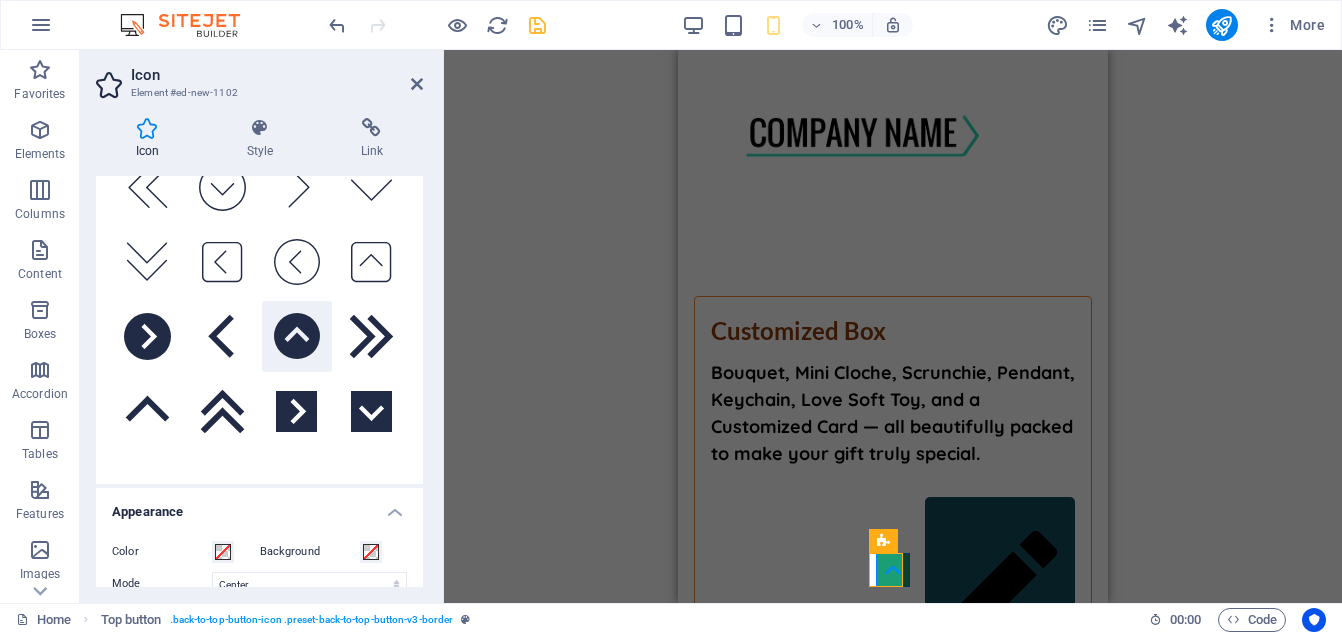 click 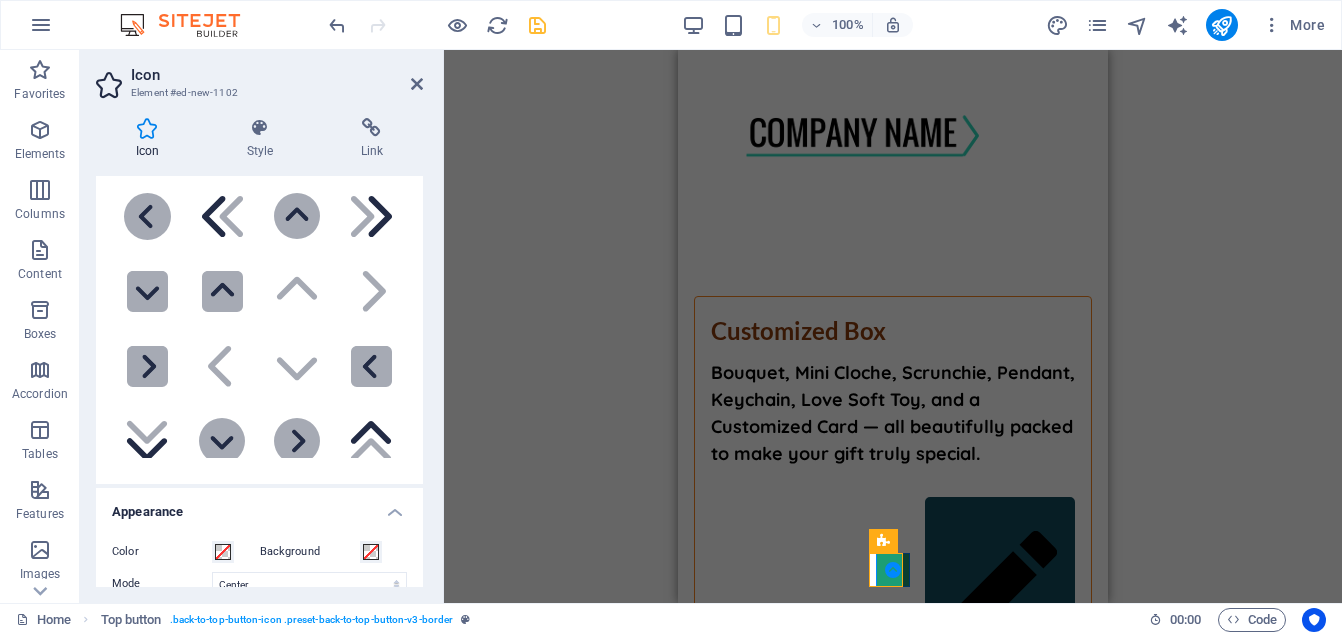 scroll, scrollTop: 0, scrollLeft: 0, axis: both 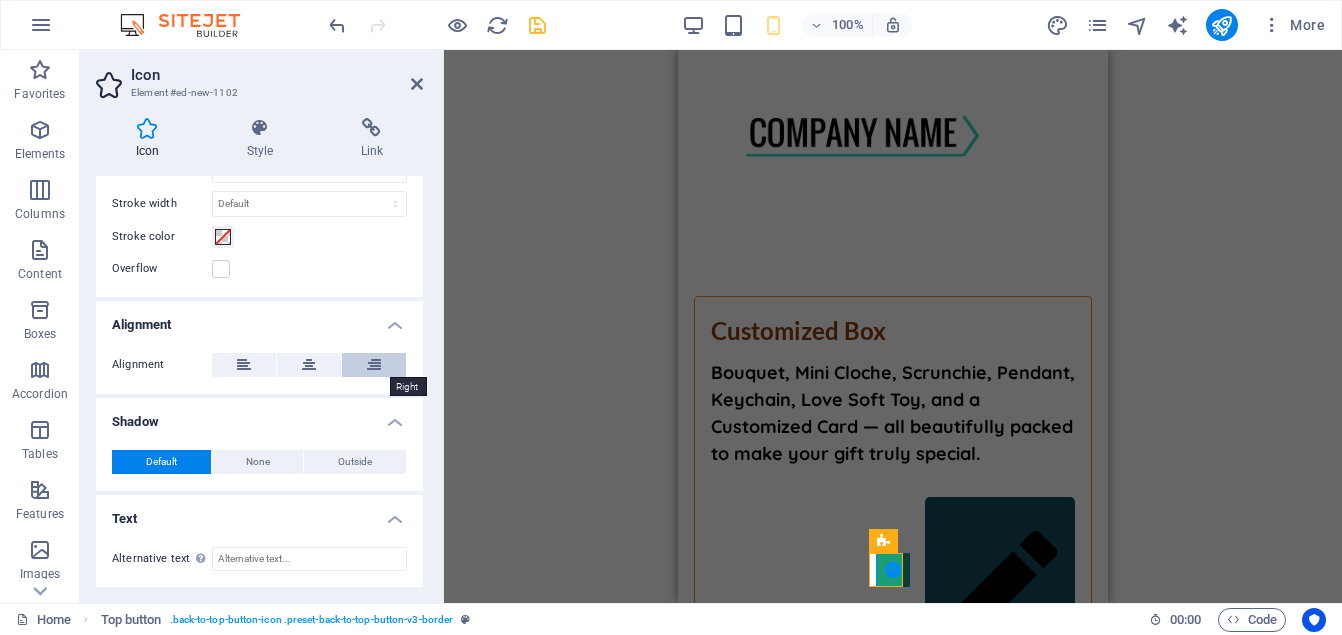 click at bounding box center (374, 365) 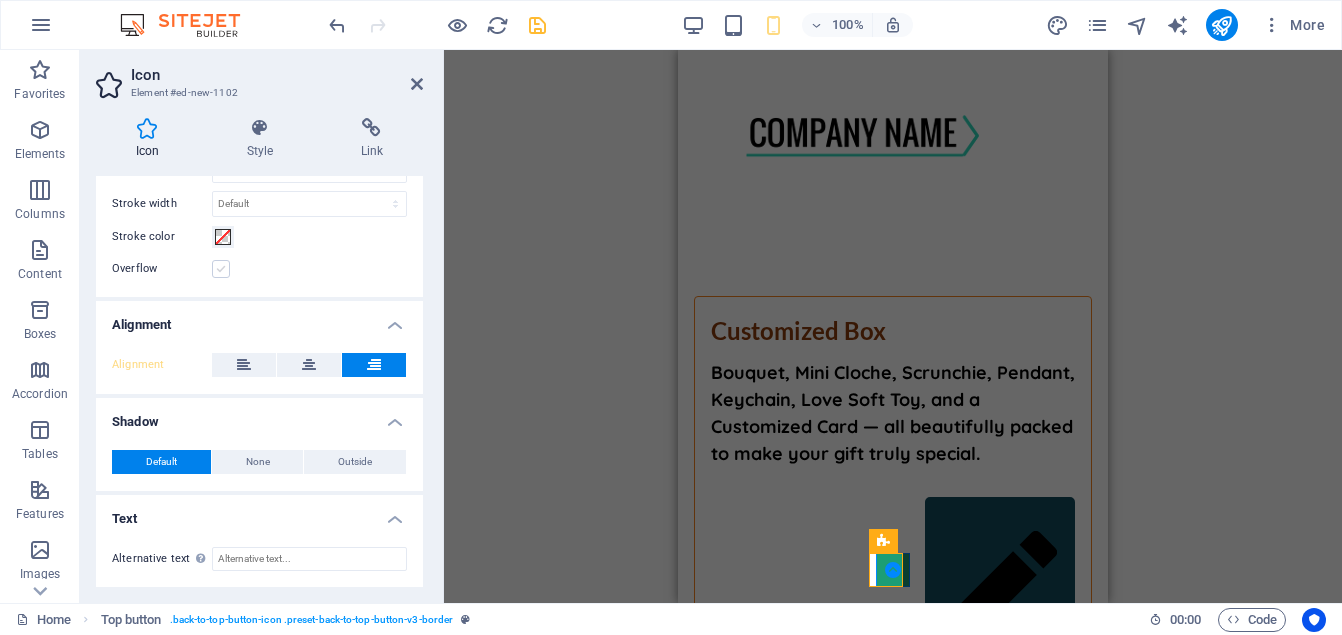 click at bounding box center (221, 269) 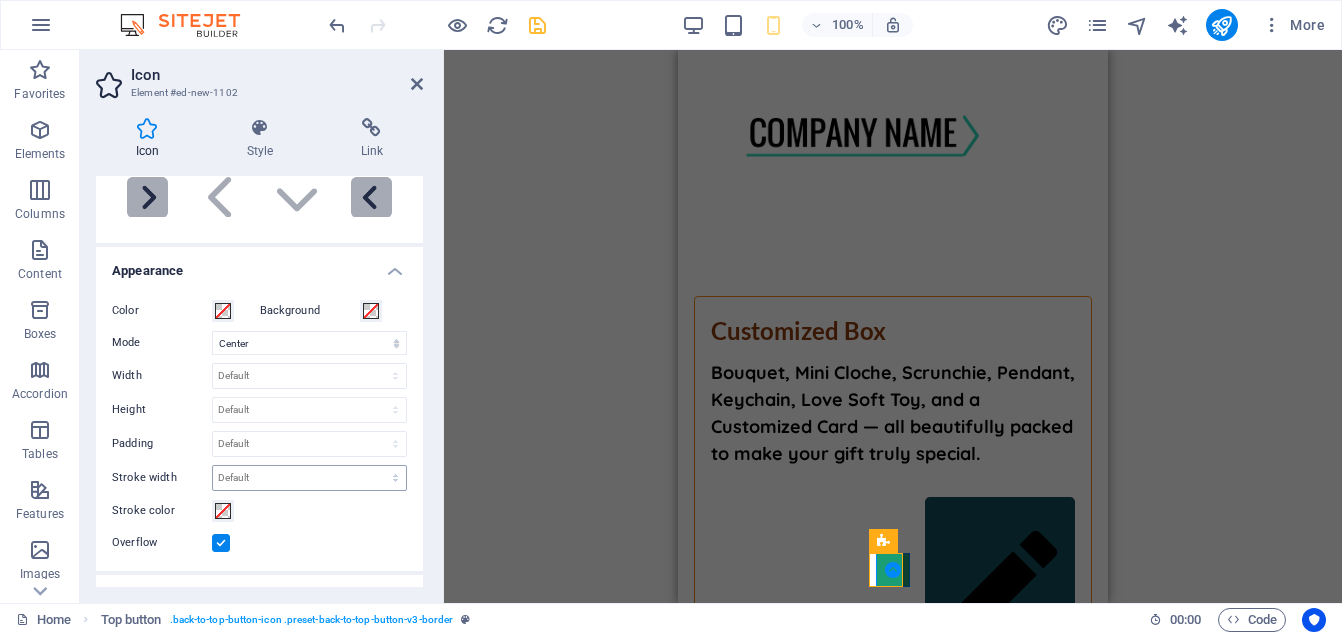 scroll, scrollTop: 364, scrollLeft: 0, axis: vertical 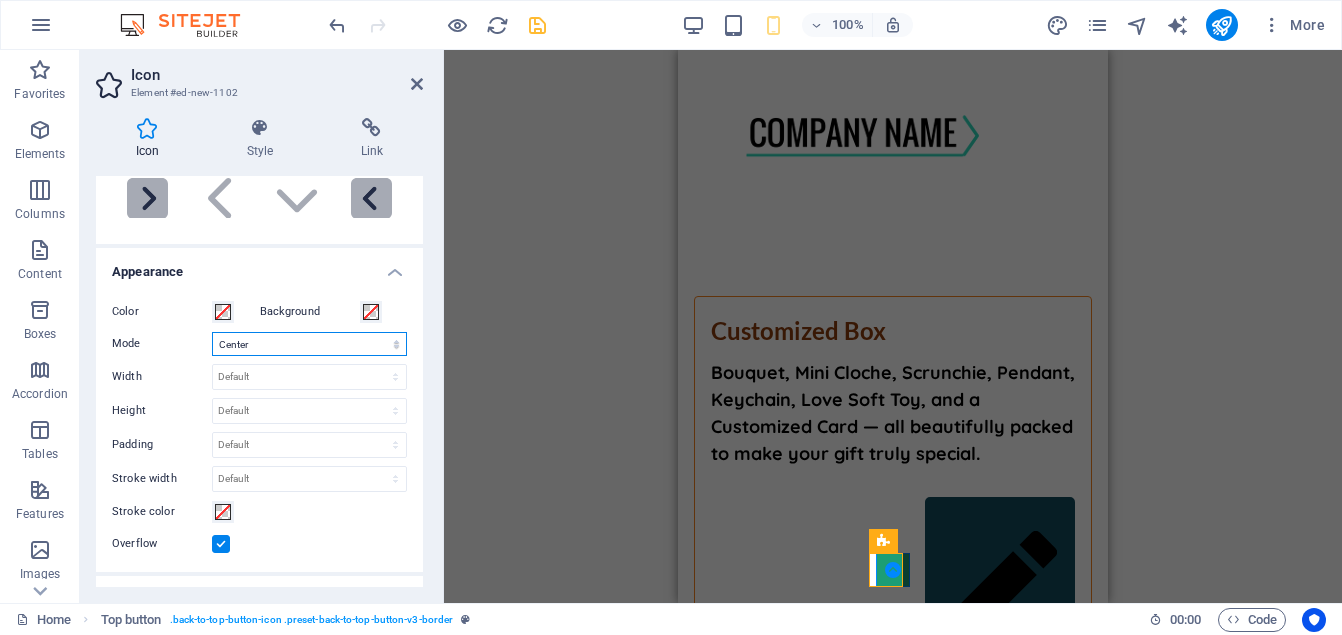 click on "Scale Left Center Right" at bounding box center (309, 344) 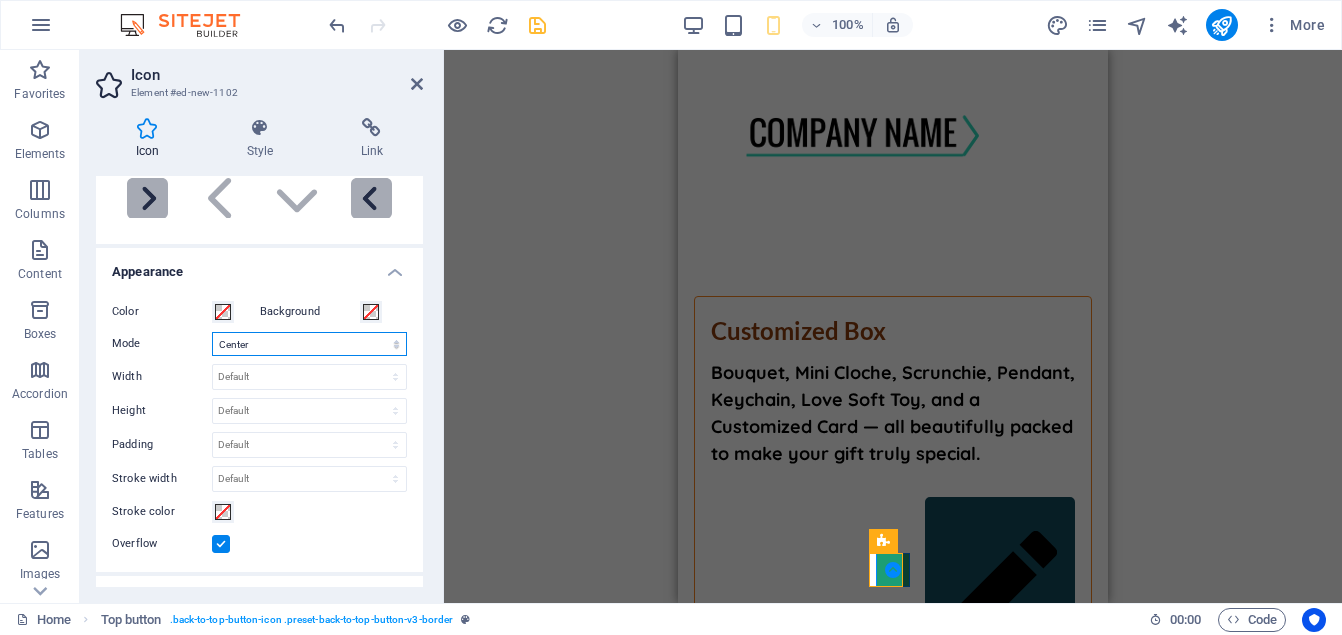 select on "xMaxYMid" 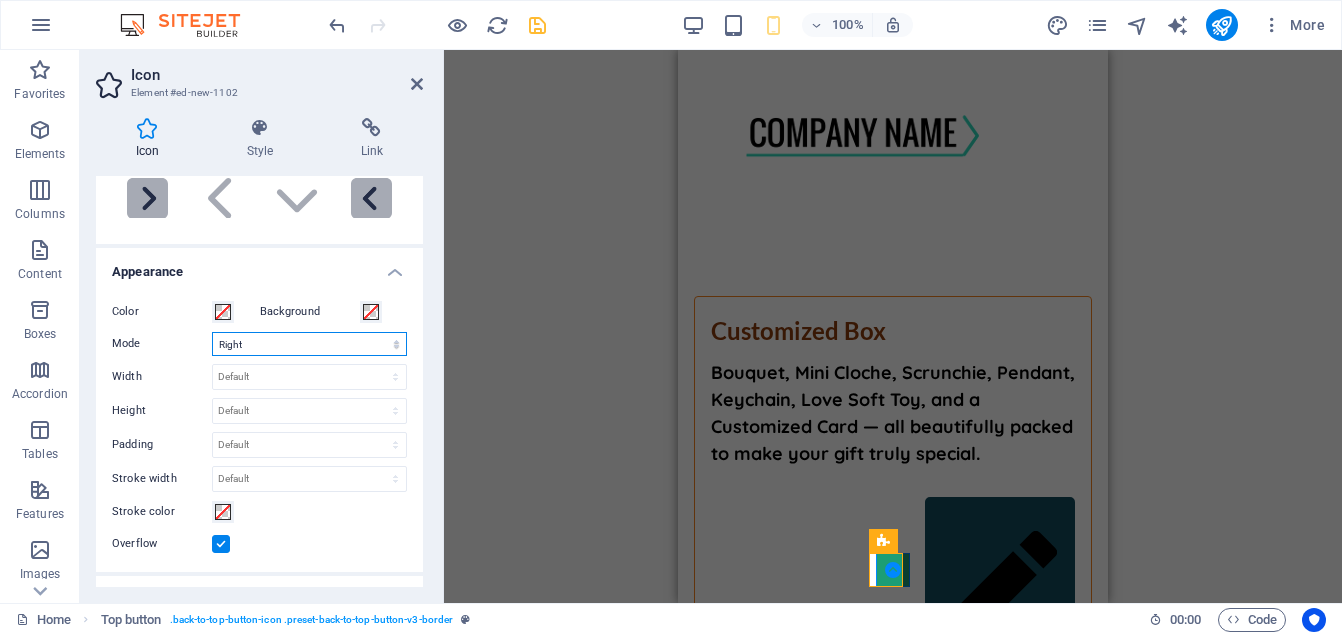 click on "Scale Left Center Right" at bounding box center [309, 344] 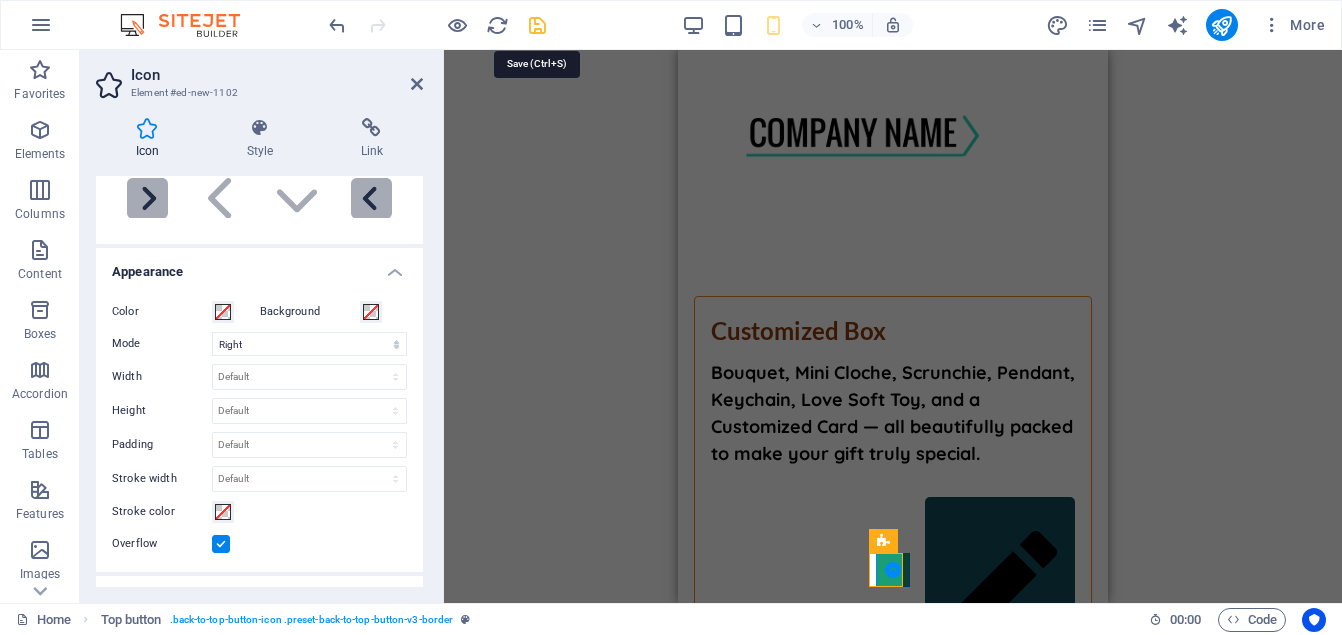 click at bounding box center (537, 25) 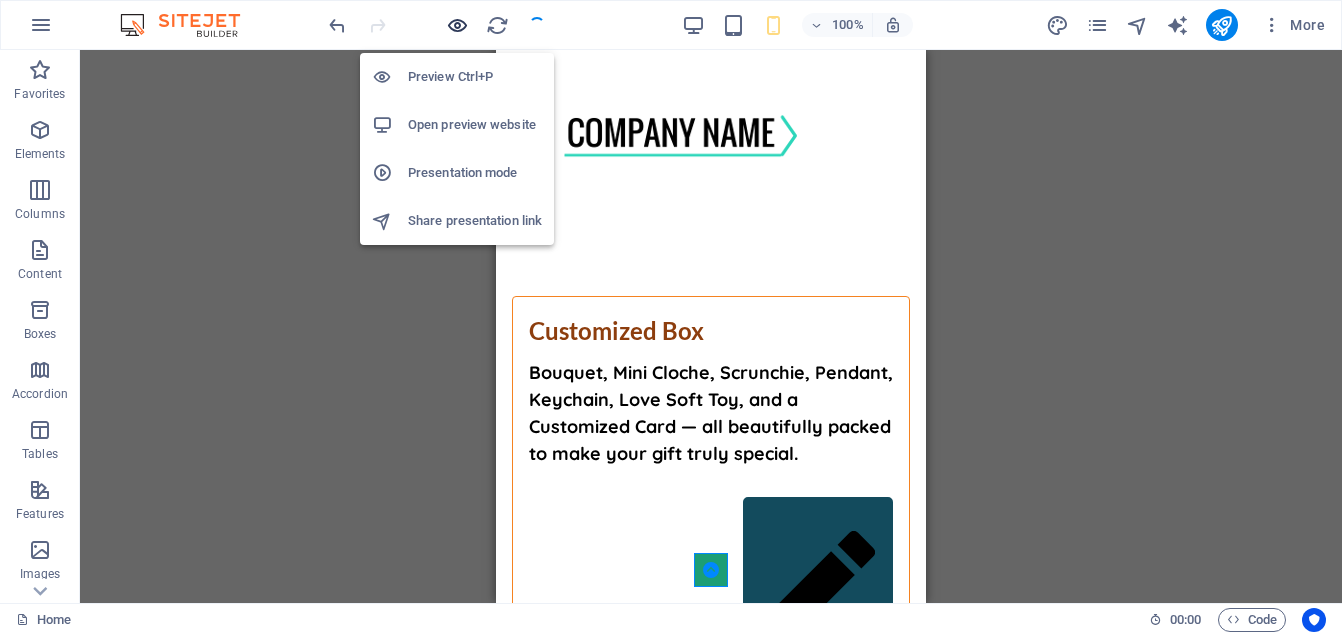 click at bounding box center [457, 25] 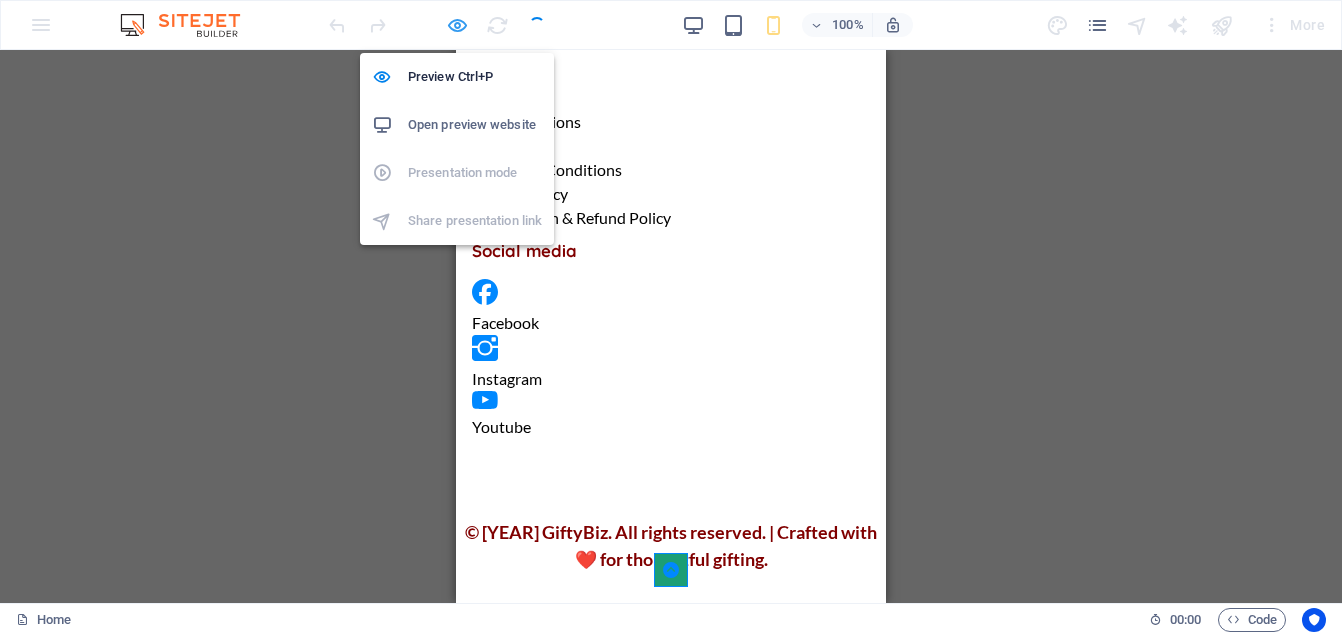 scroll, scrollTop: 5083, scrollLeft: 0, axis: vertical 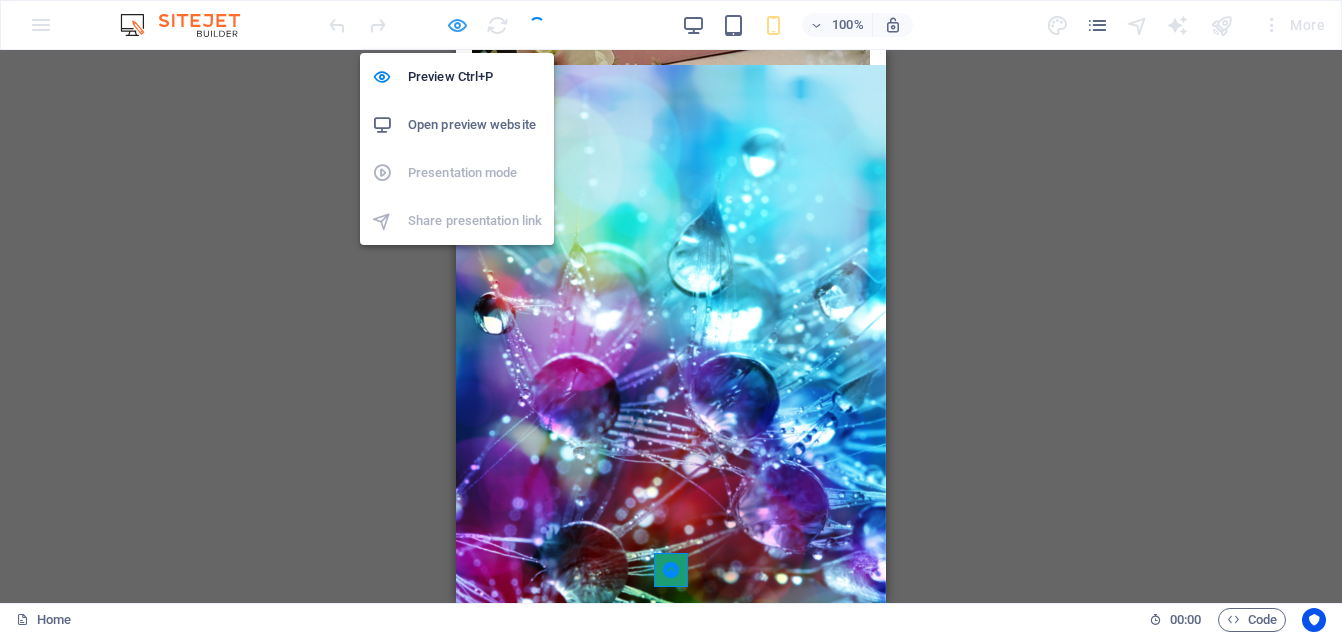 click at bounding box center (457, 25) 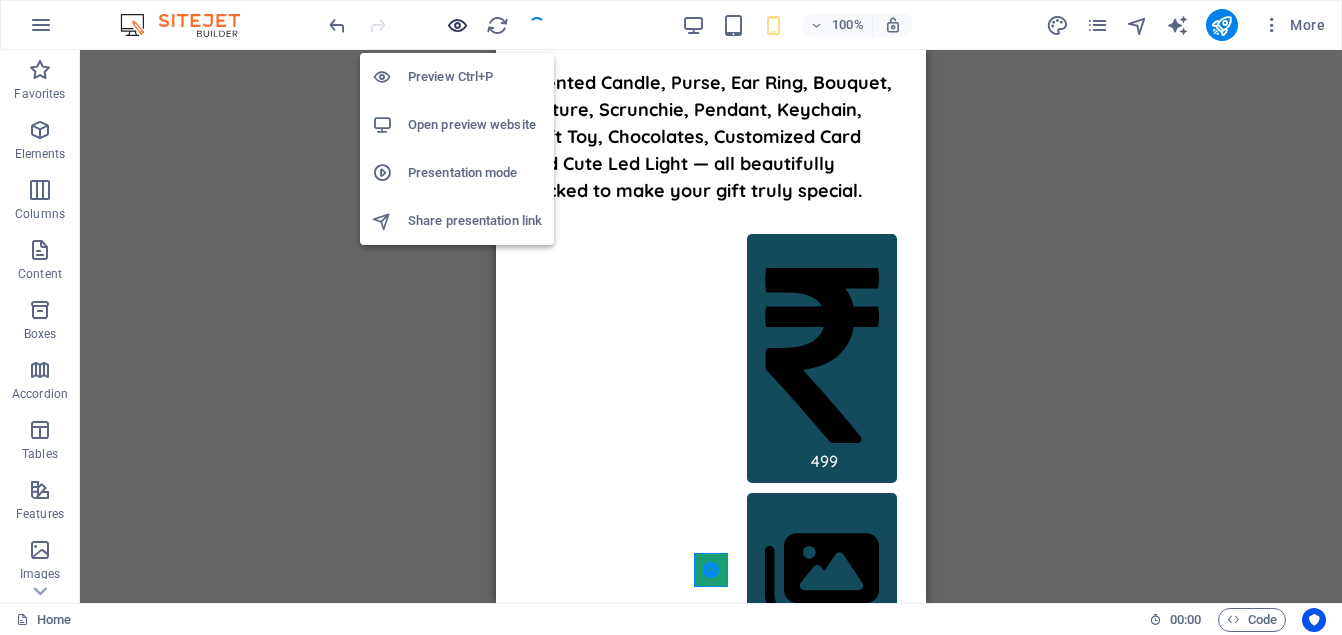 scroll, scrollTop: 10653, scrollLeft: 0, axis: vertical 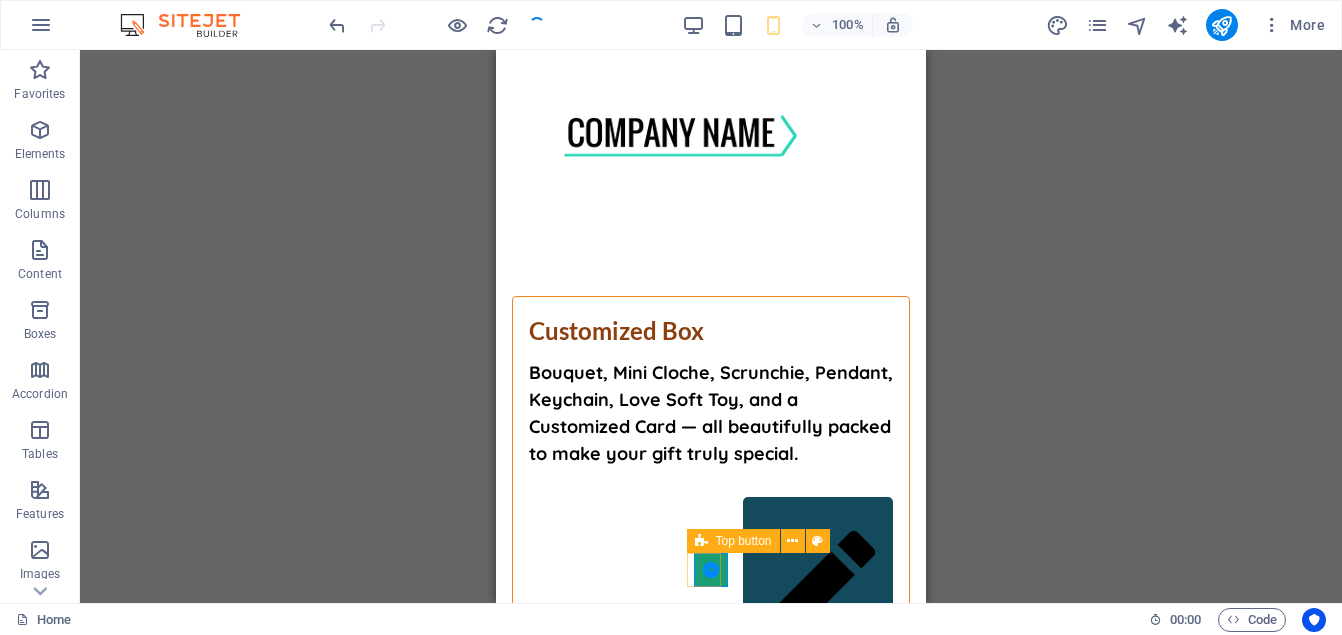 click on "Top button" at bounding box center [744, 541] 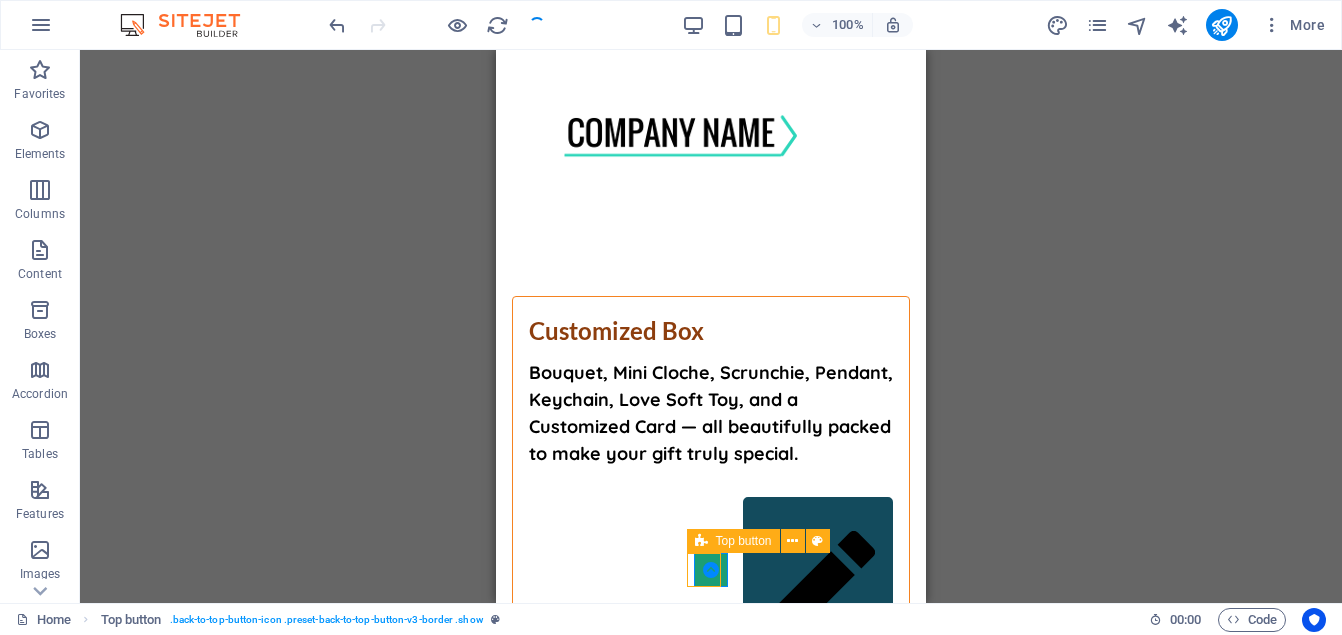 click on "Top button" at bounding box center [744, 541] 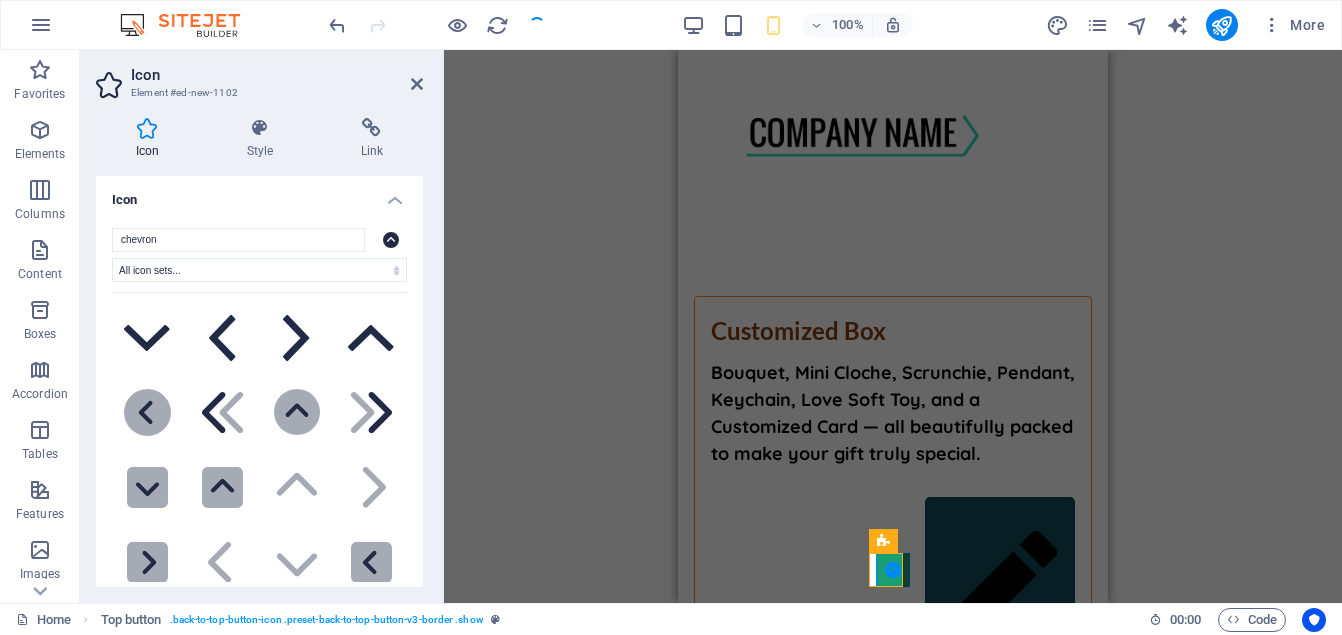 click on "Icon" at bounding box center [259, 194] 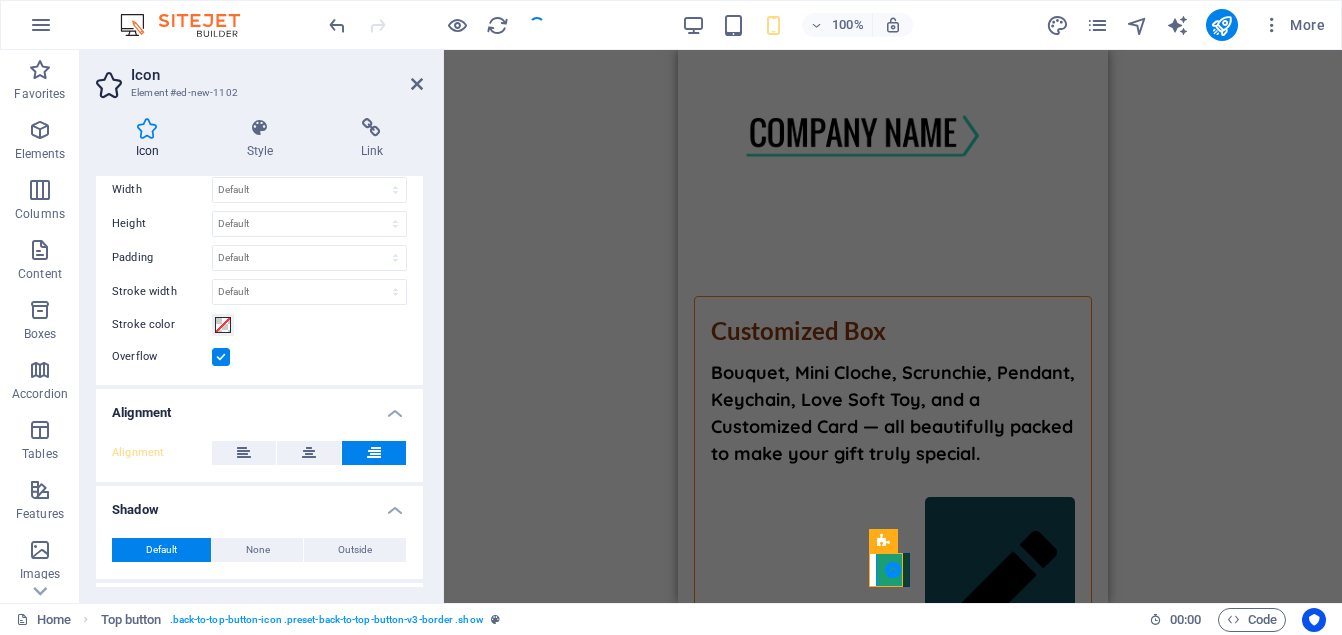 scroll, scrollTop: 133, scrollLeft: 0, axis: vertical 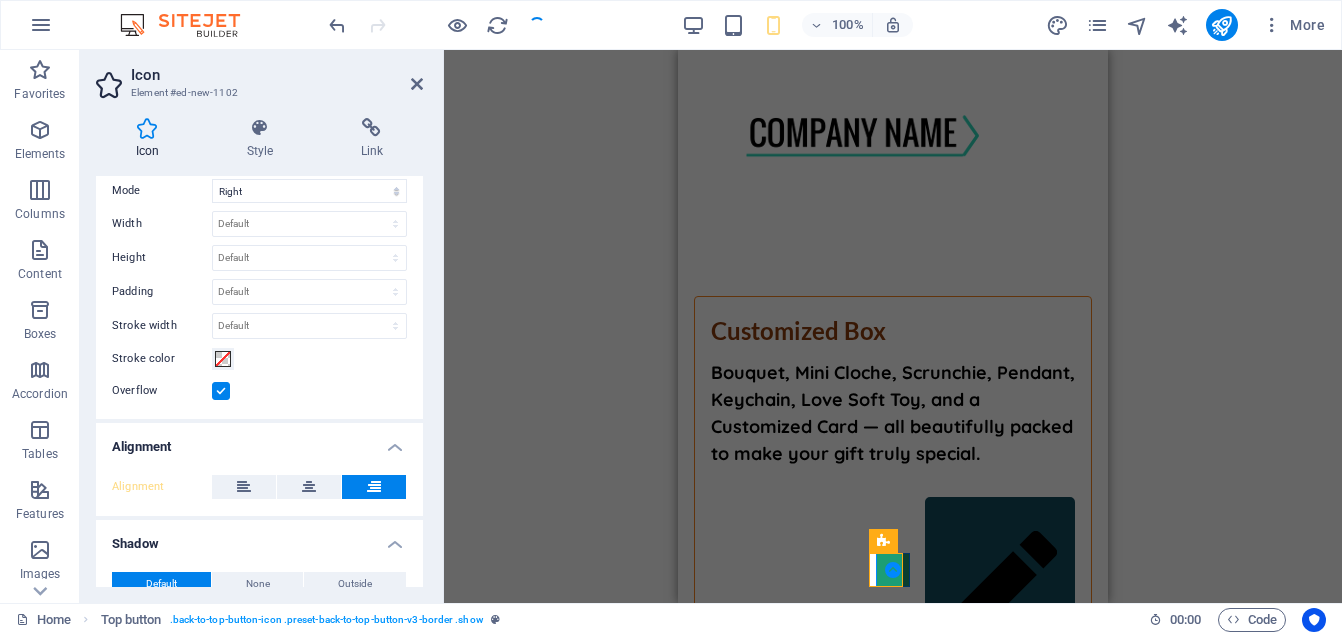 click on "Overflow" at bounding box center [259, 391] 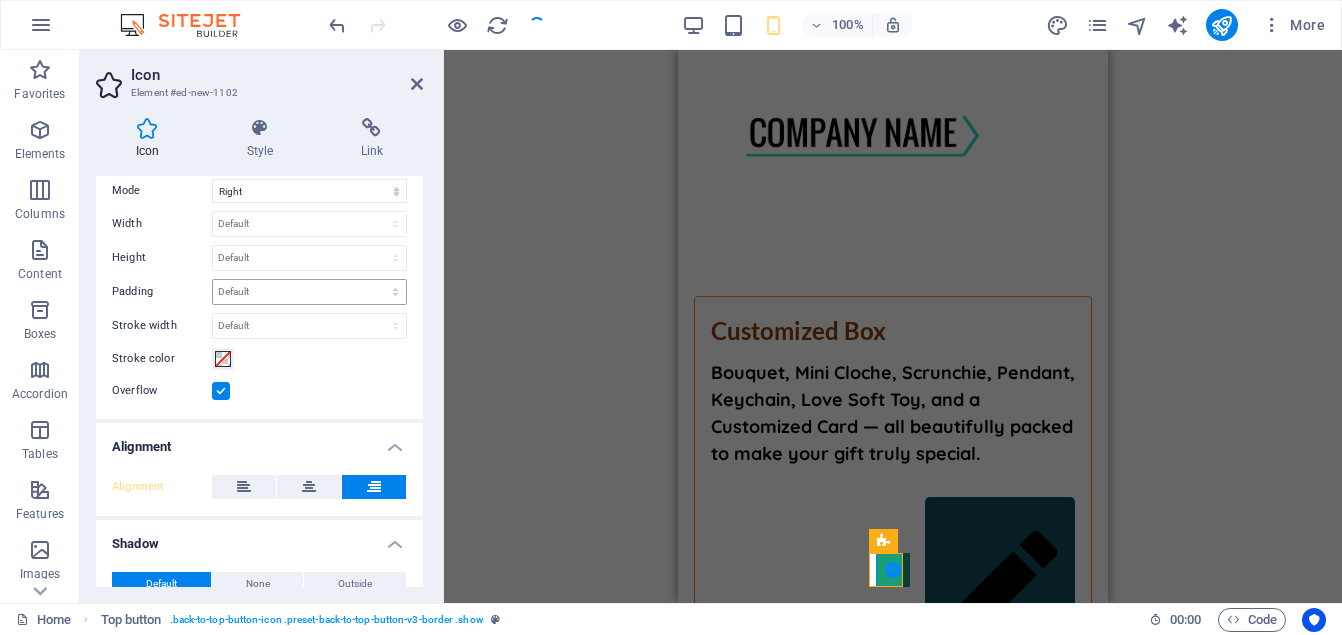 scroll, scrollTop: 0, scrollLeft: 0, axis: both 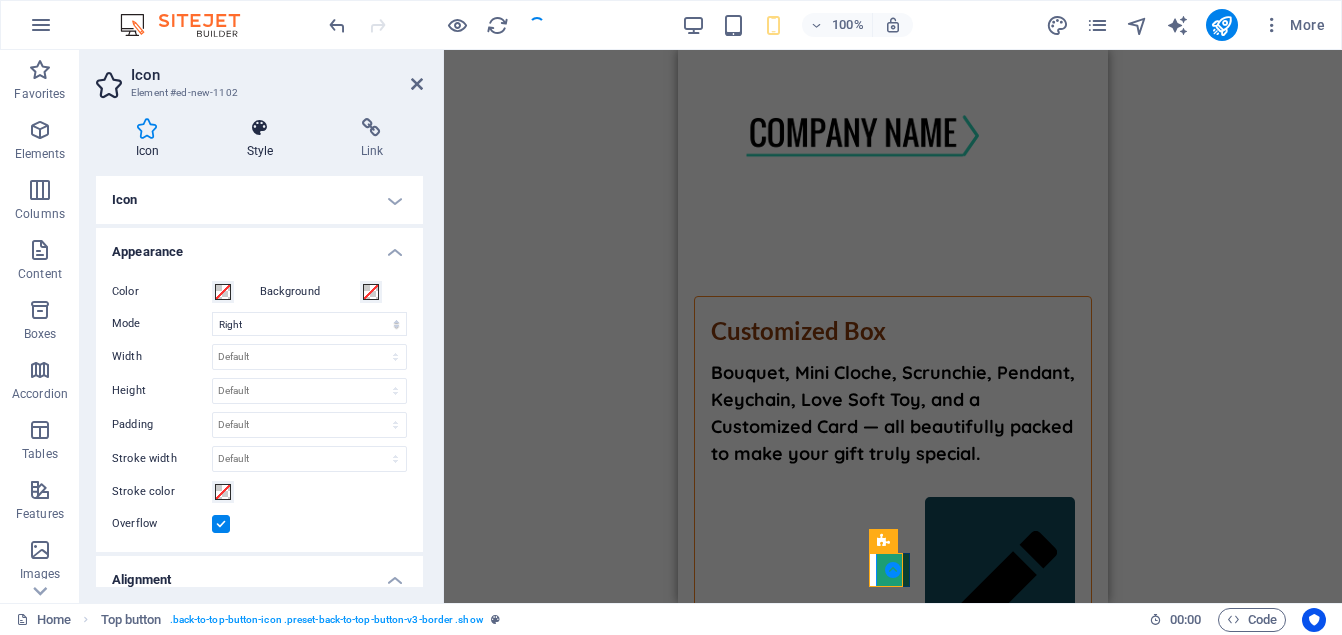 click at bounding box center (260, 128) 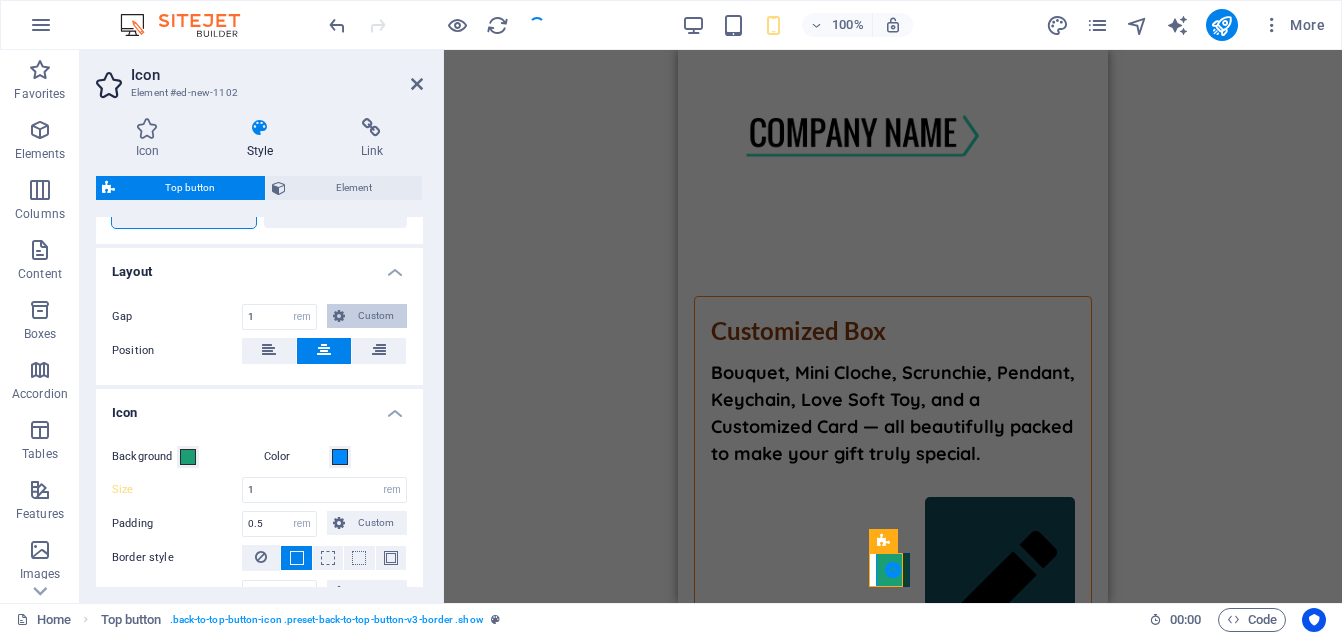 scroll, scrollTop: 174, scrollLeft: 0, axis: vertical 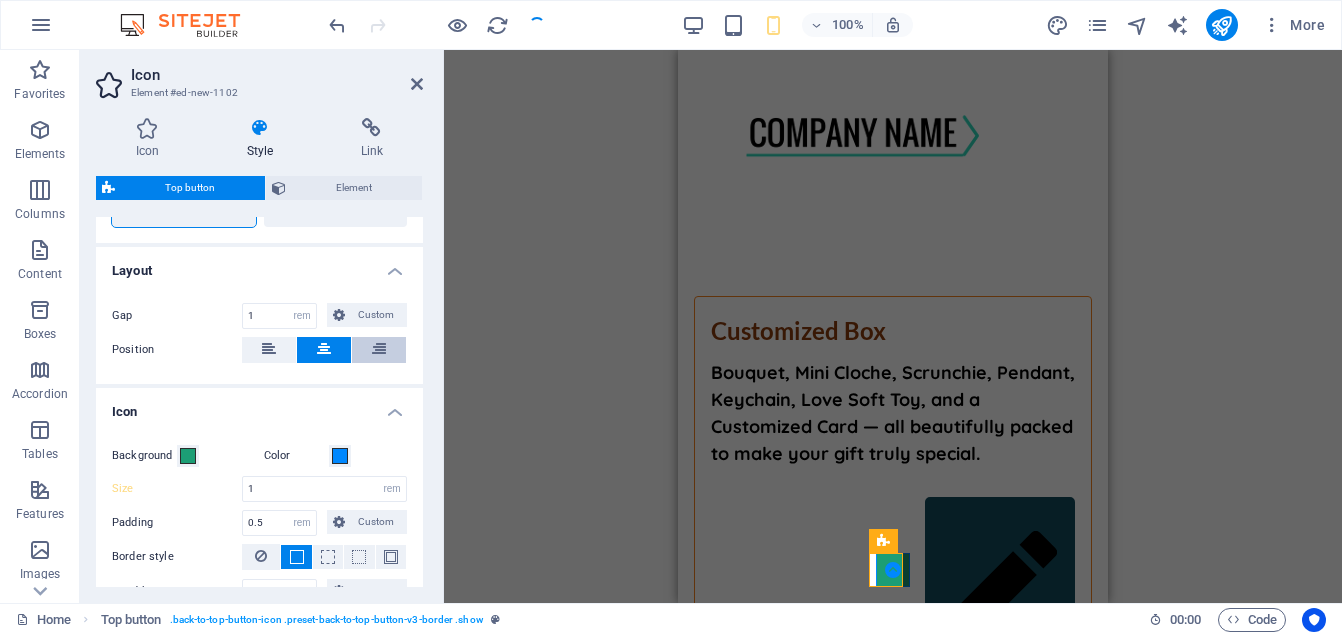 click at bounding box center [379, 350] 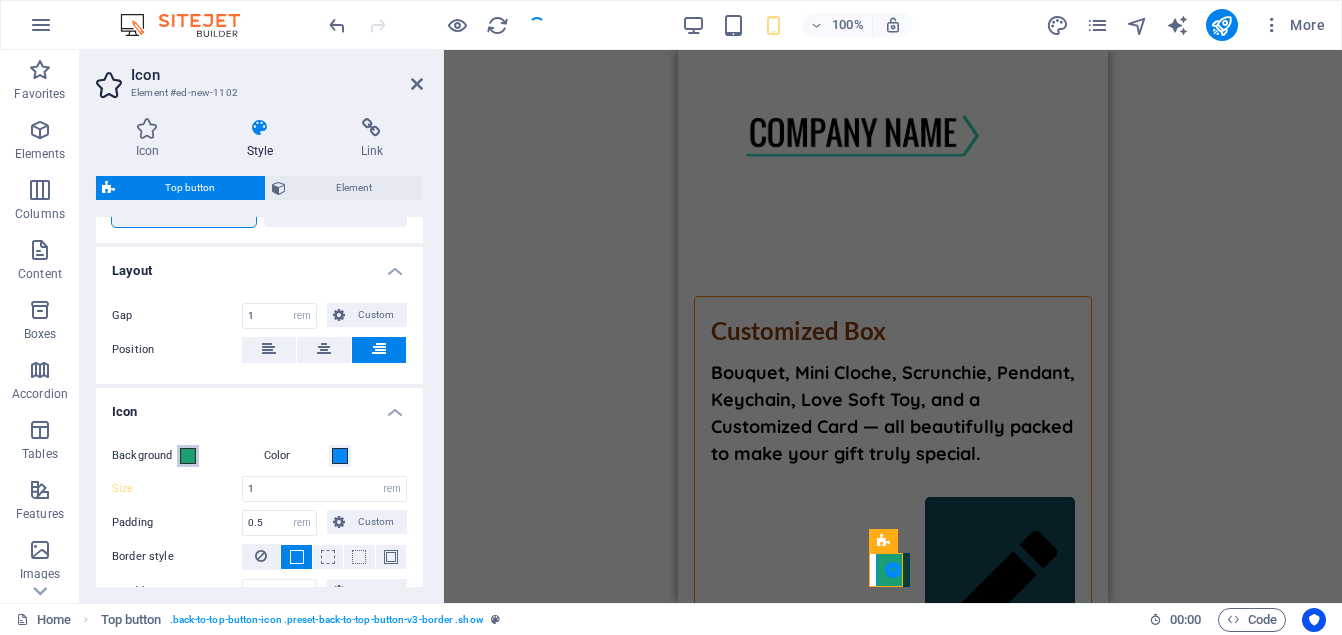 click at bounding box center (188, 456) 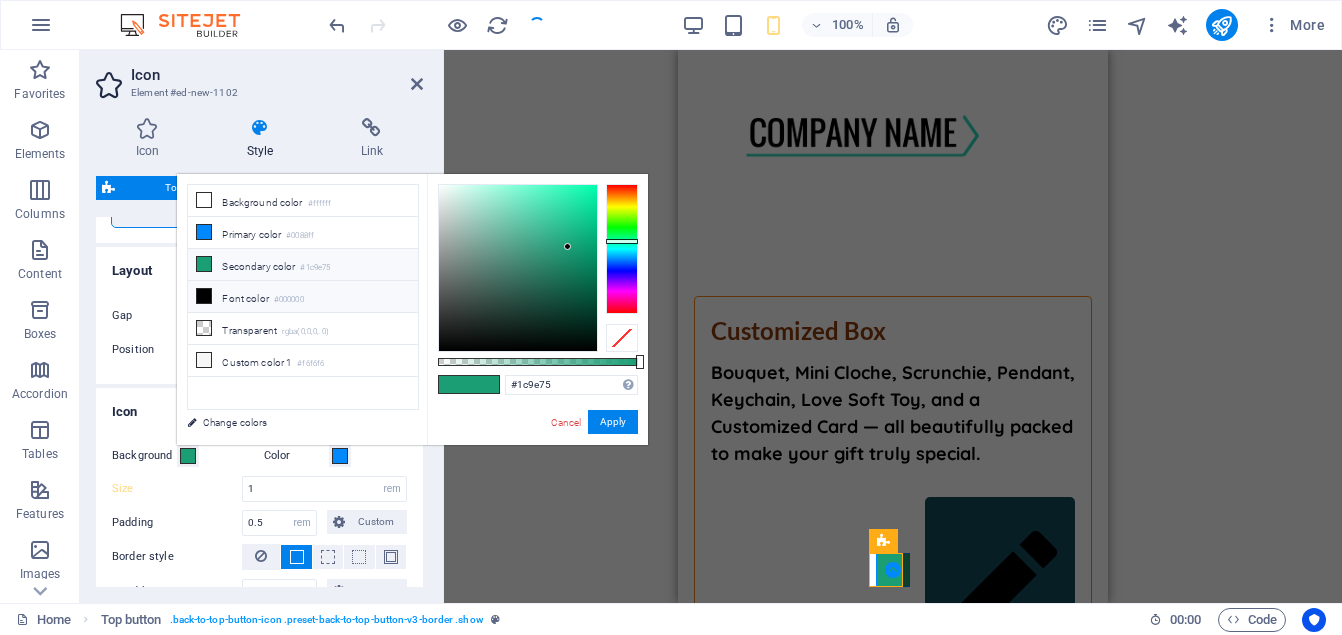 click on "Font color
#000000" at bounding box center [303, 297] 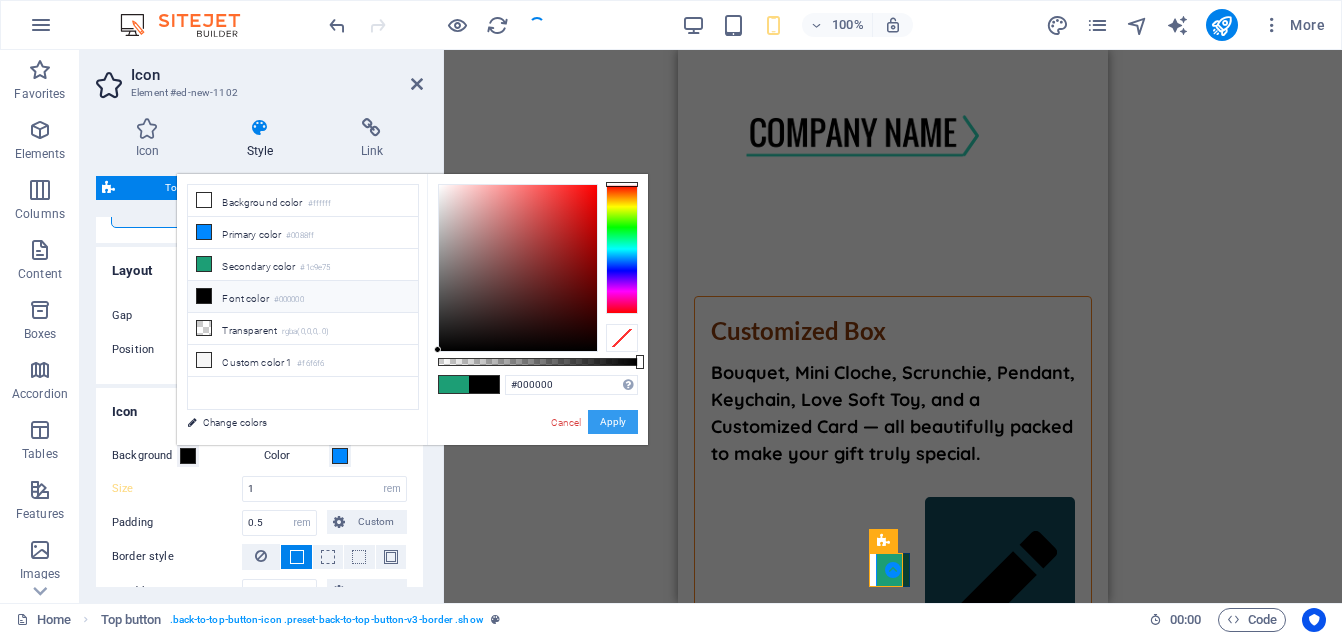 click on "Apply" at bounding box center [613, 422] 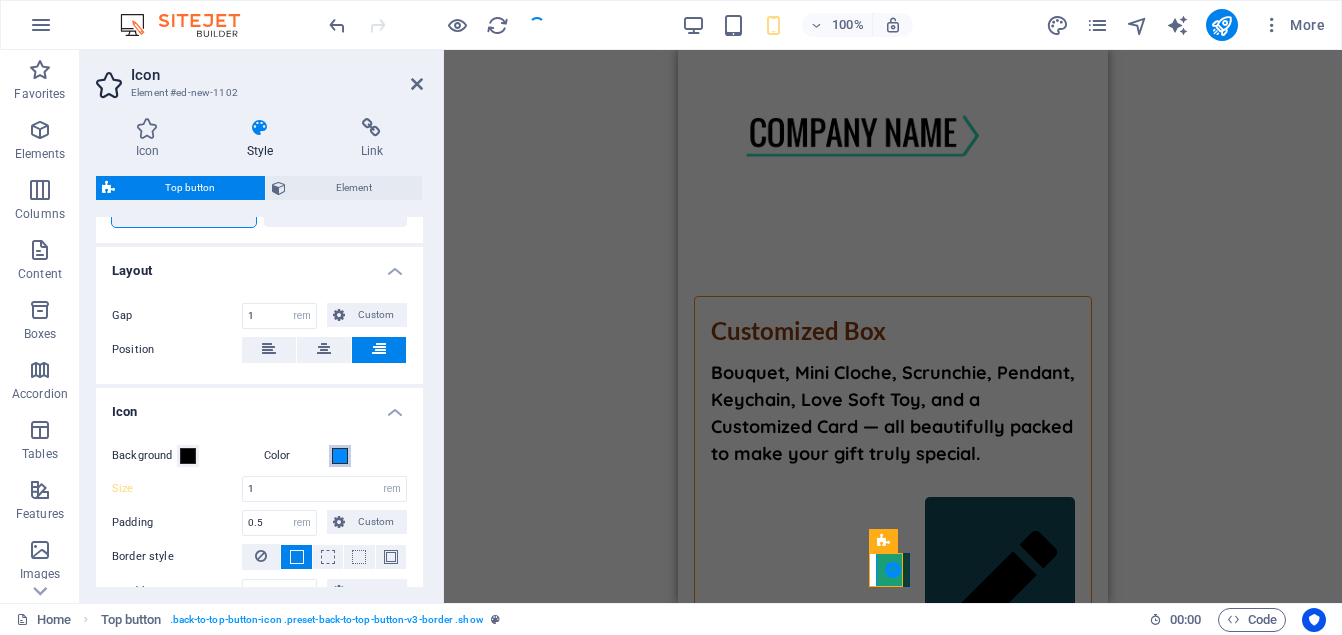 click at bounding box center [340, 456] 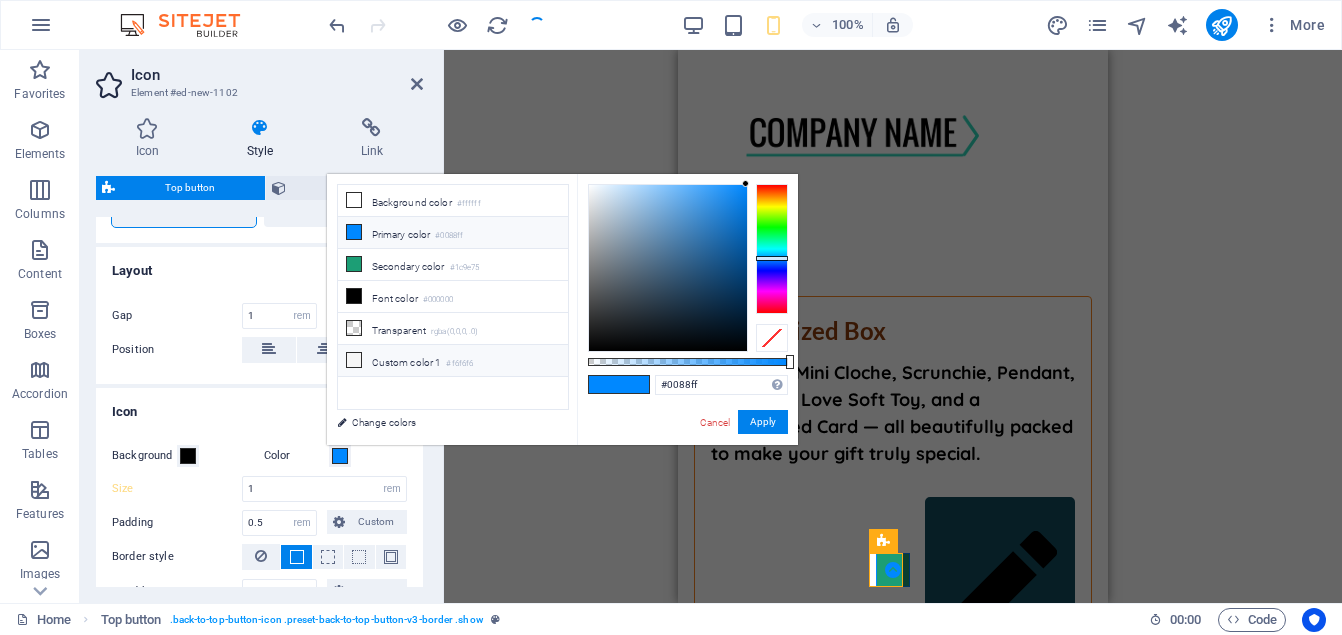 click on "Custom color 1
#f6f6f6" at bounding box center [453, 361] 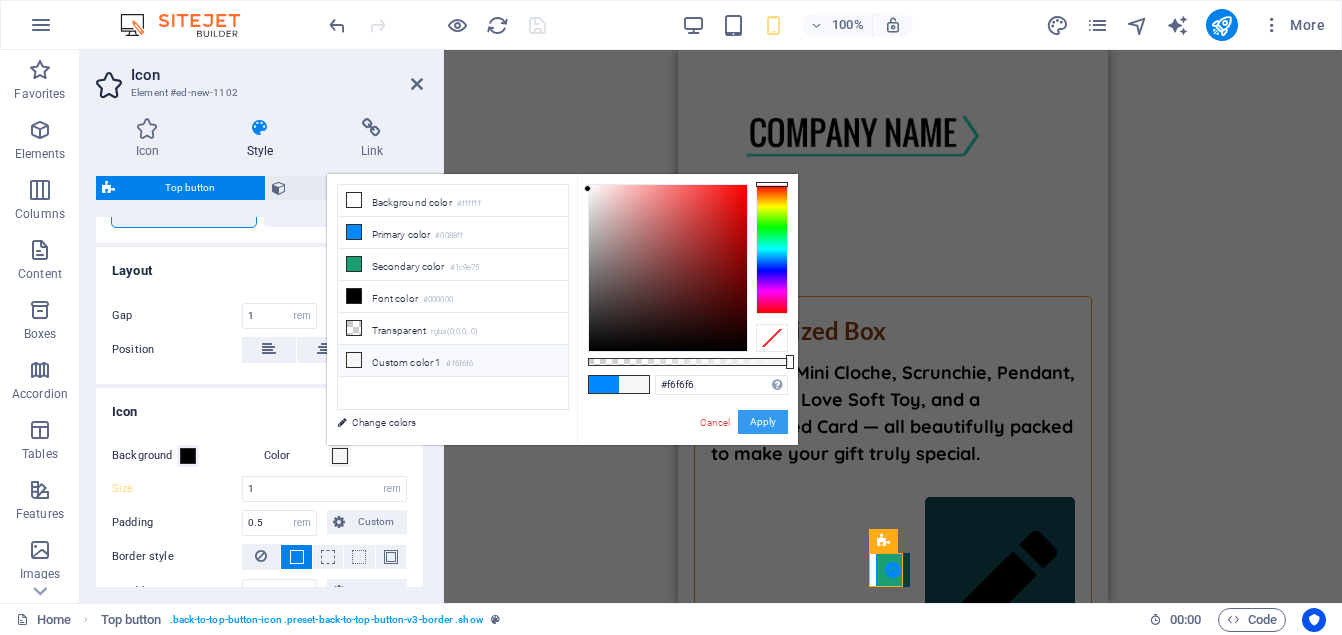 click on "Apply" at bounding box center [763, 422] 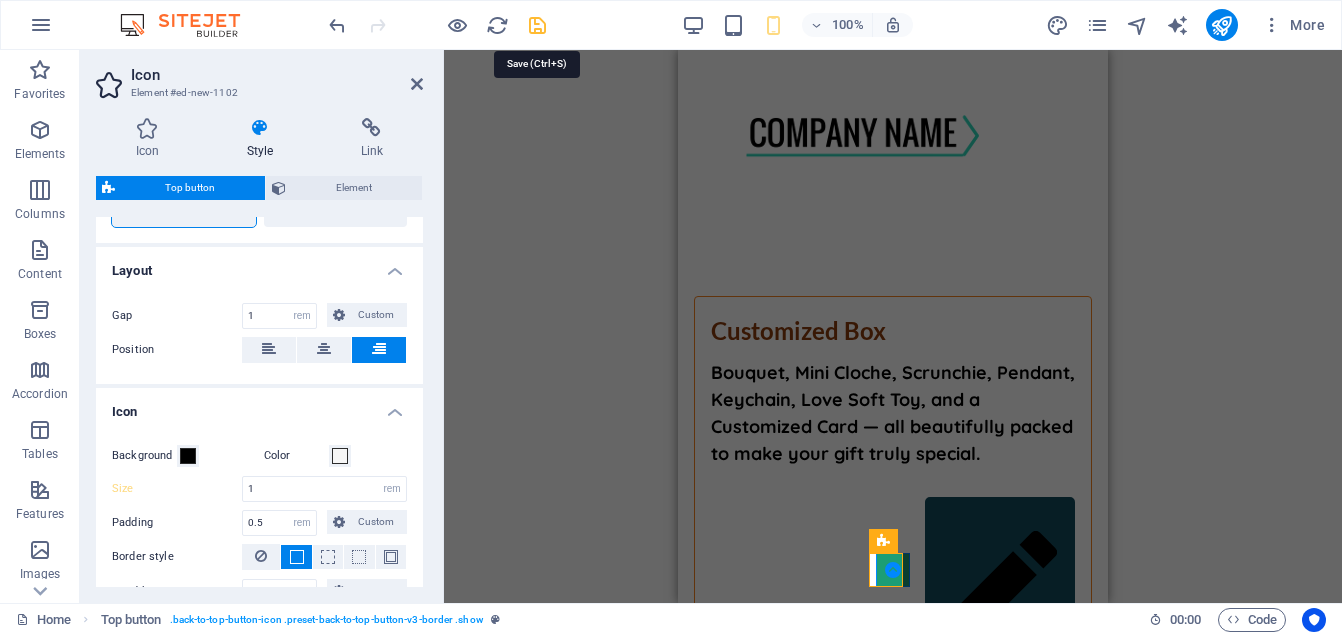 click at bounding box center [537, 25] 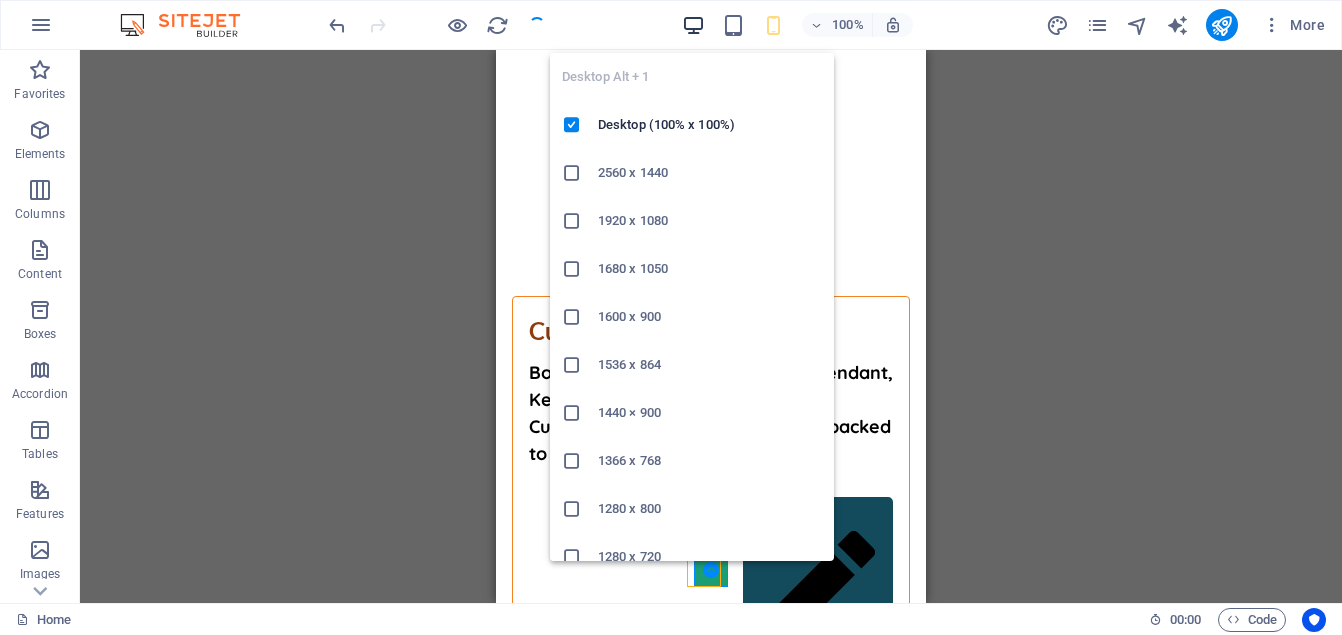 click at bounding box center [693, 25] 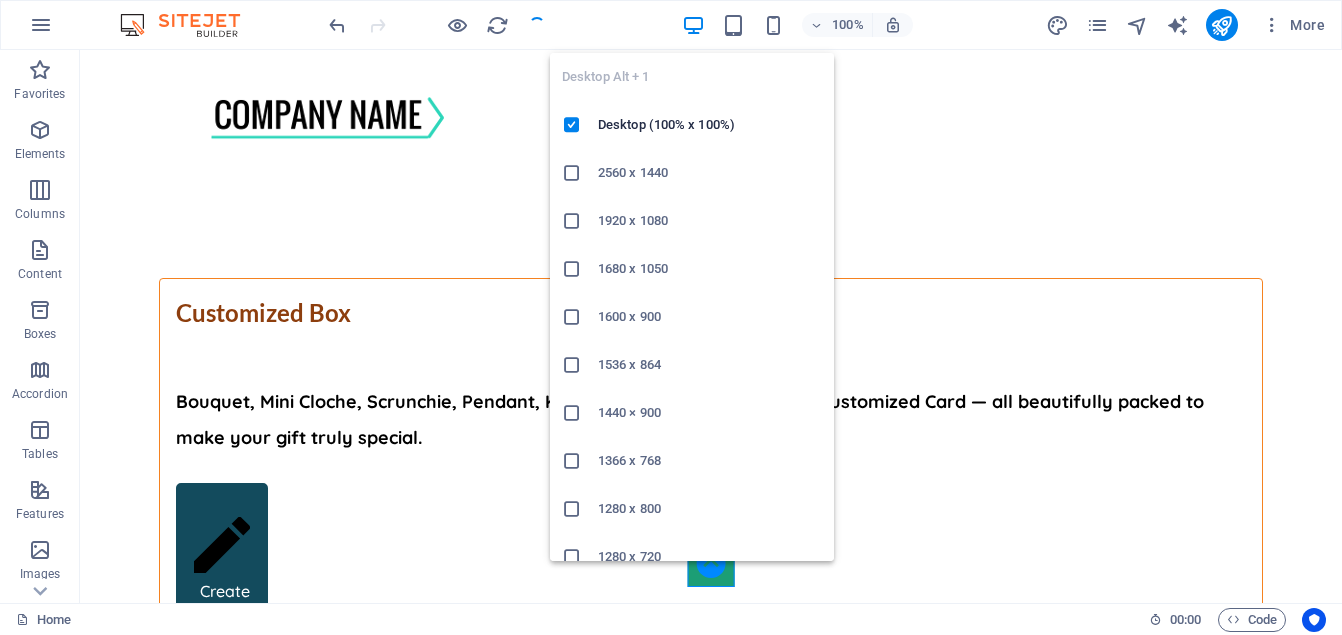 scroll, scrollTop: 7652, scrollLeft: 0, axis: vertical 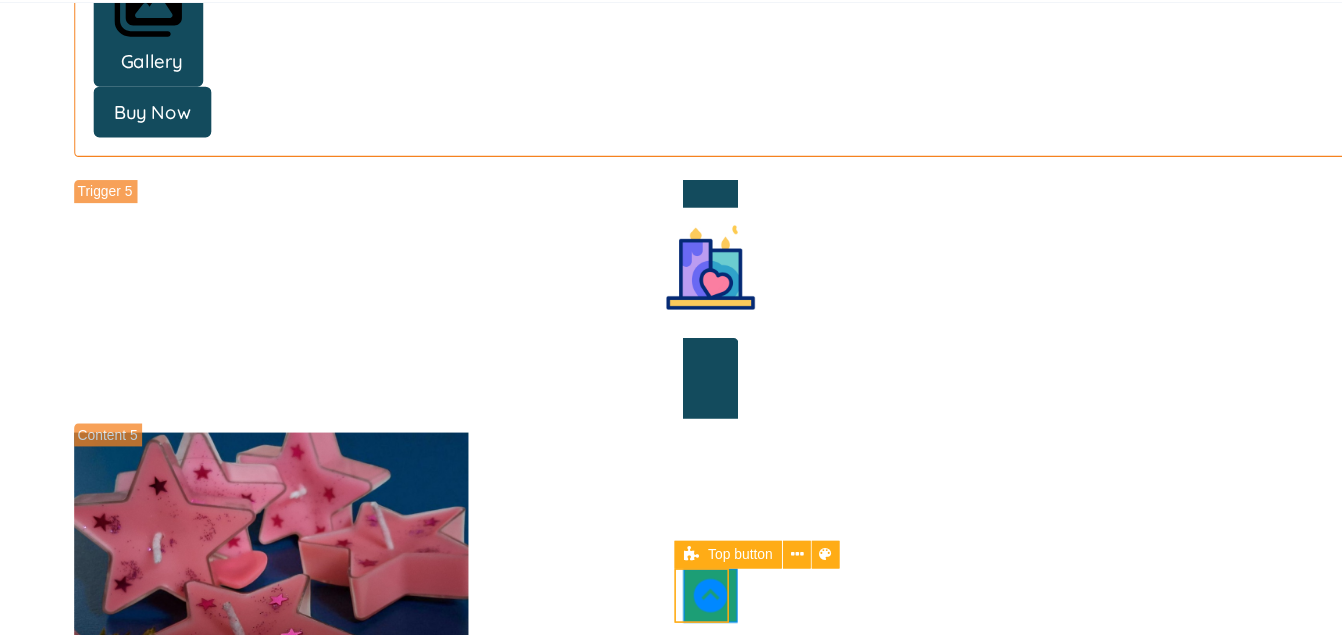 click at bounding box center [614, 516] 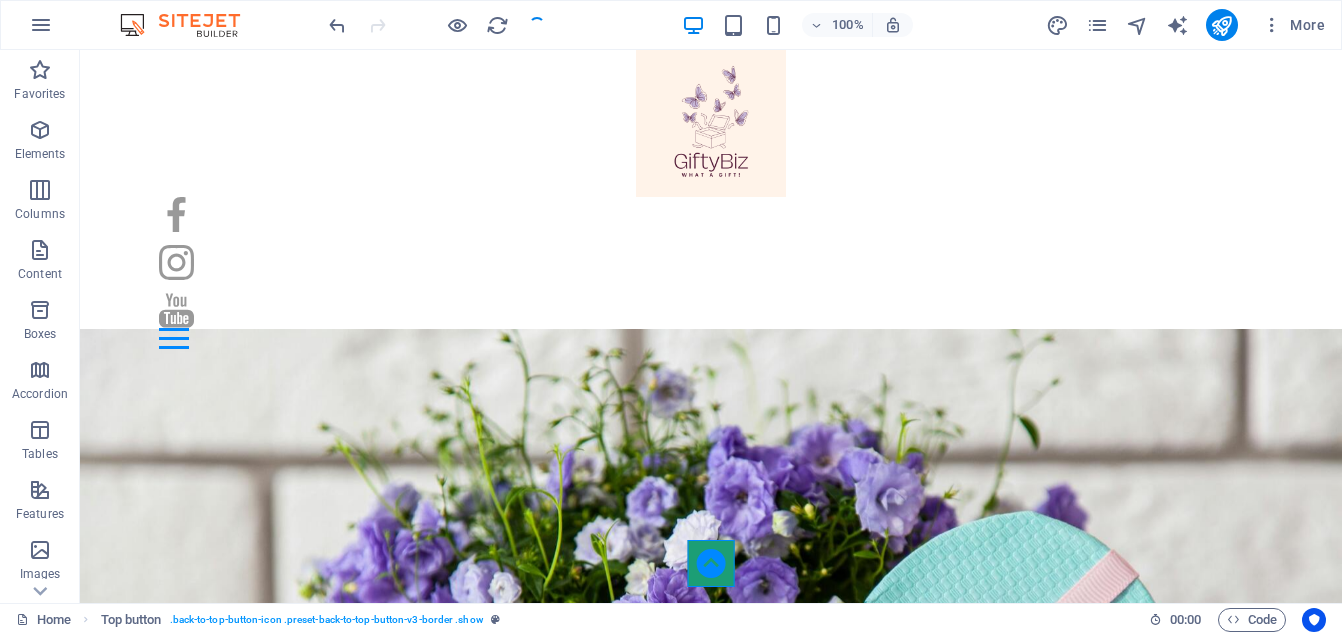 scroll, scrollTop: 0, scrollLeft: 0, axis: both 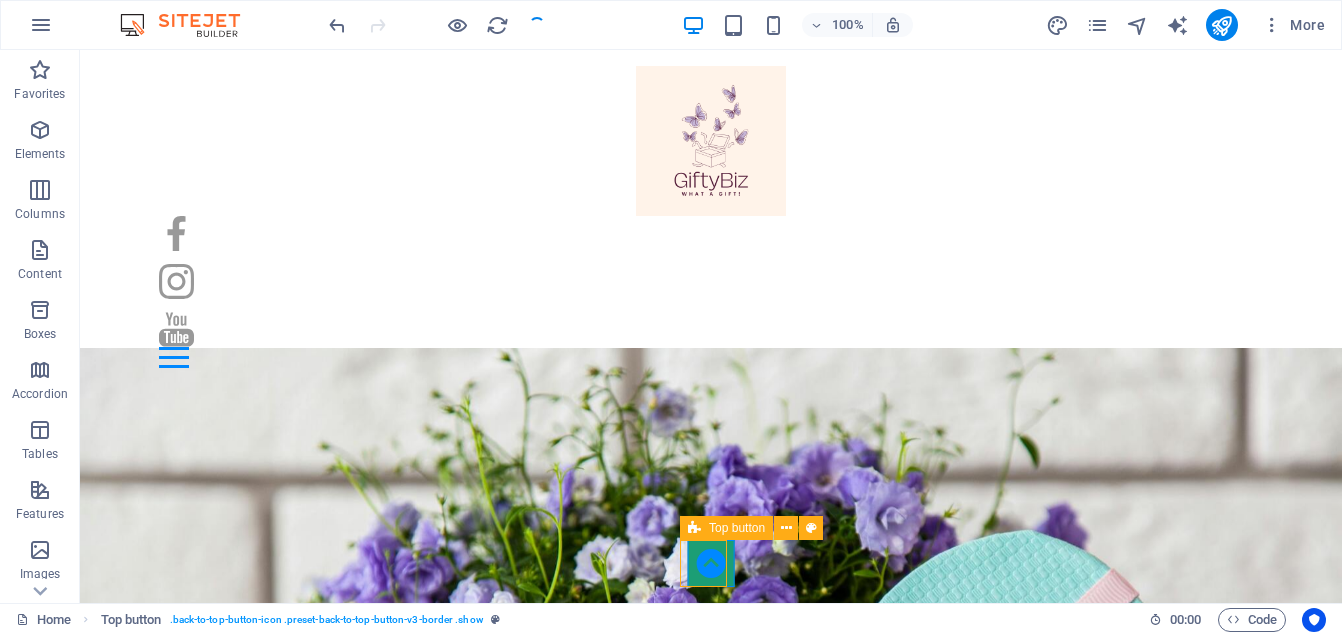 click at bounding box center [711, 563] 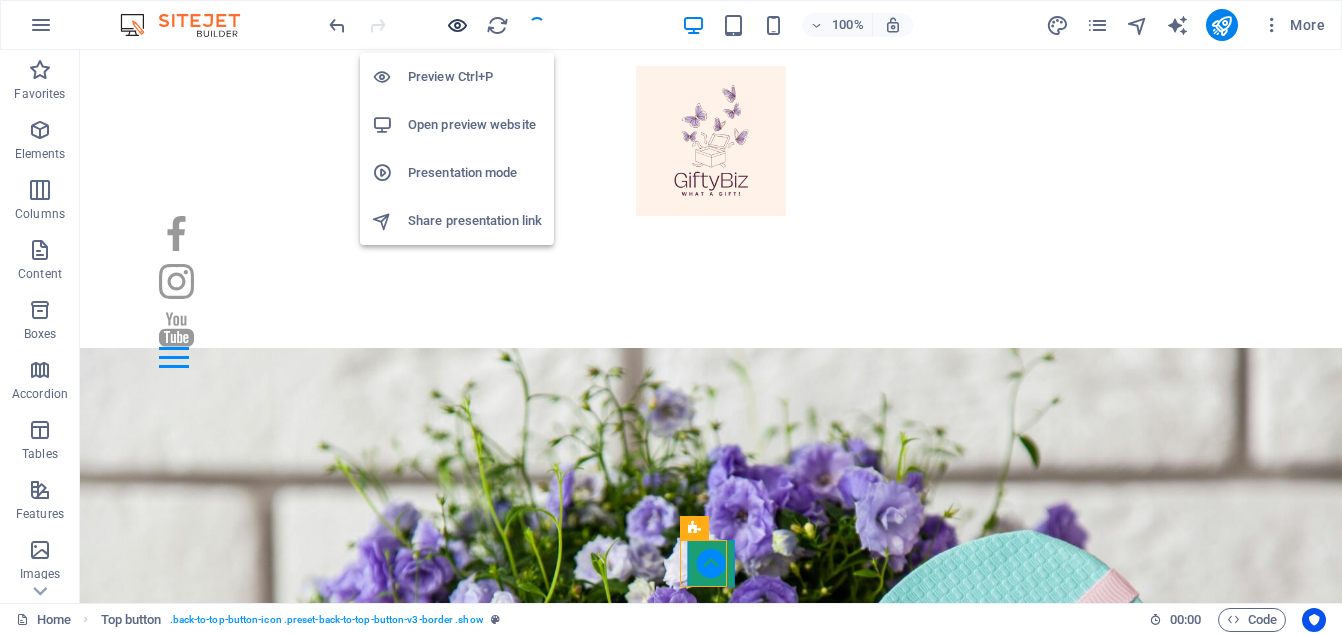 click at bounding box center [457, 25] 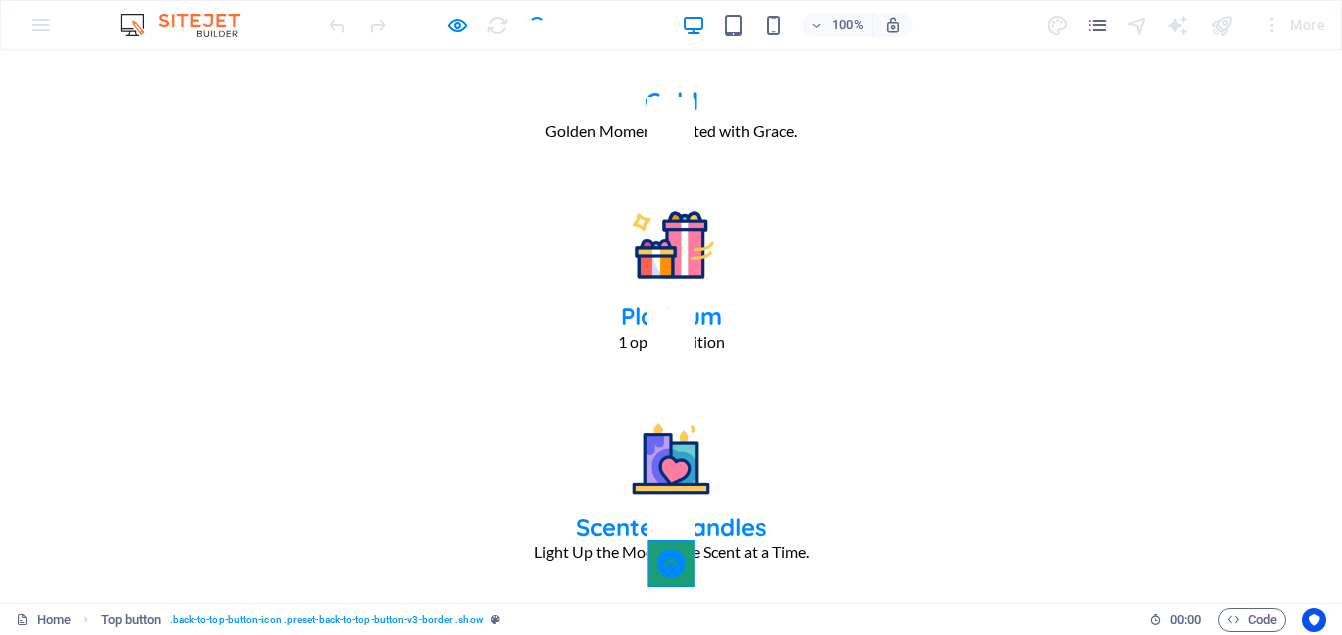 scroll, scrollTop: 3967, scrollLeft: 0, axis: vertical 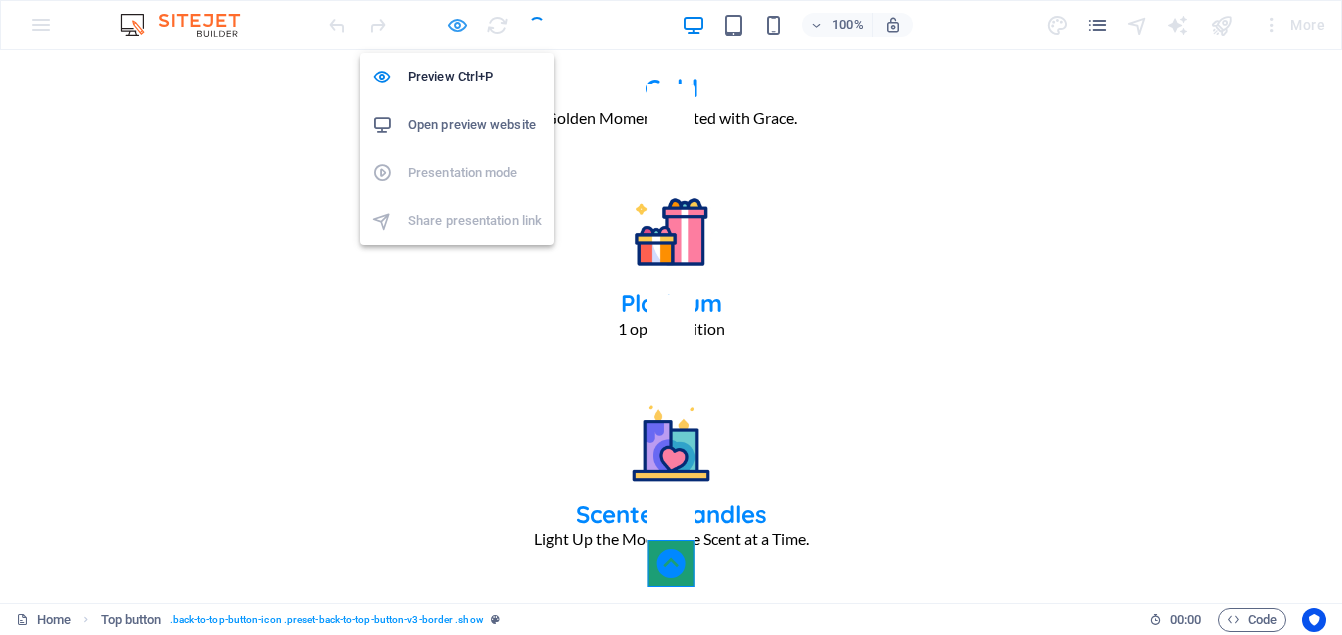 click at bounding box center (457, 25) 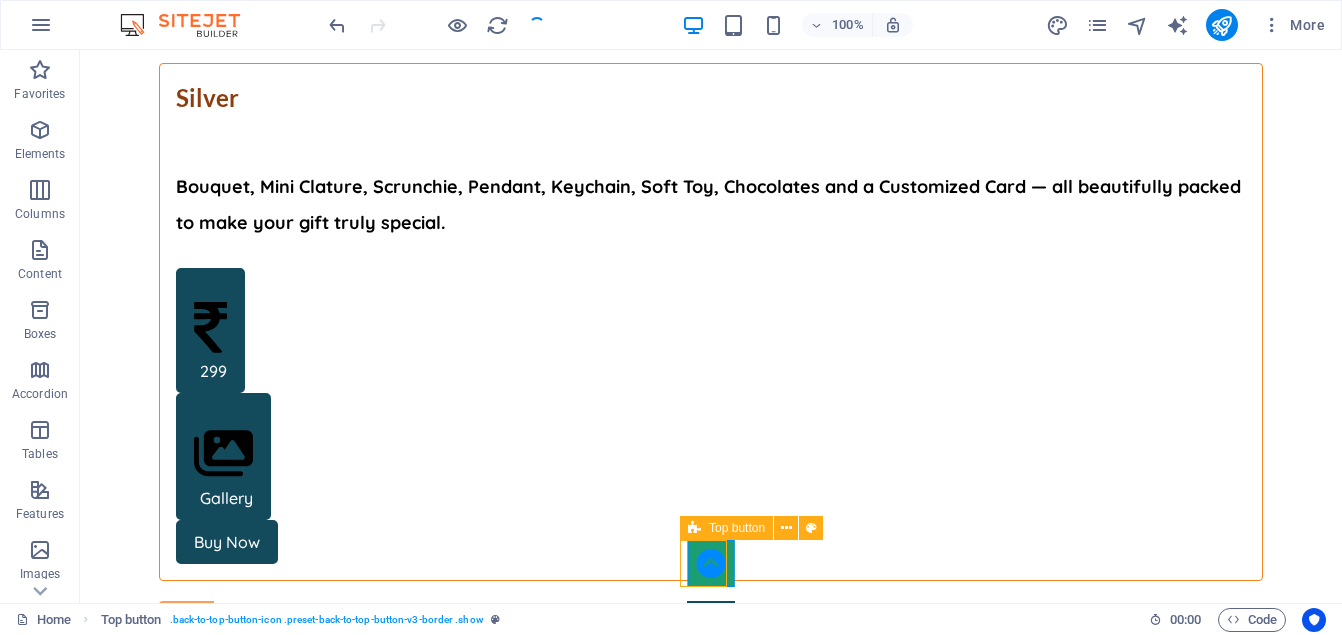 click at bounding box center (711, 563) 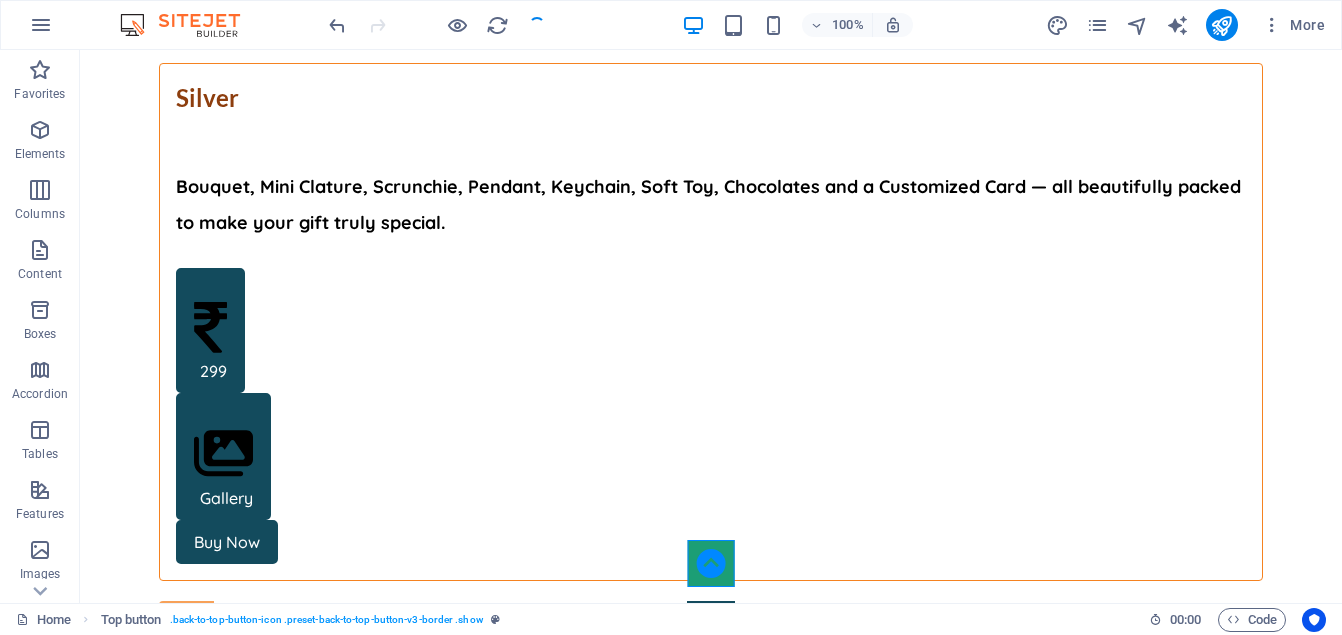 scroll, scrollTop: 3149, scrollLeft: 0, axis: vertical 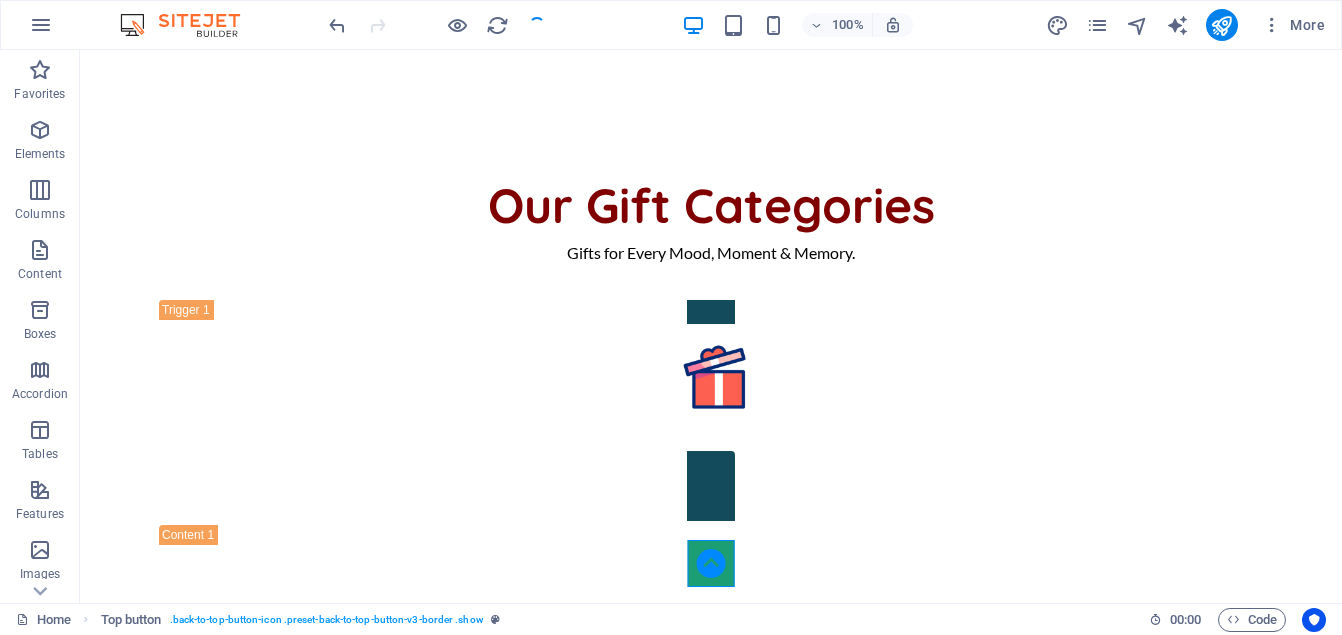 click at bounding box center (711, 563) 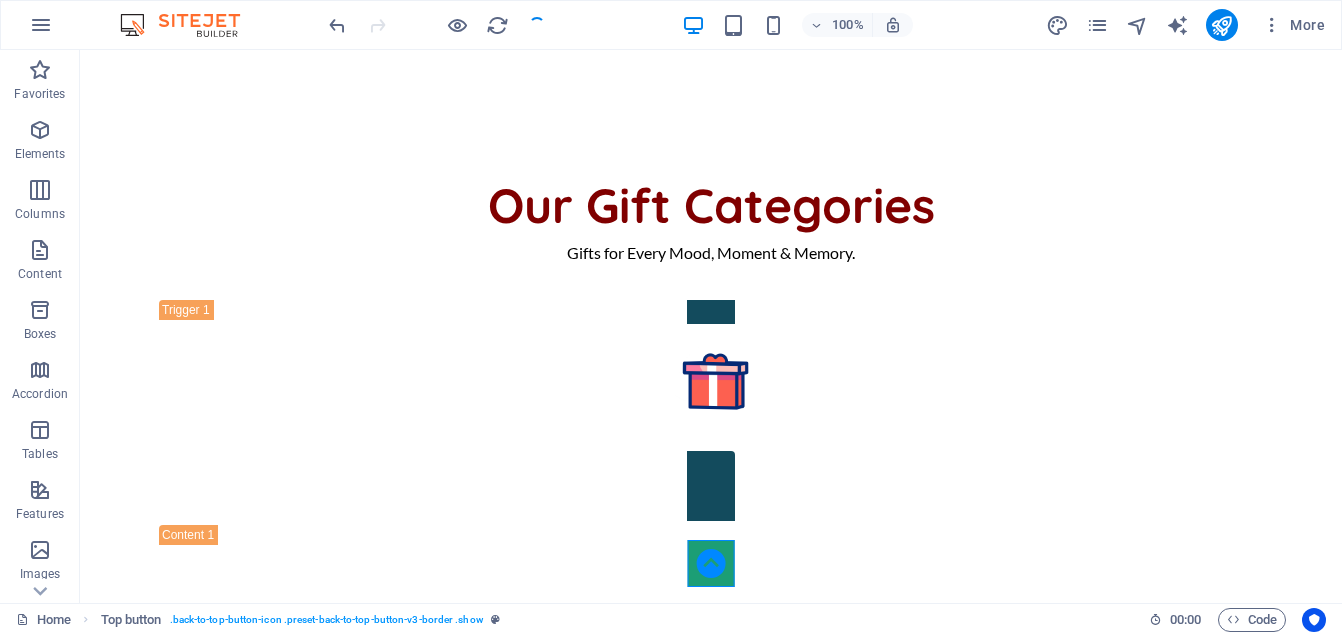 select on "rem" 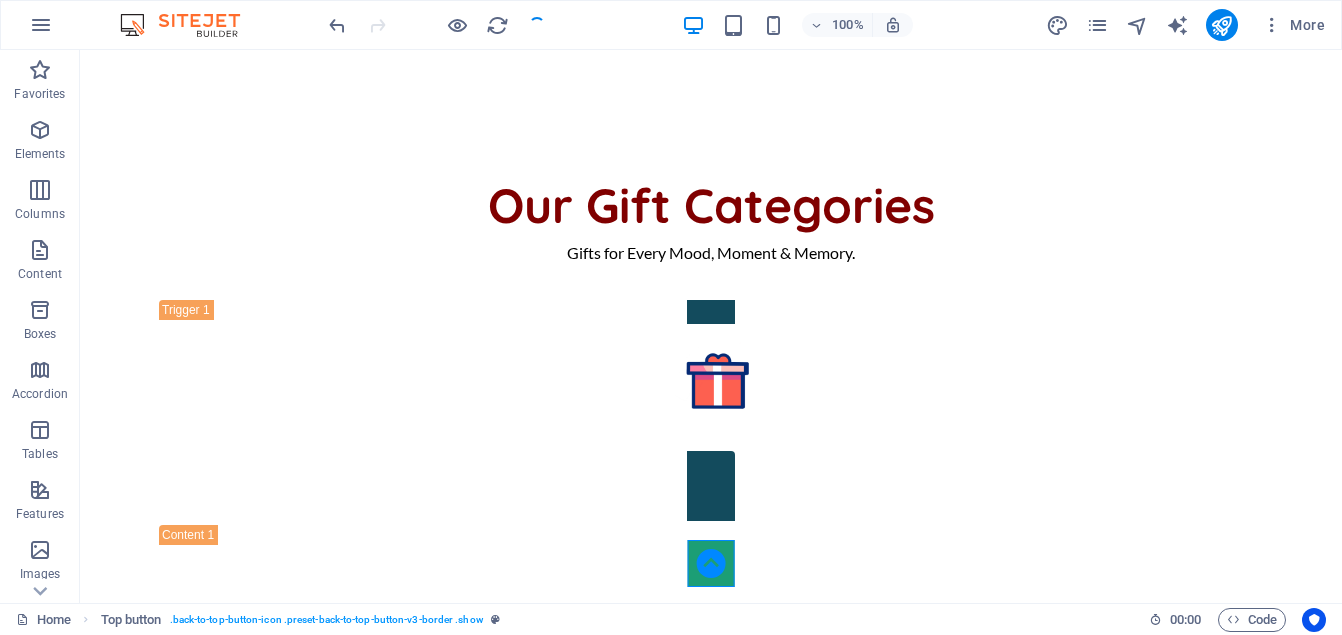 select on "rem" 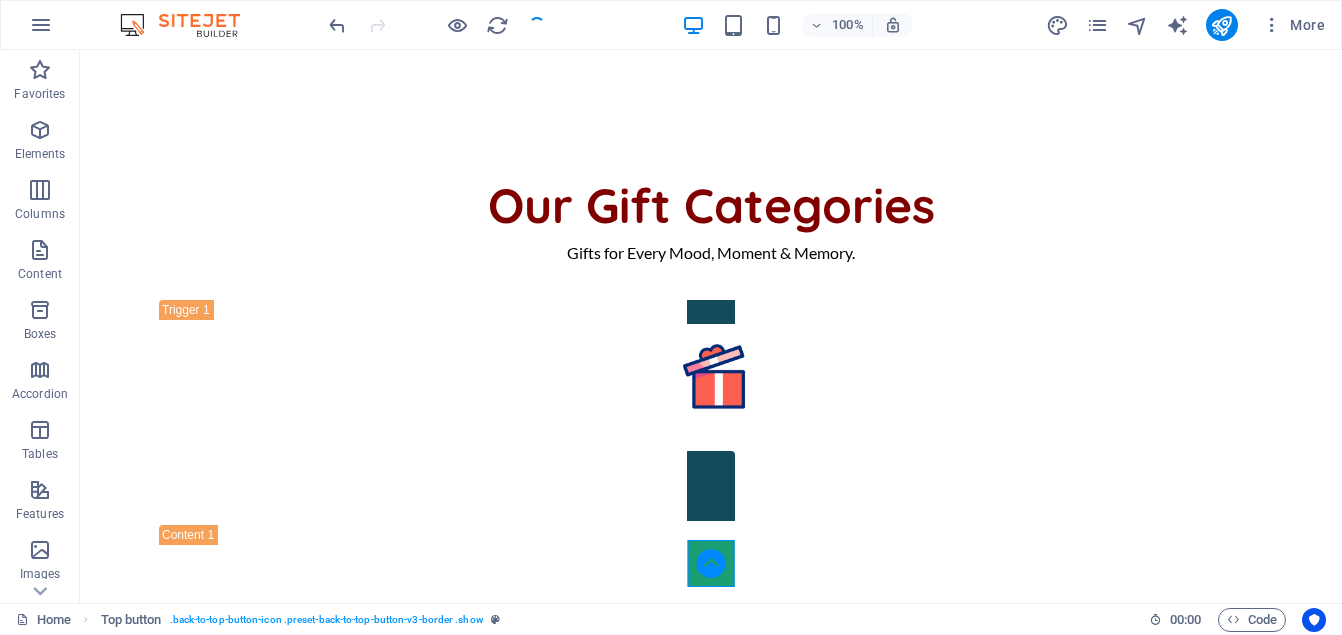 select on "rem" 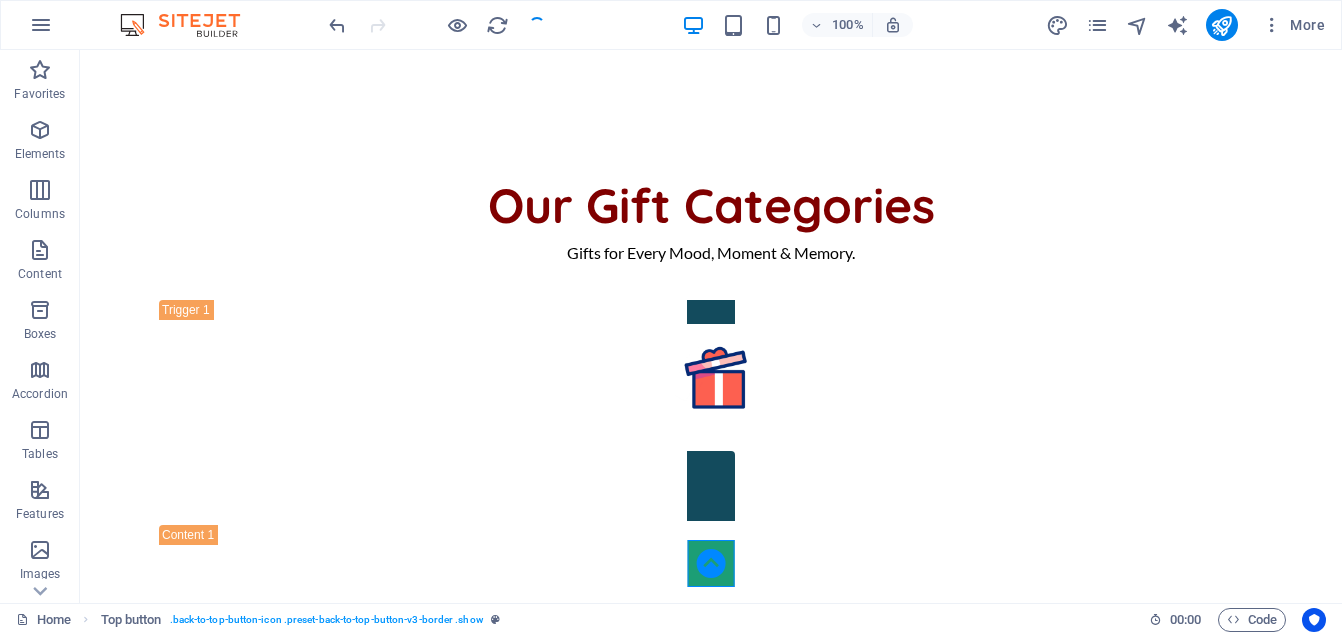 select on "px" 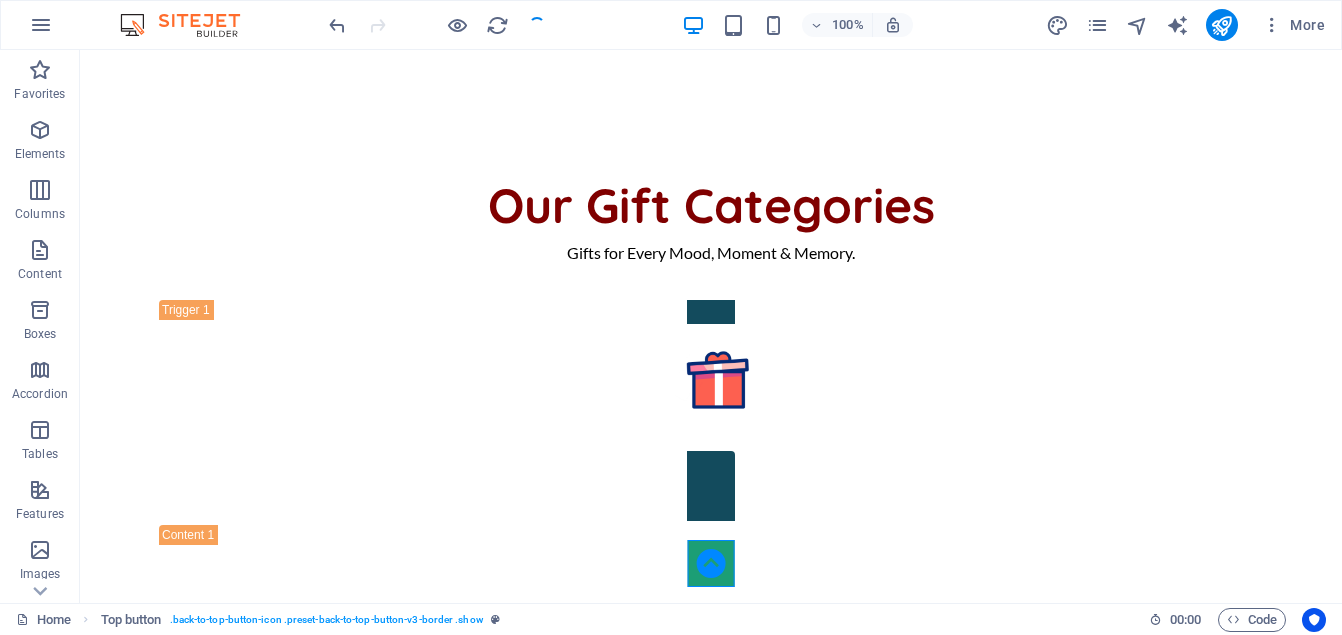 select on "px" 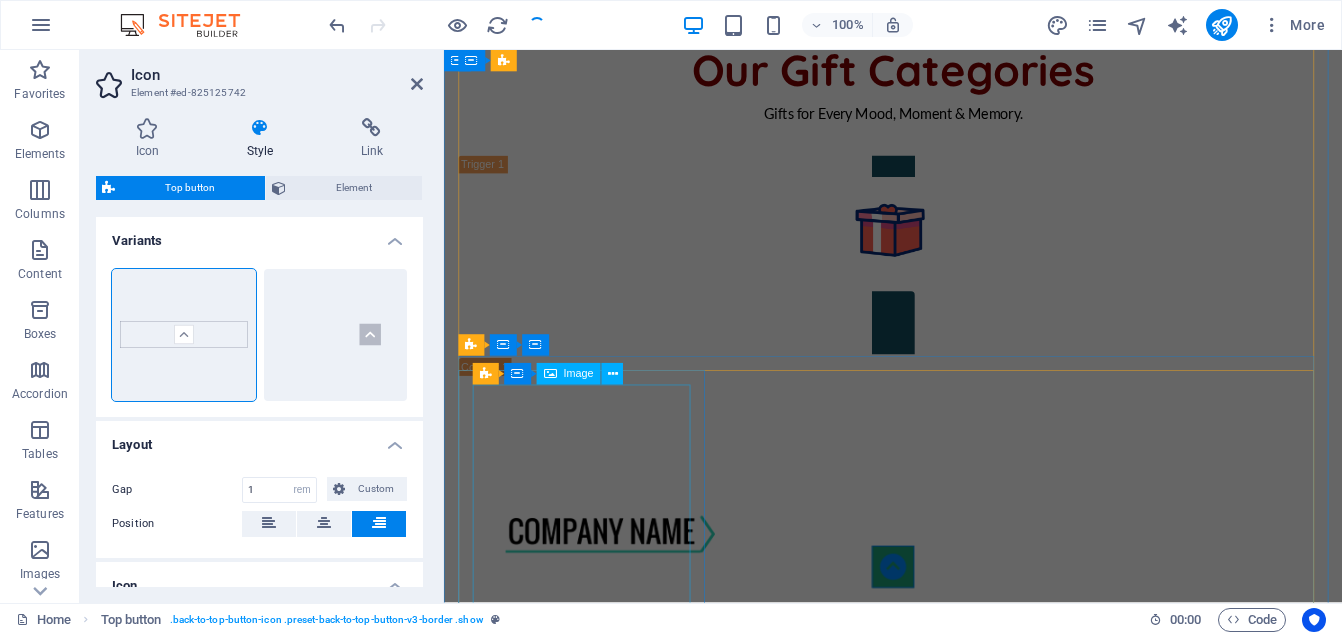 scroll, scrollTop: 0, scrollLeft: 0, axis: both 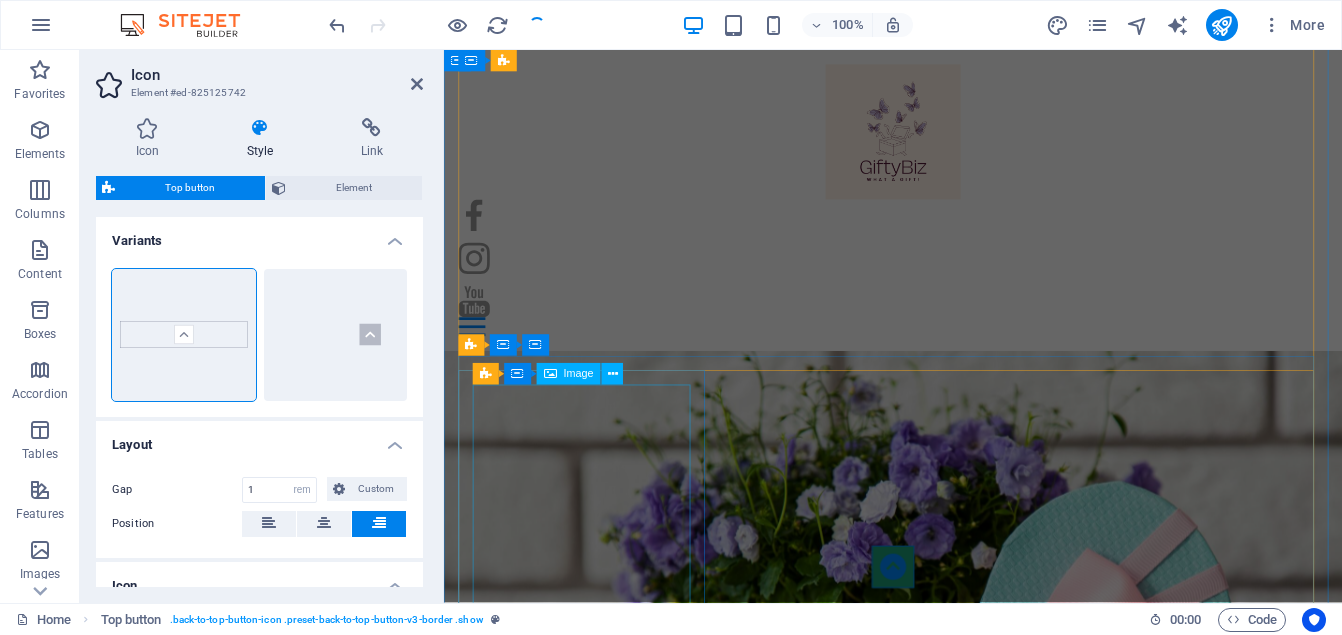 type on "1.8" 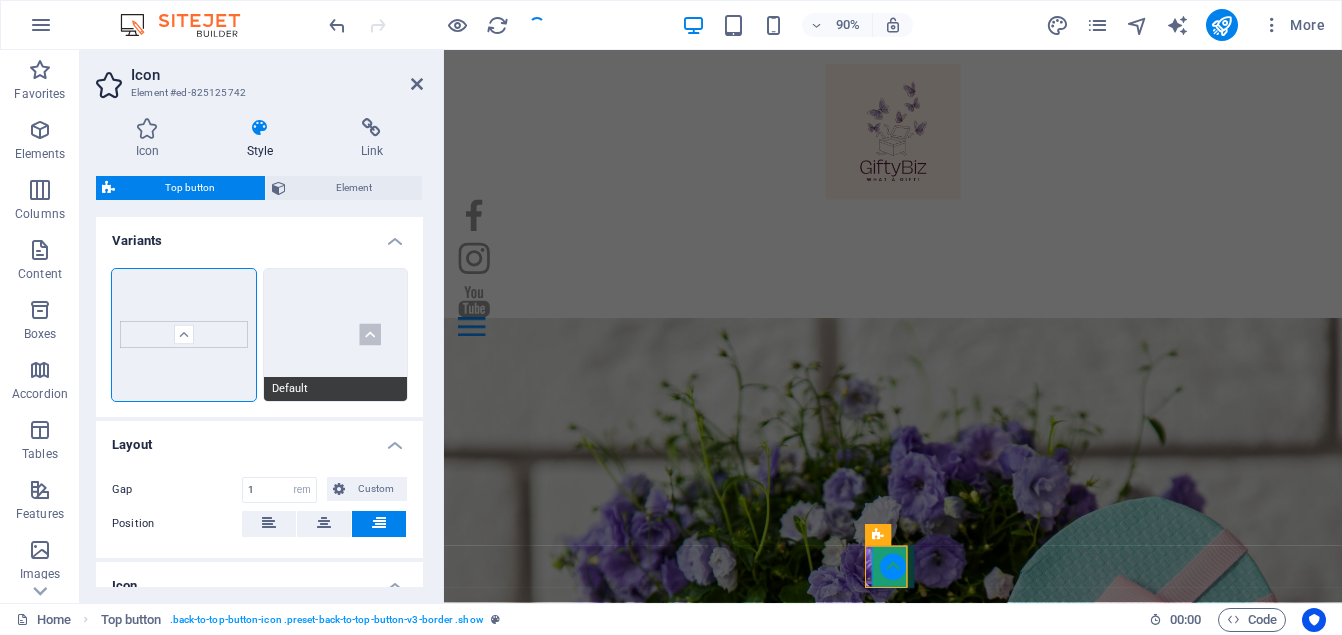 click on "Default" at bounding box center [336, 335] 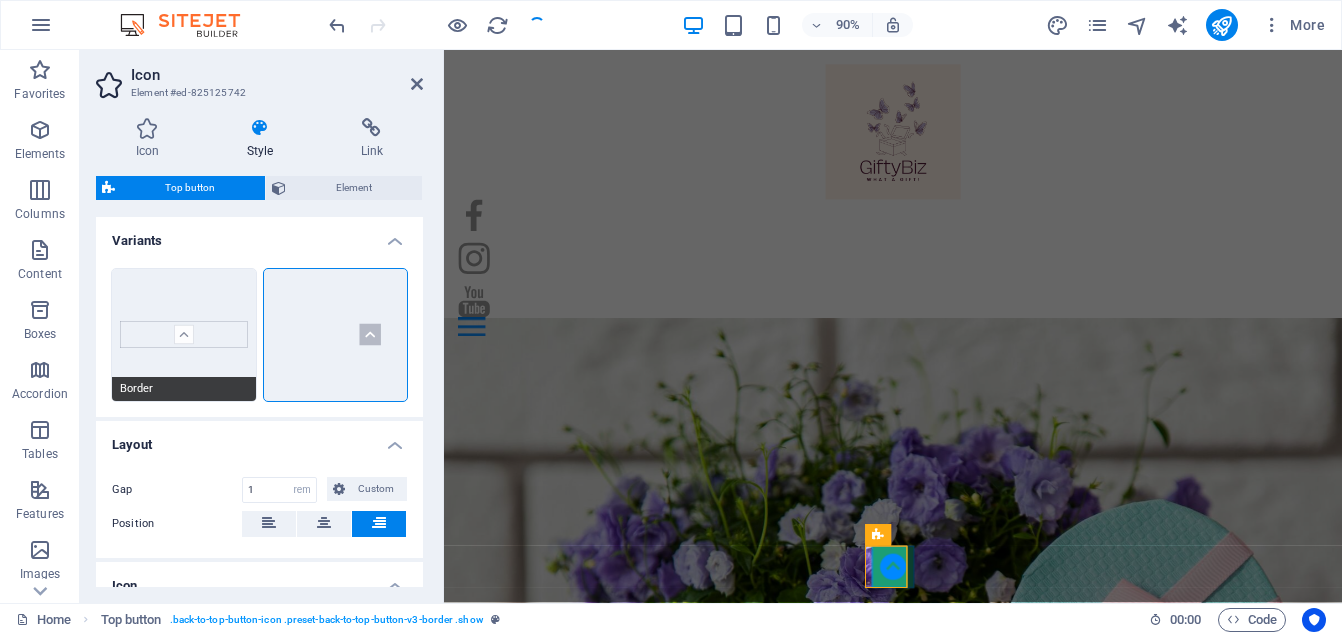 click on "Border" at bounding box center [184, 335] 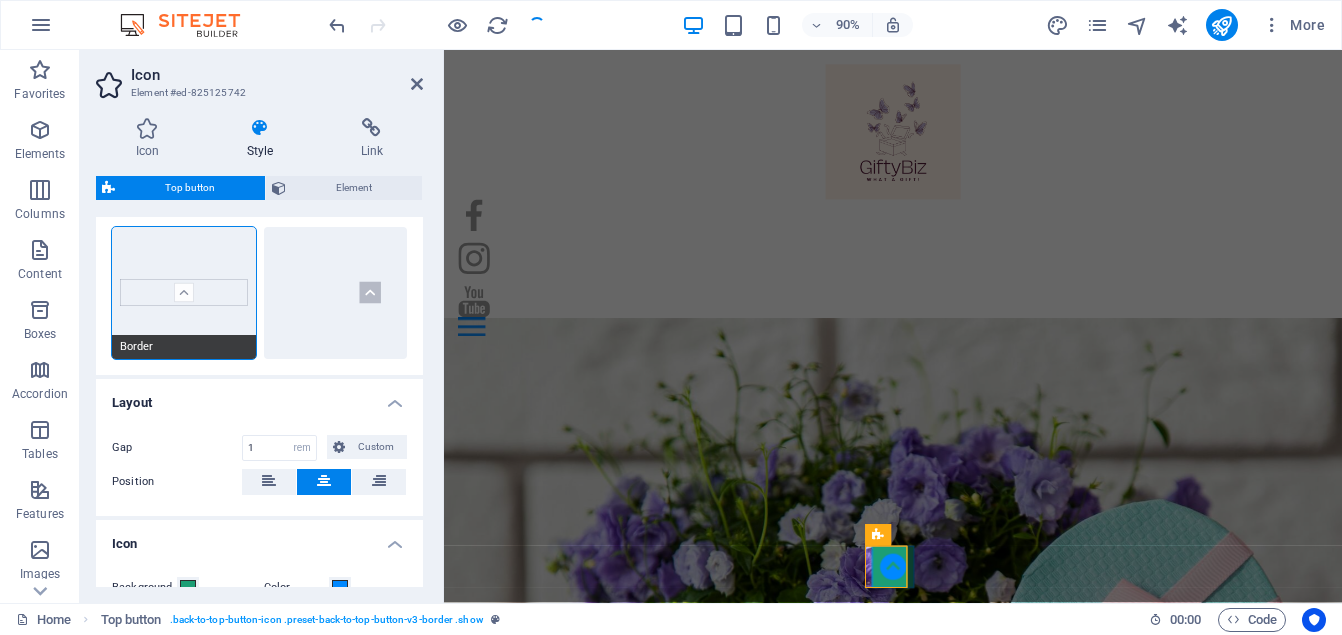 scroll, scrollTop: 44, scrollLeft: 0, axis: vertical 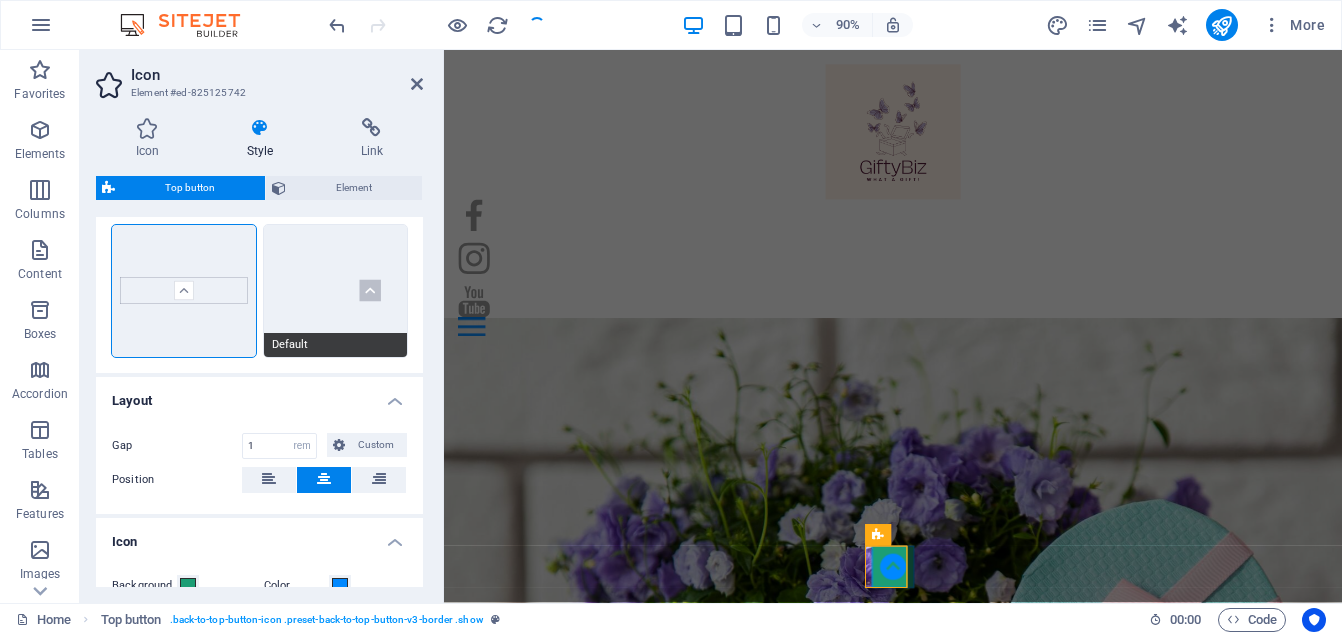 click on "Default" at bounding box center (336, 291) 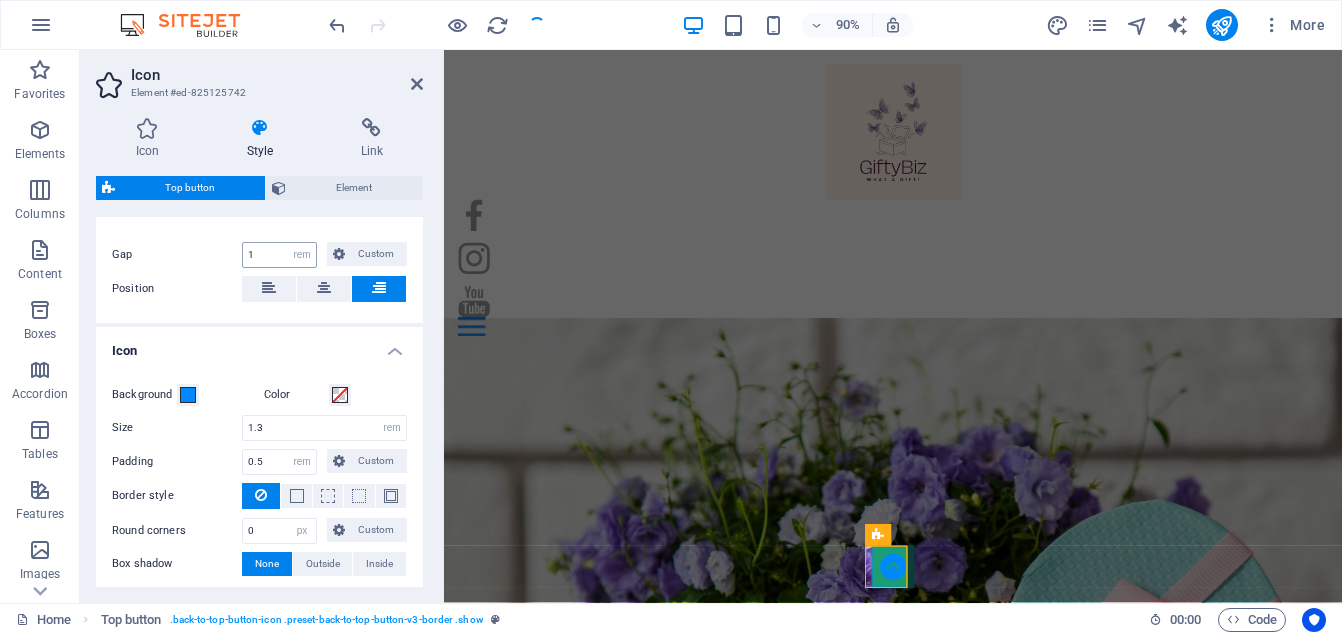 scroll, scrollTop: 236, scrollLeft: 0, axis: vertical 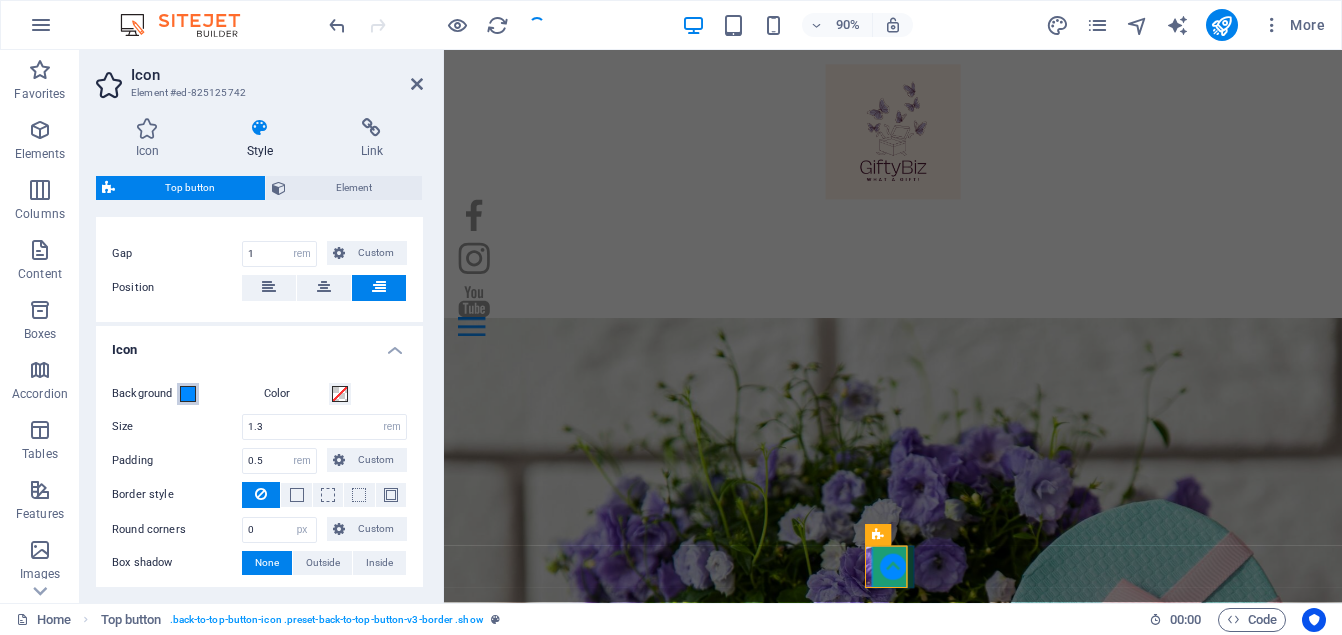 click at bounding box center (188, 394) 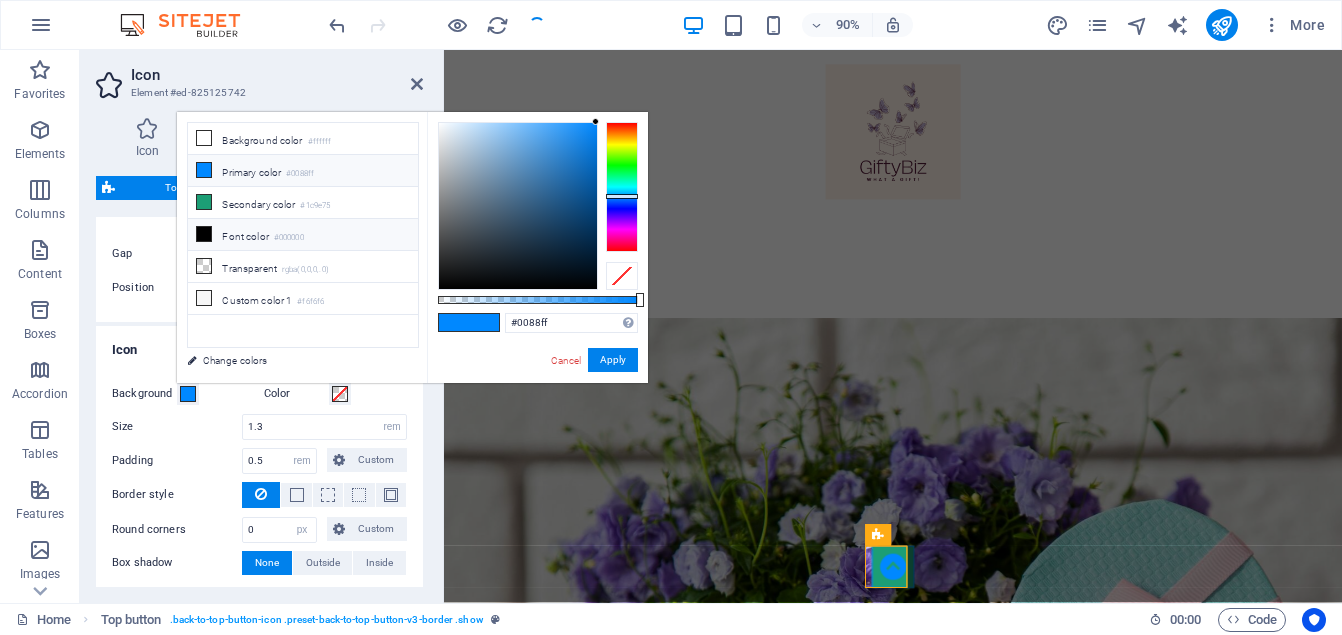 click on "Font color
#000000" at bounding box center [303, 235] 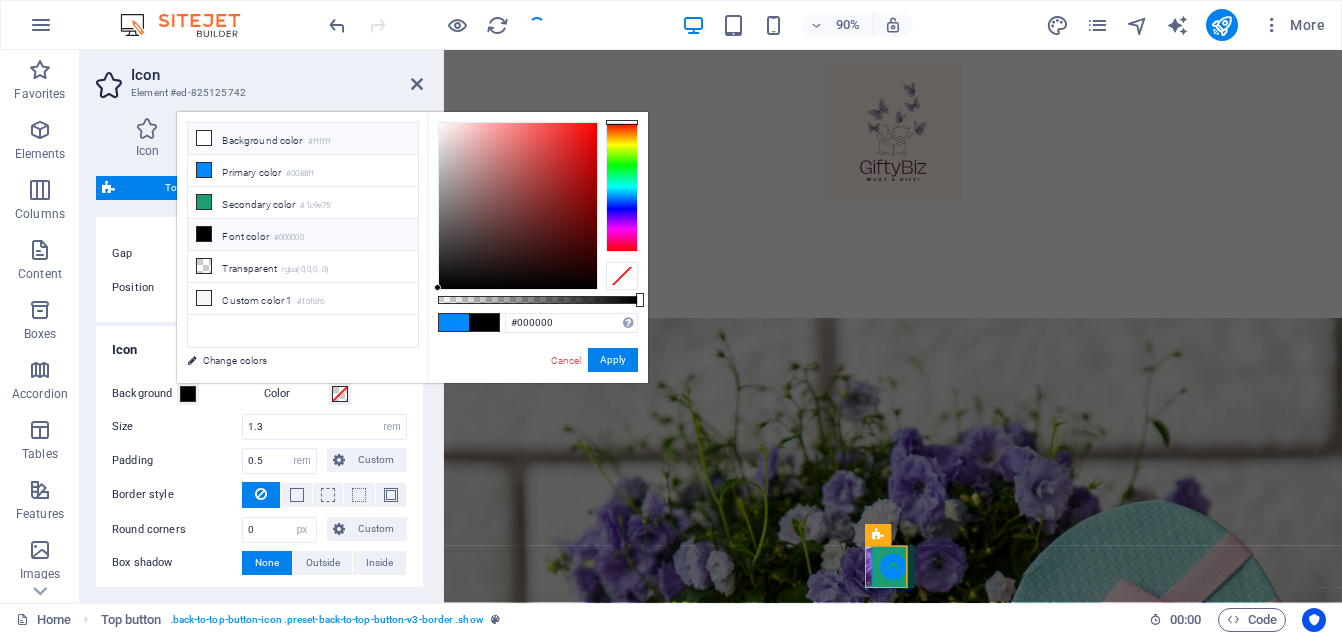 click on "Background color
#ffffff" at bounding box center (303, 139) 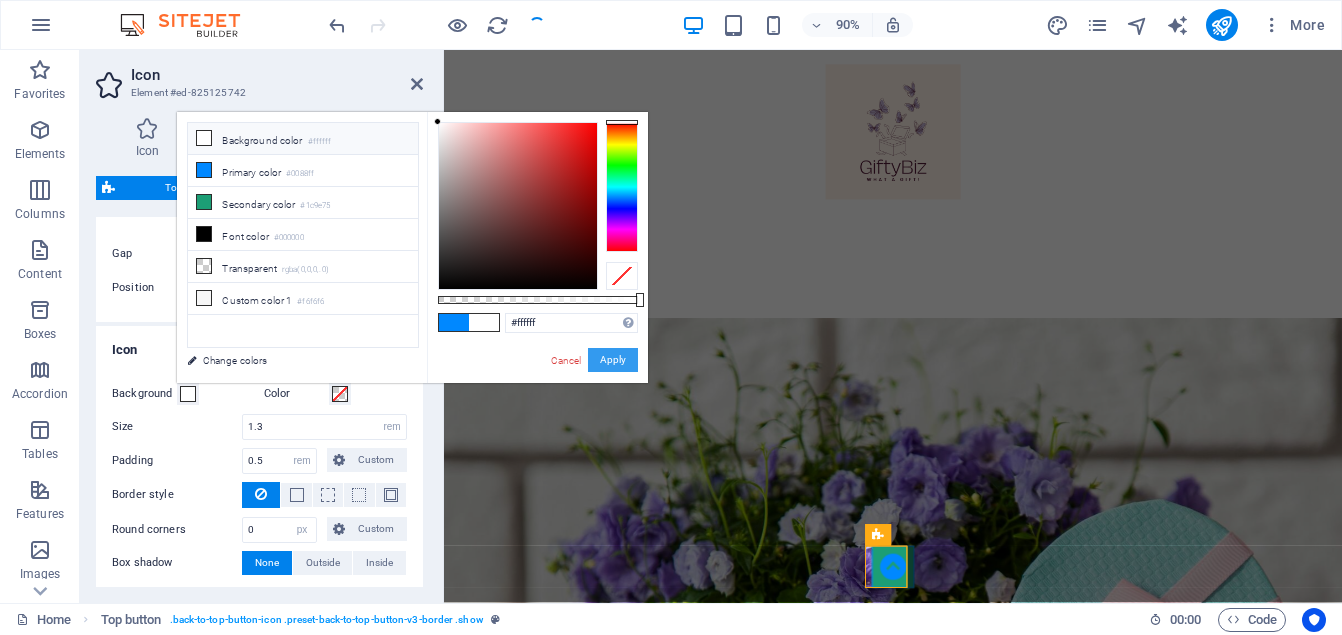 click on "Apply" at bounding box center (613, 360) 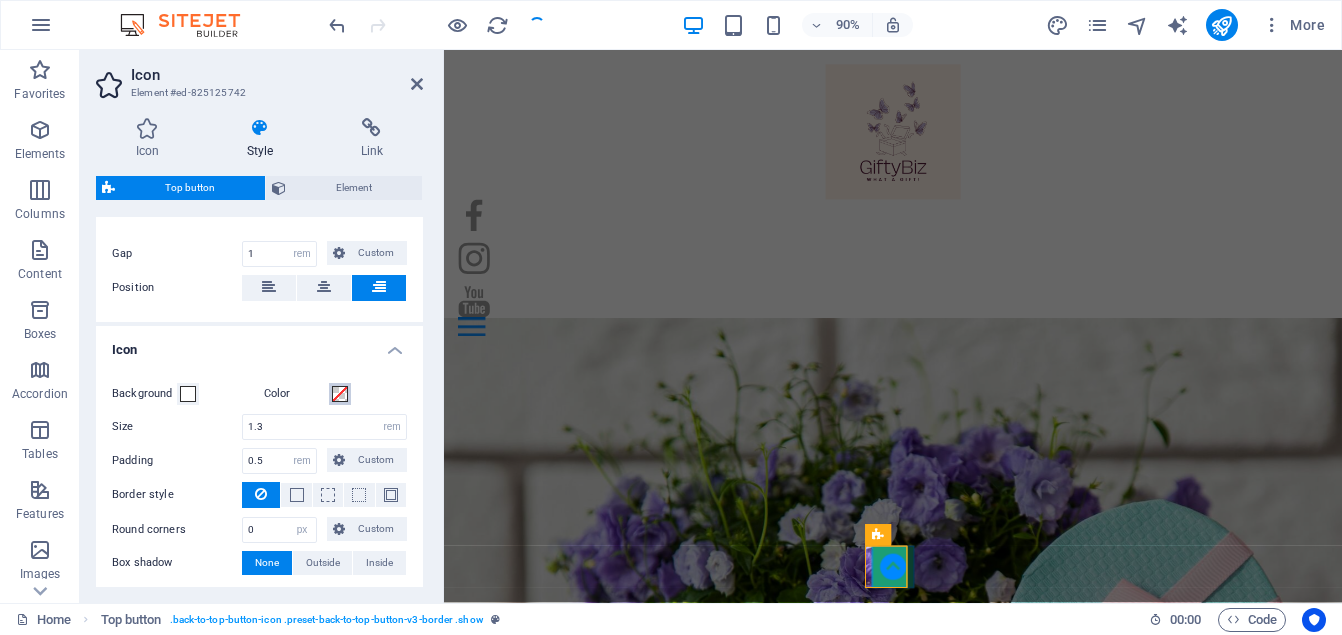 click at bounding box center (340, 394) 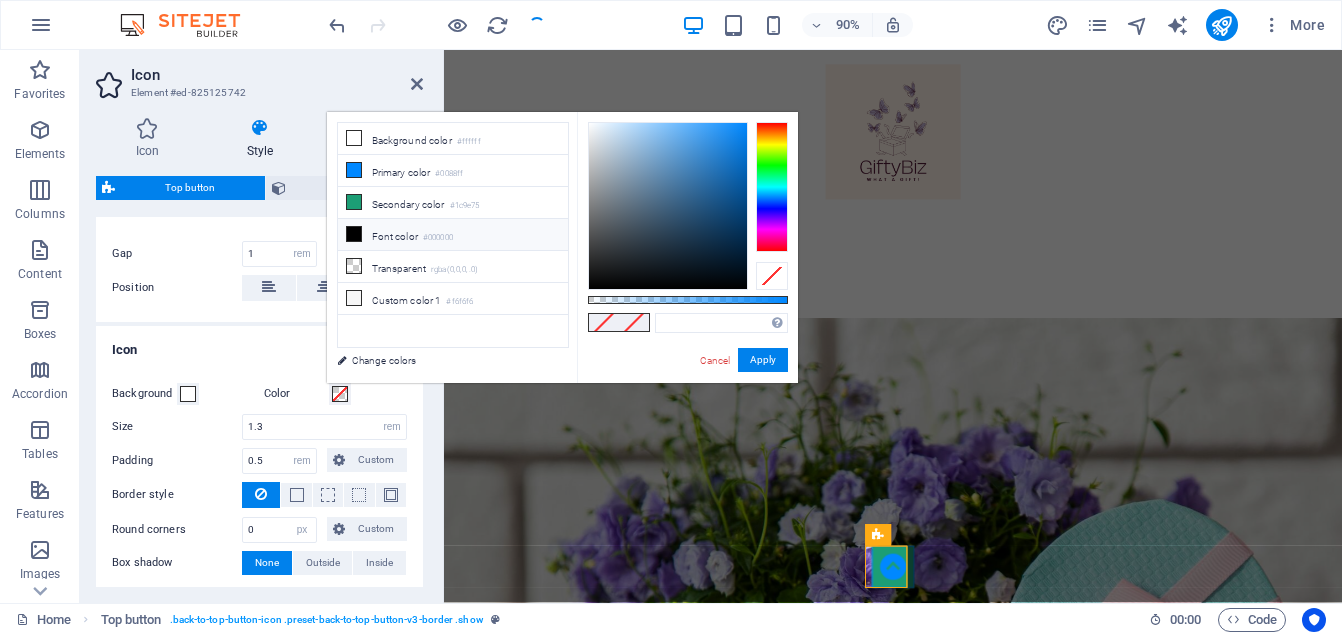 click on "Font color
#000000" at bounding box center [453, 235] 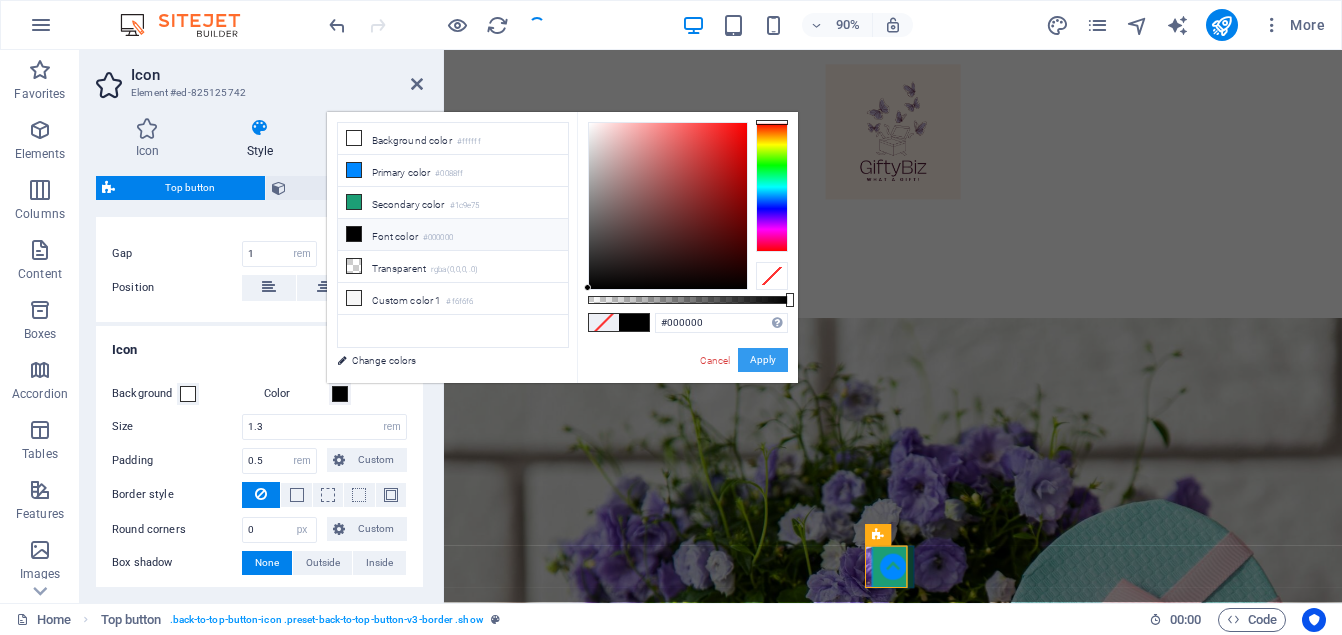 click on "Apply" at bounding box center (763, 360) 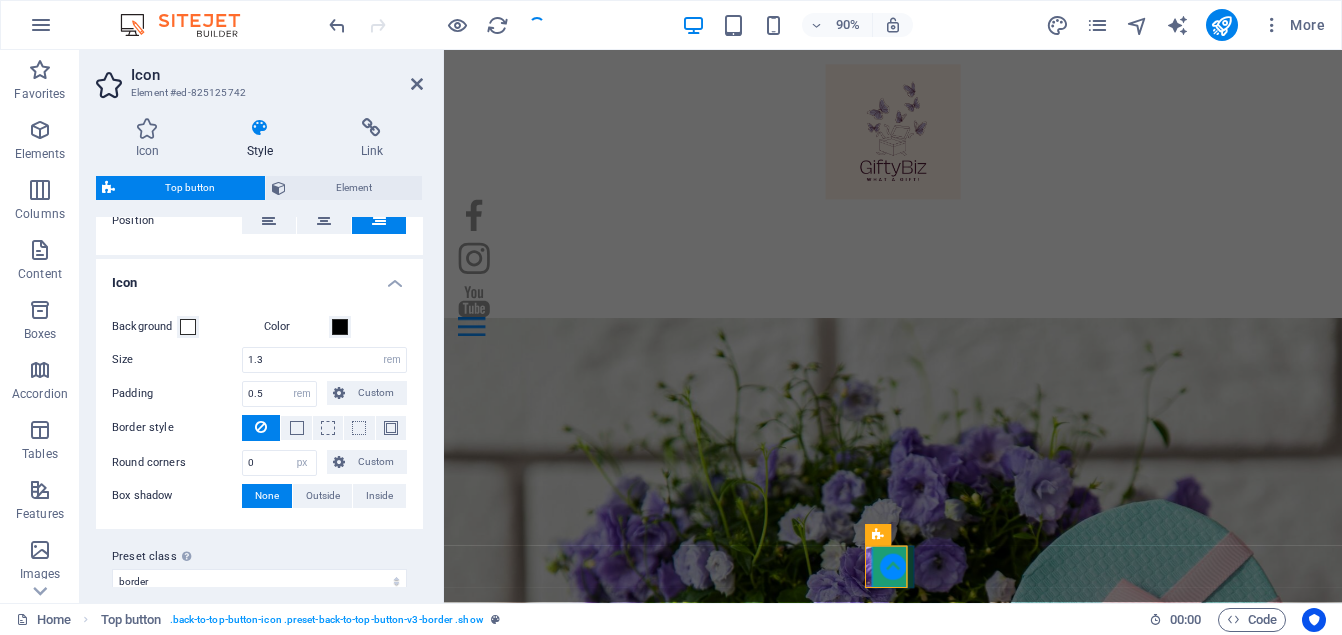 scroll, scrollTop: 325, scrollLeft: 0, axis: vertical 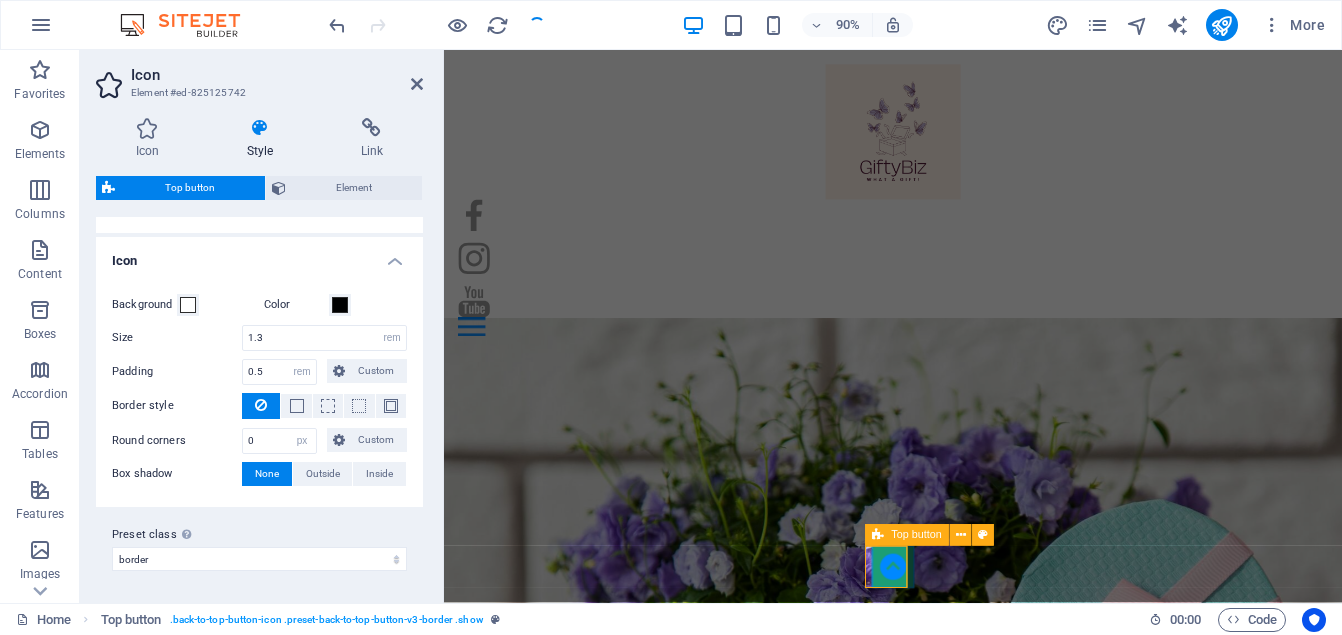 click at bounding box center (943, 624) 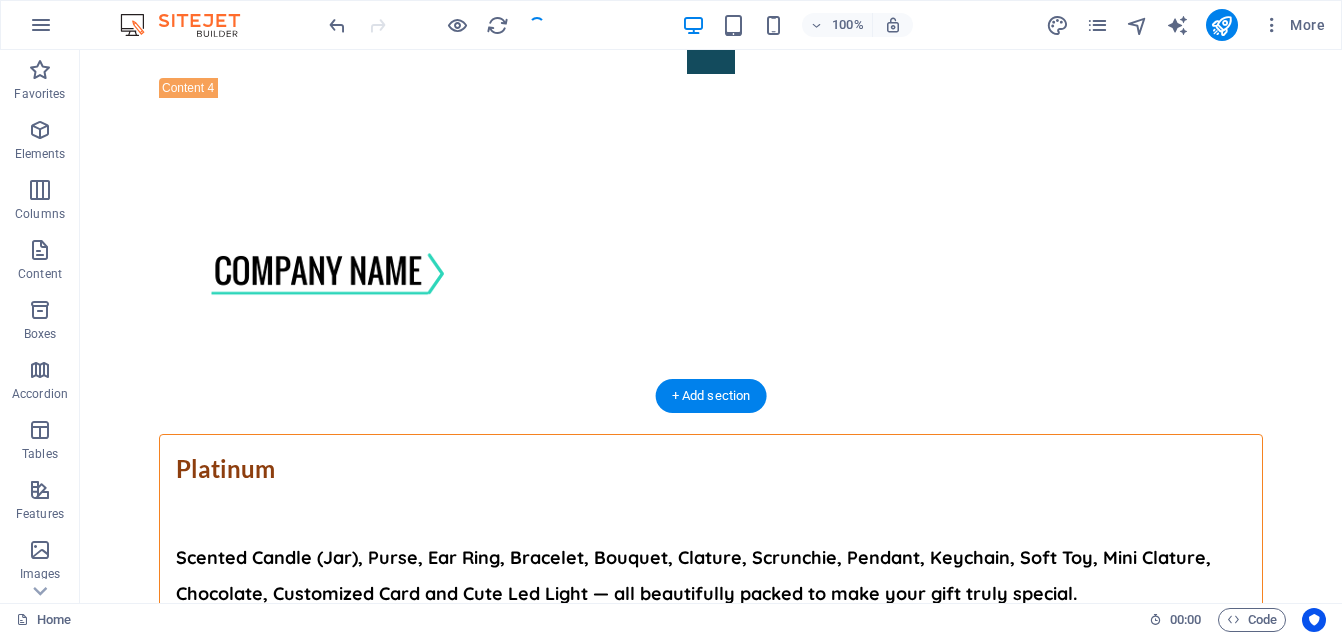 scroll, scrollTop: 6878, scrollLeft: 0, axis: vertical 